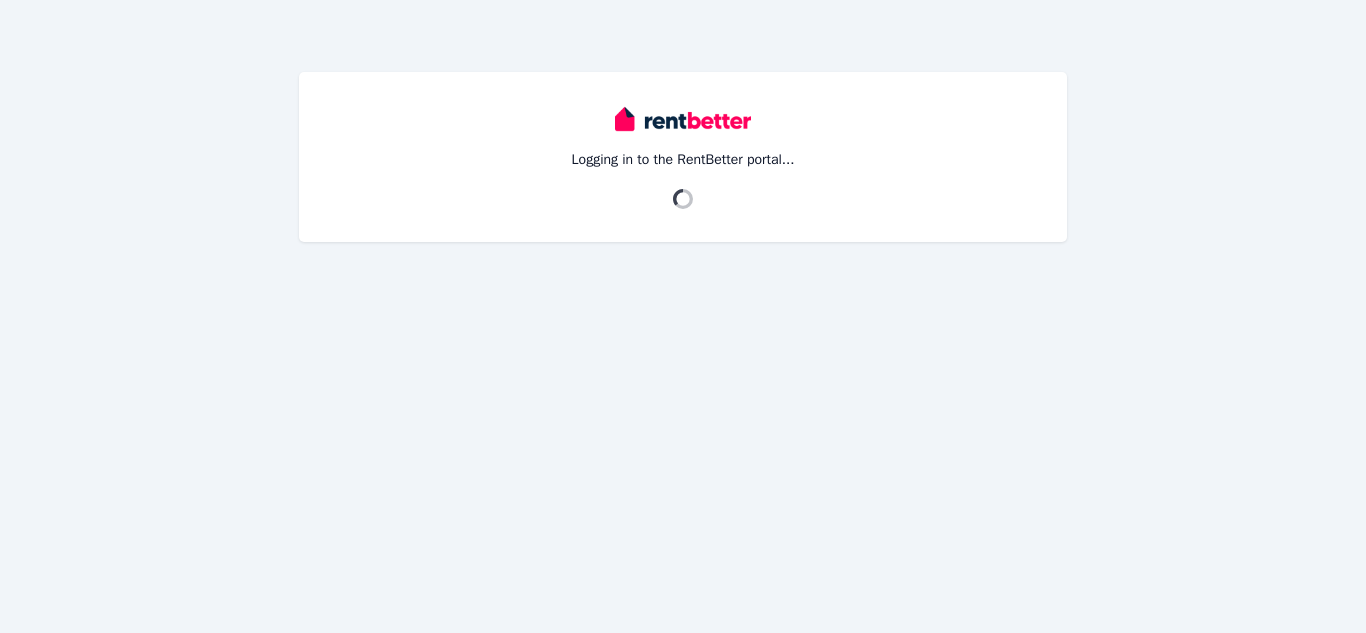 scroll, scrollTop: 0, scrollLeft: 0, axis: both 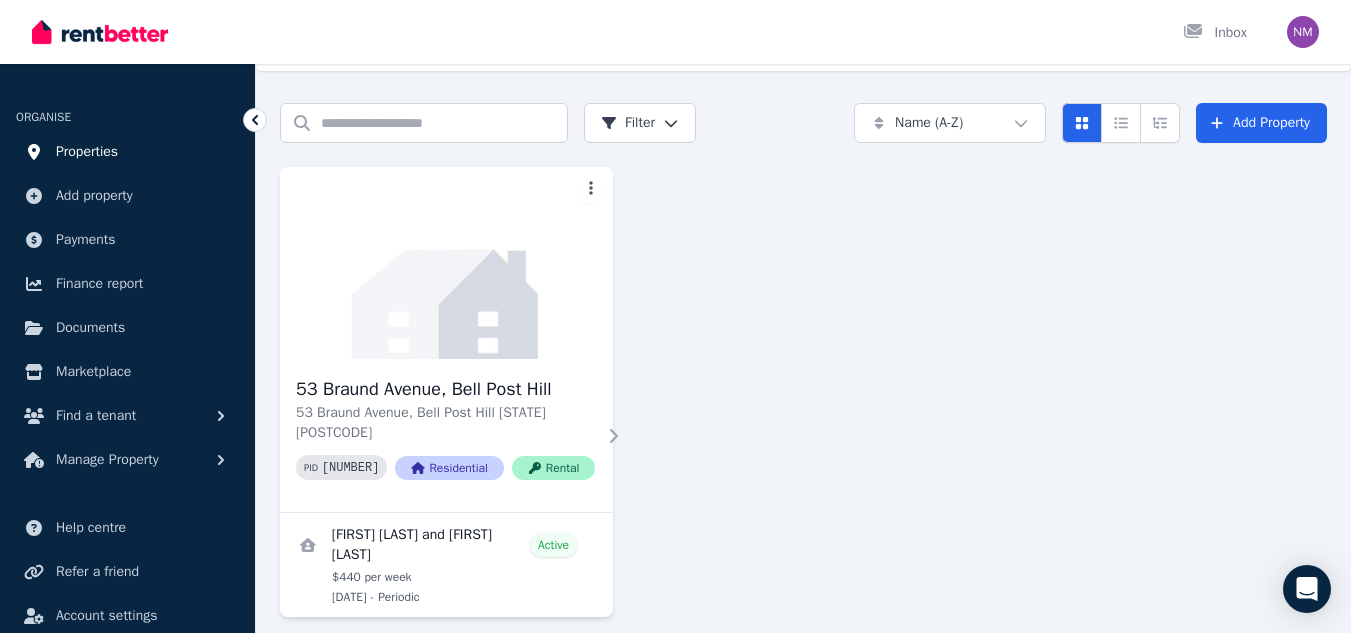 click on "Properties" at bounding box center (87, 152) 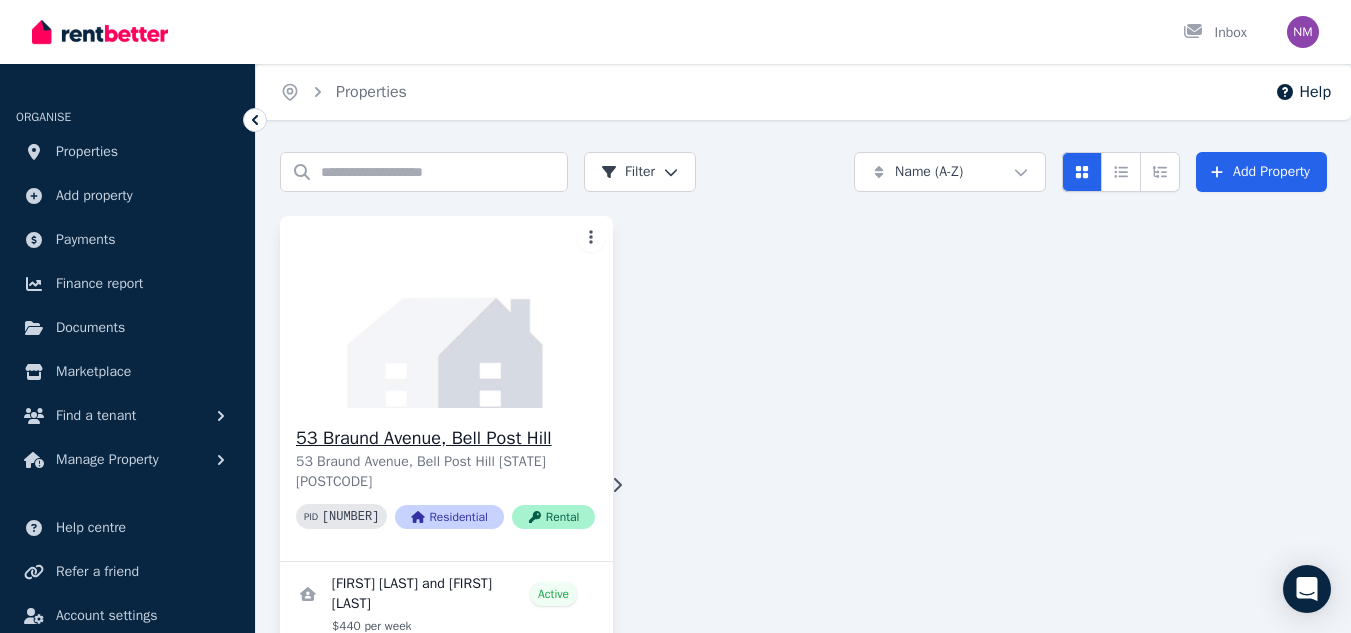 click on "53 Braund Avenue, Bell Post Hill" at bounding box center [445, 438] 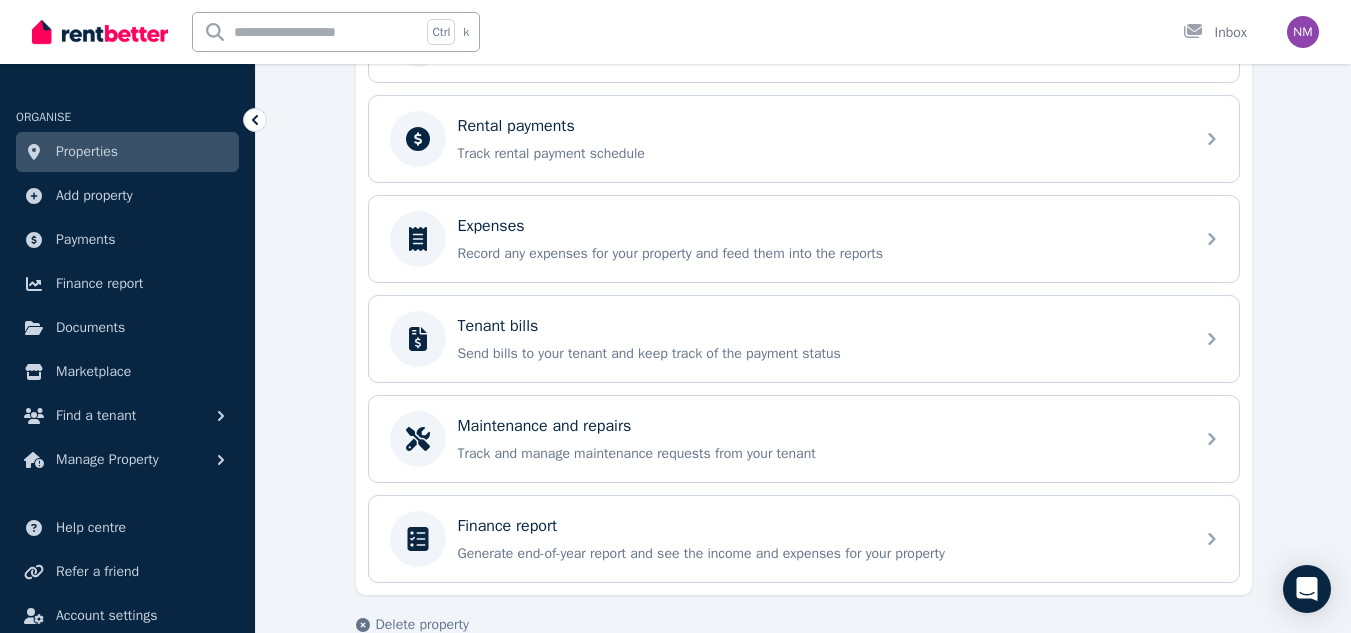 scroll, scrollTop: 847, scrollLeft: 0, axis: vertical 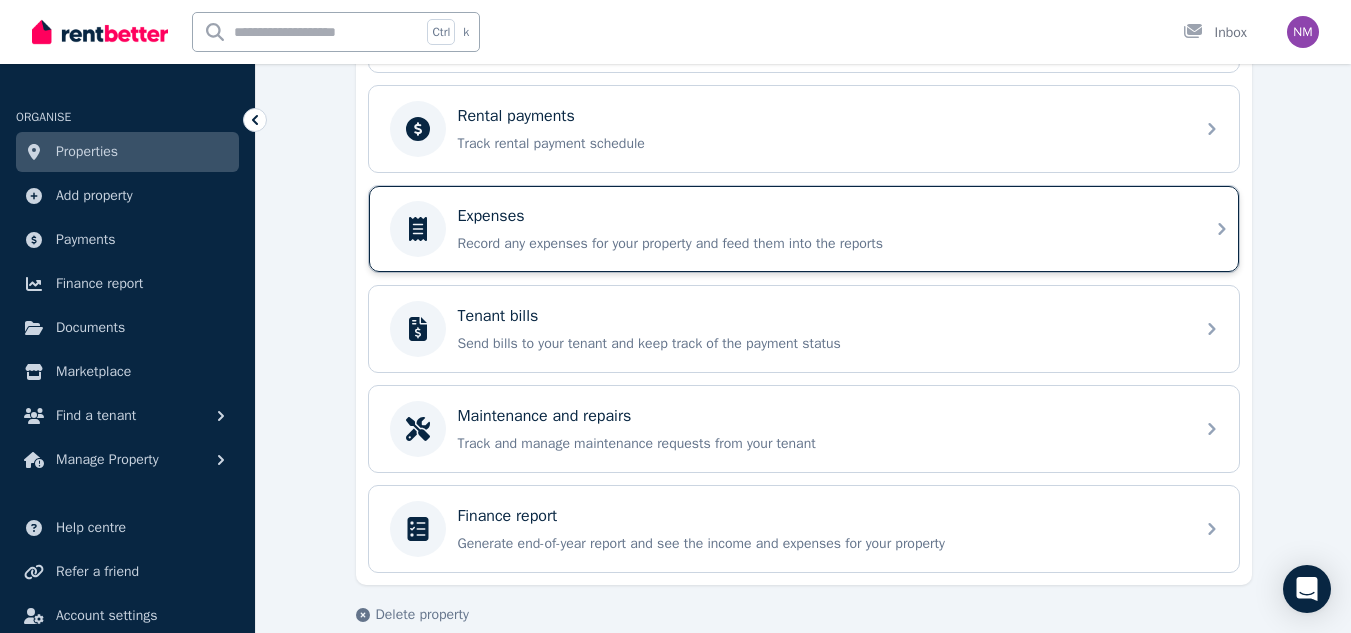 click on "Record any expenses for your property and feed them into the reports" at bounding box center [820, 244] 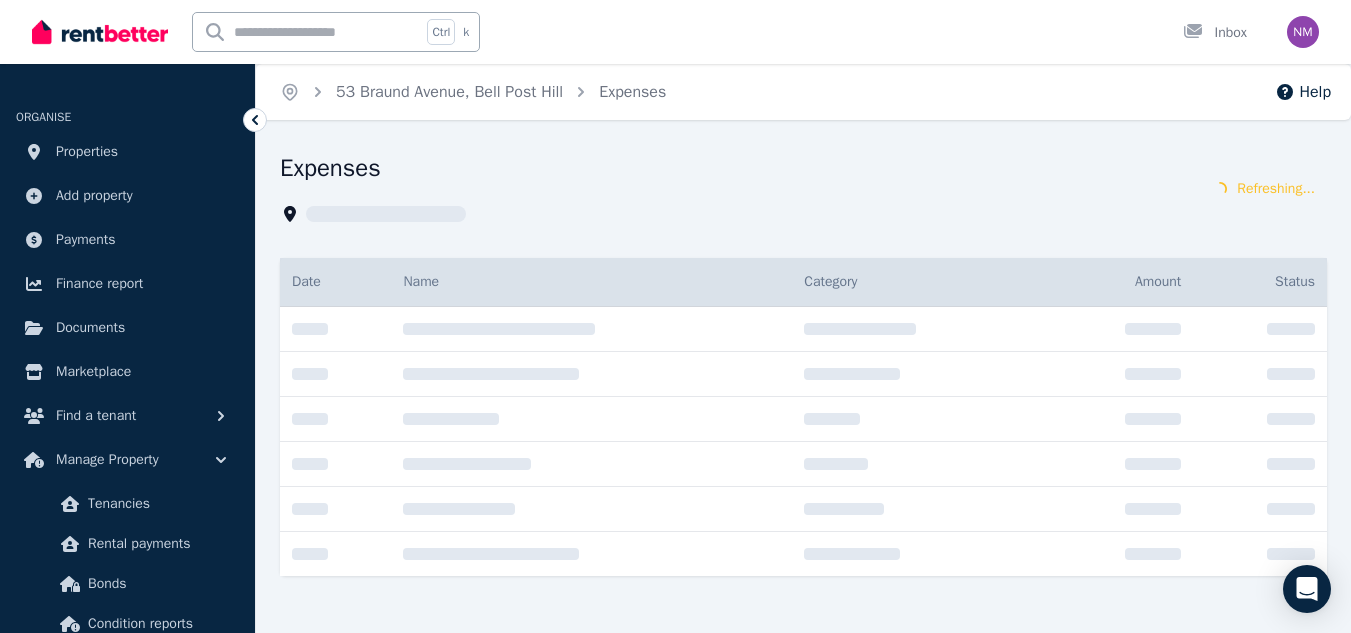 scroll, scrollTop: 0, scrollLeft: 0, axis: both 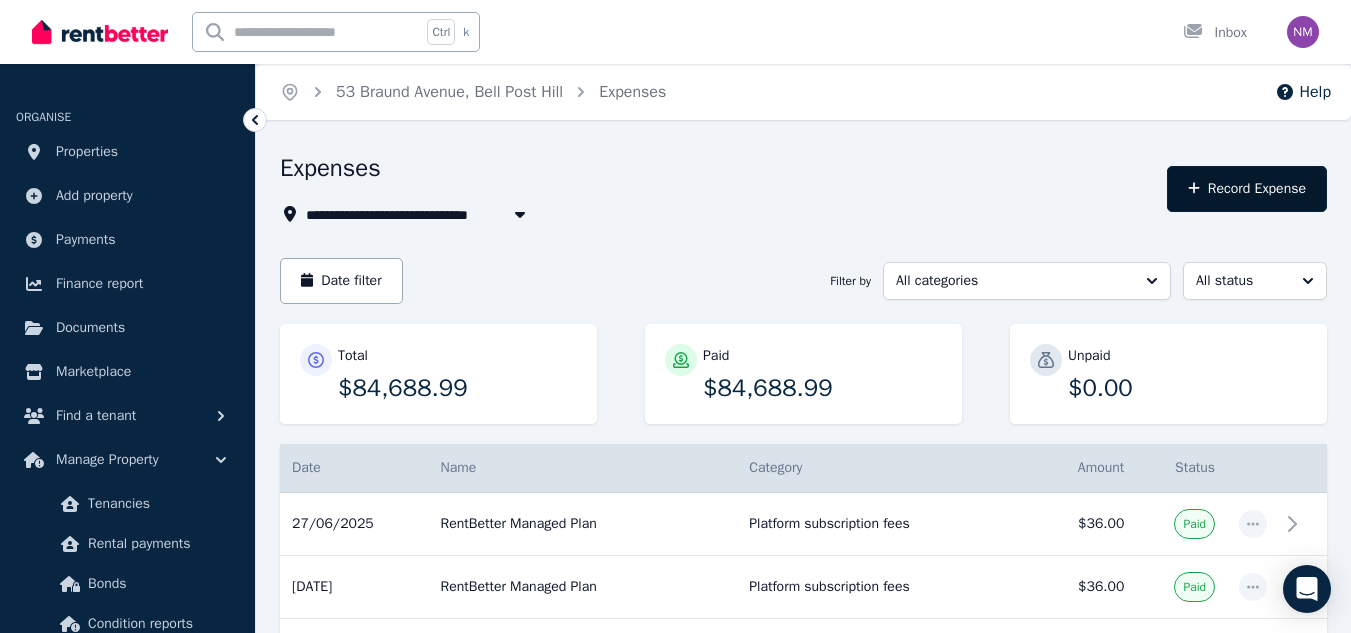 click on "Record Expense" at bounding box center (1247, 189) 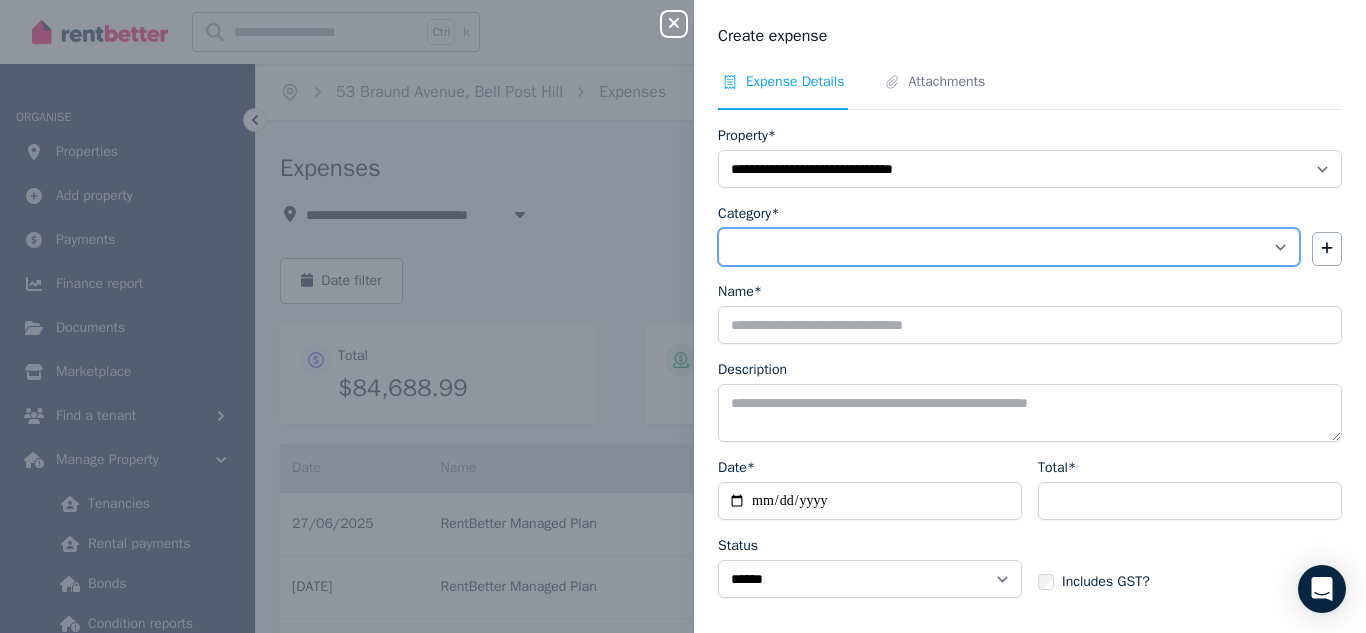 click on "**********" at bounding box center (1009, 247) 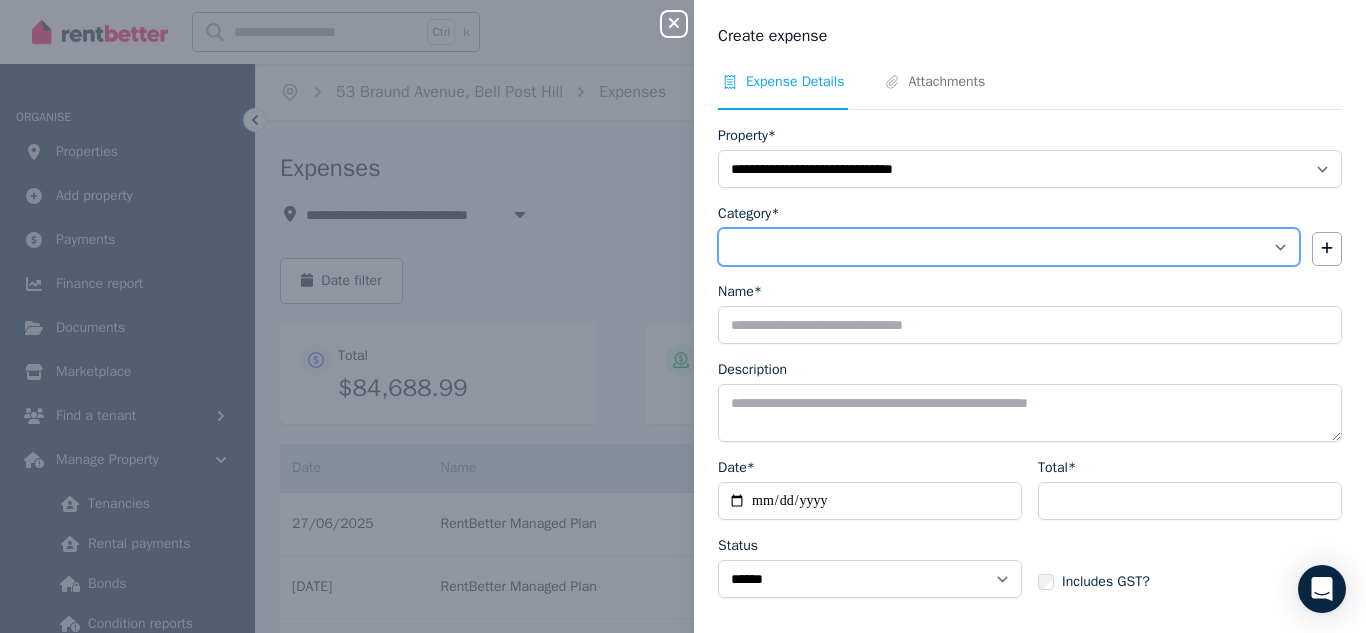 select on "**********" 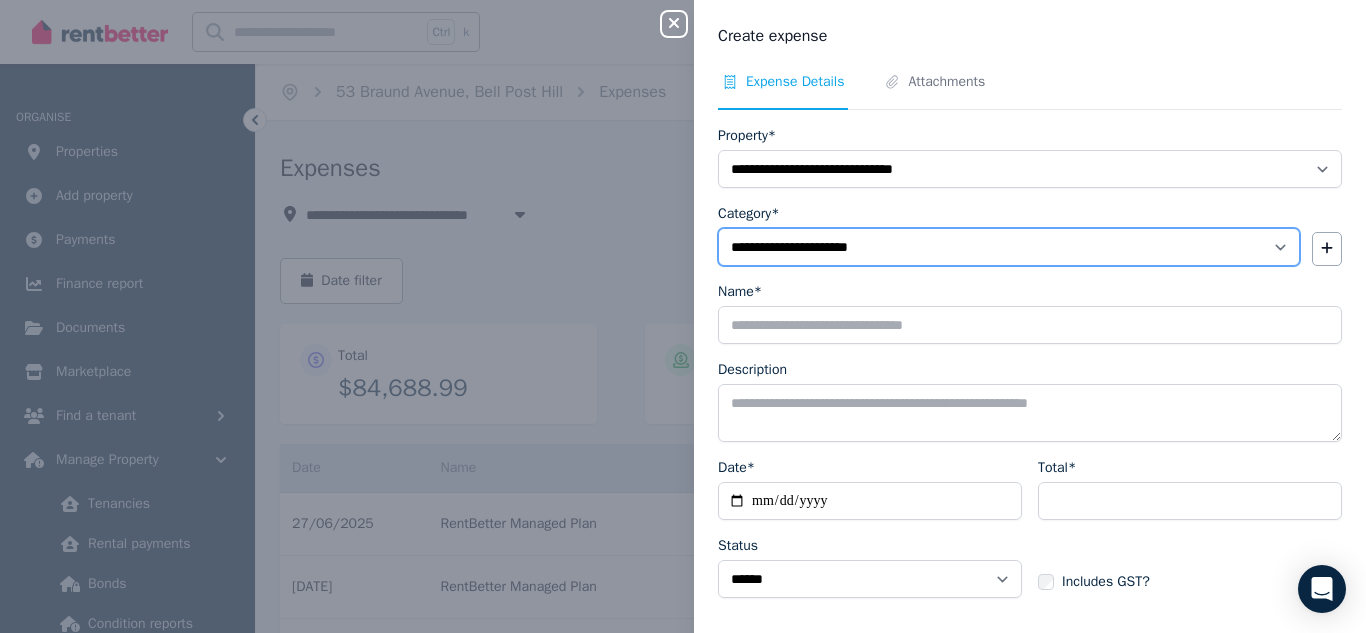click on "**********" at bounding box center [1009, 247] 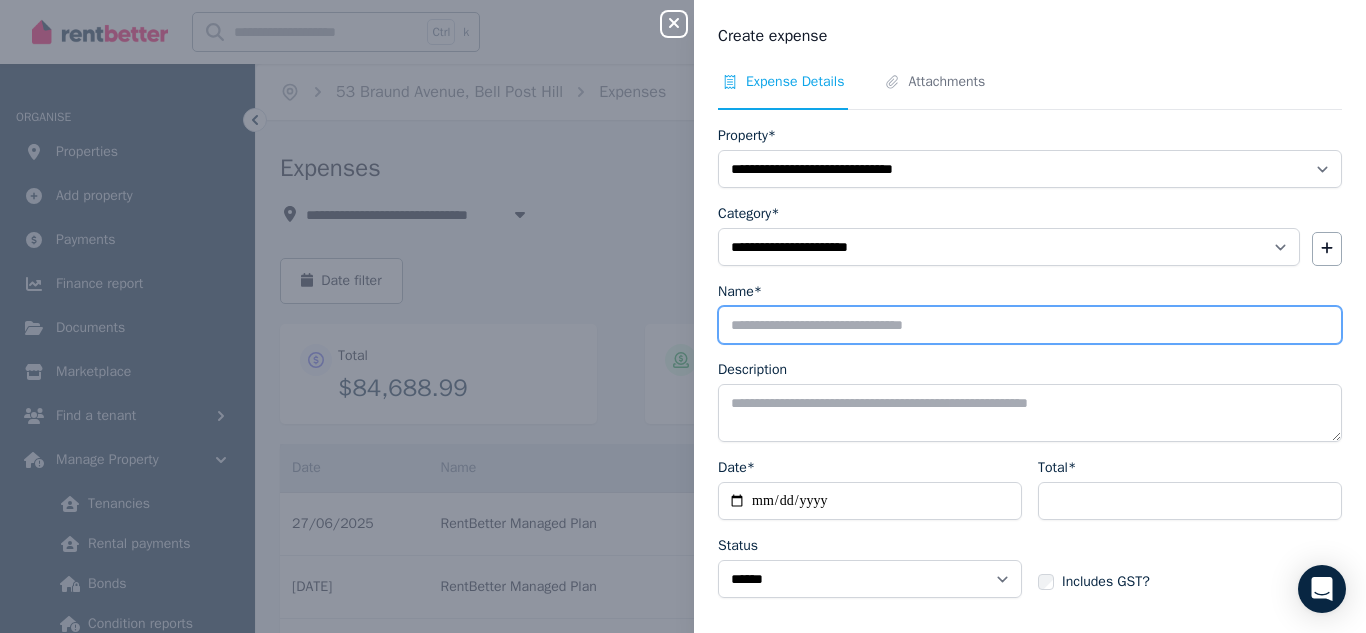 click on "Name*" at bounding box center [1030, 325] 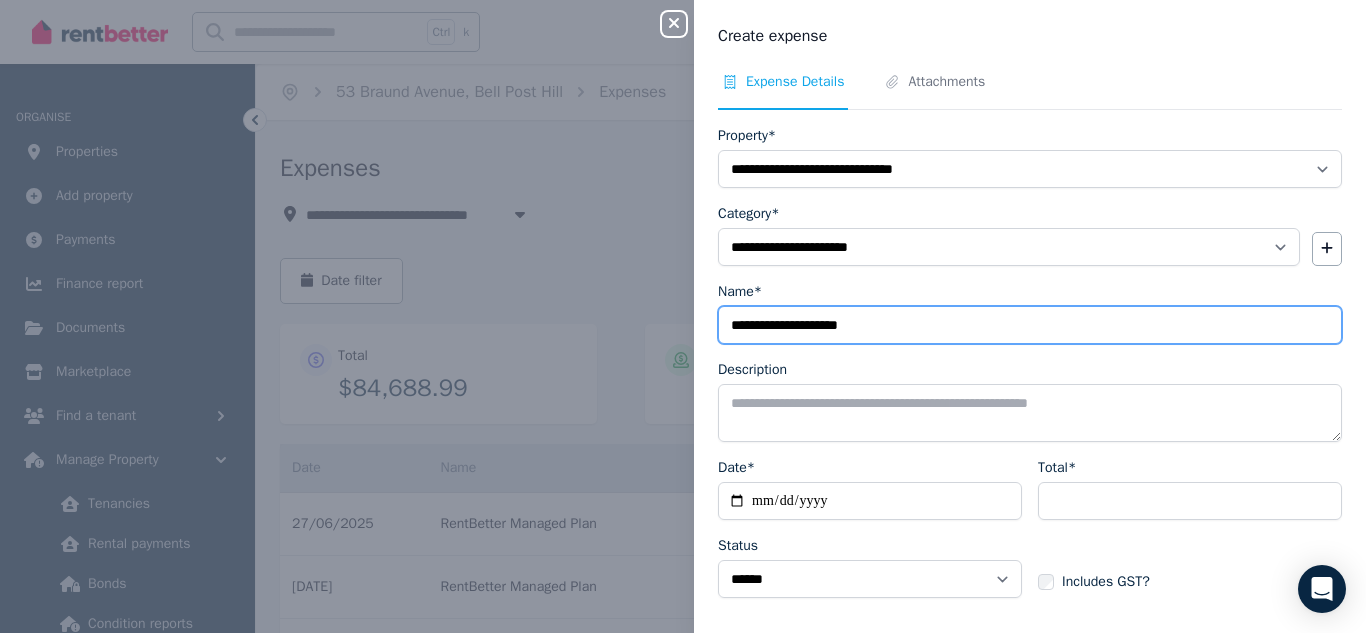 type on "**********" 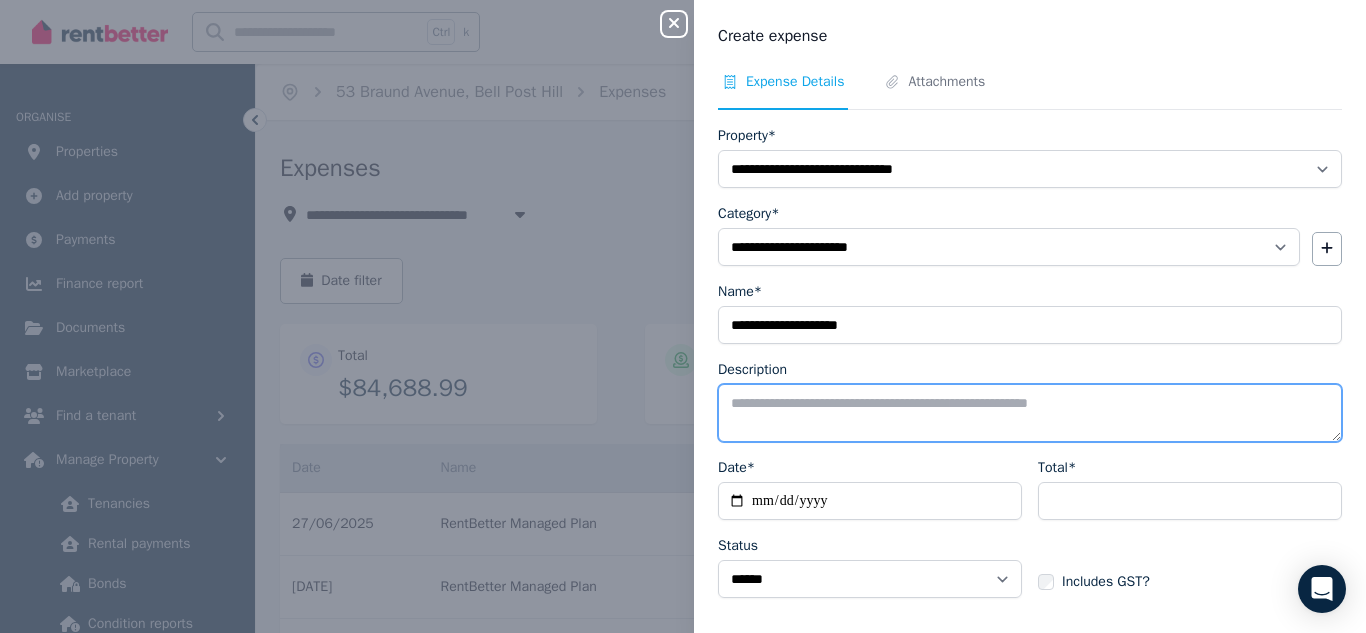 click on "Description" at bounding box center [1030, 413] 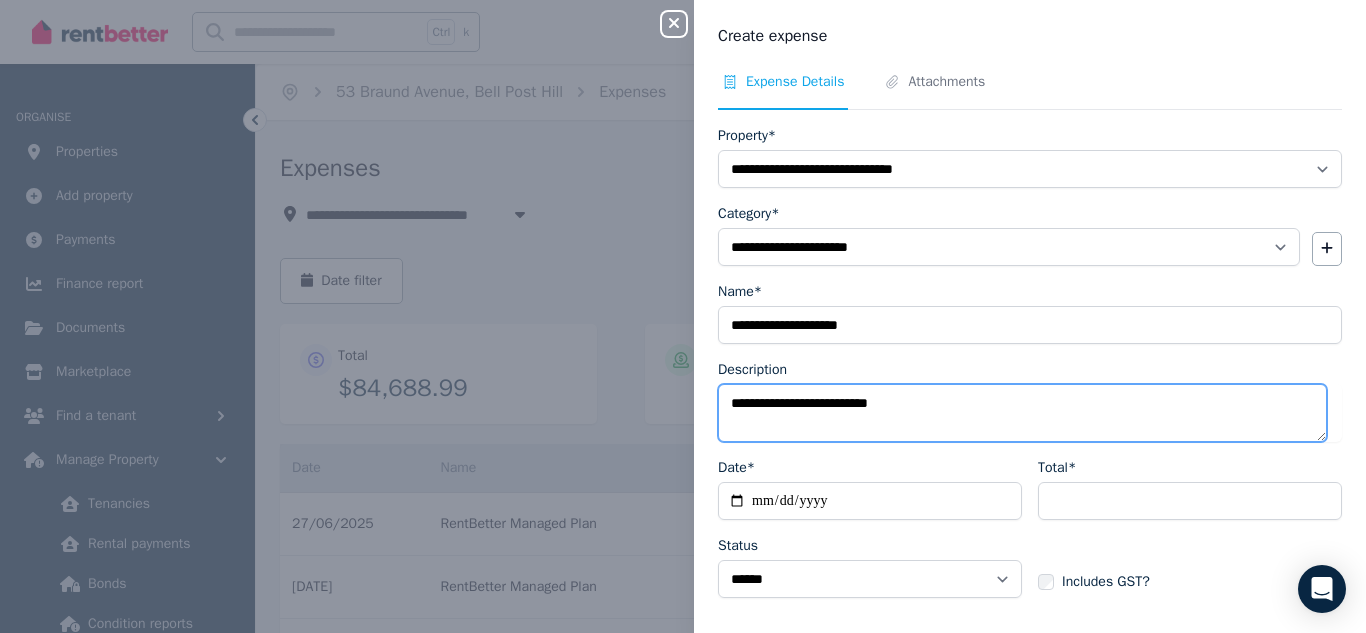 type on "**********" 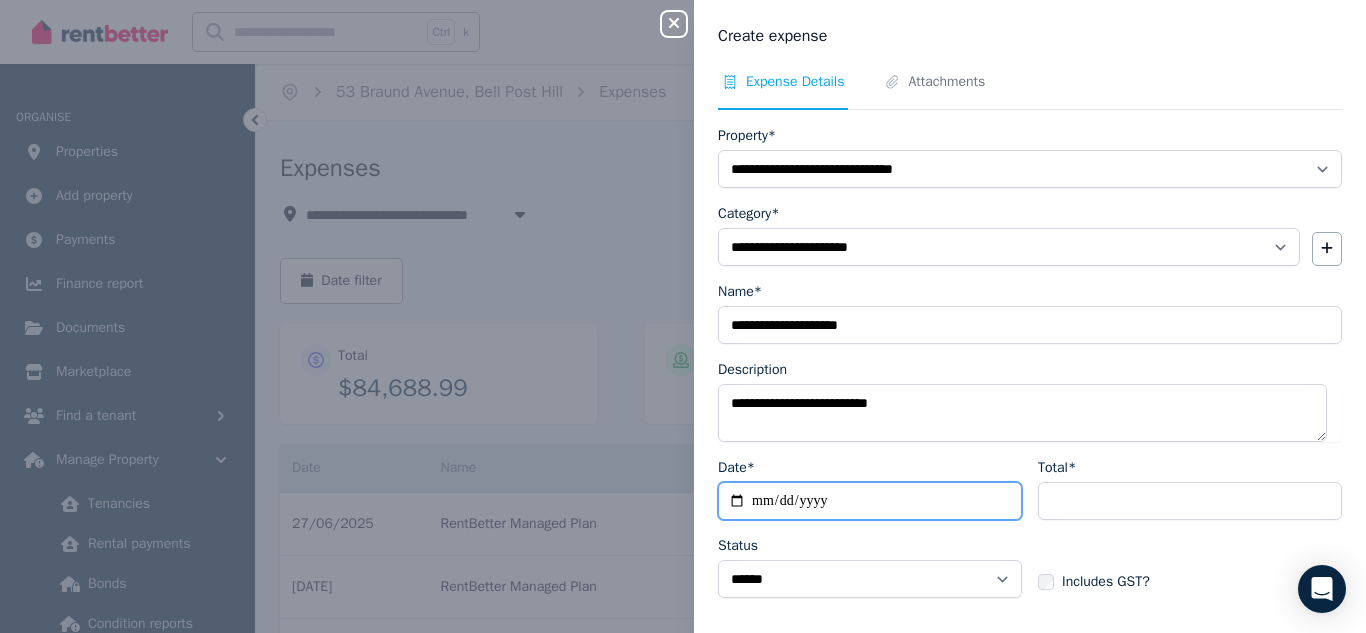 click on "Date*" at bounding box center (870, 501) 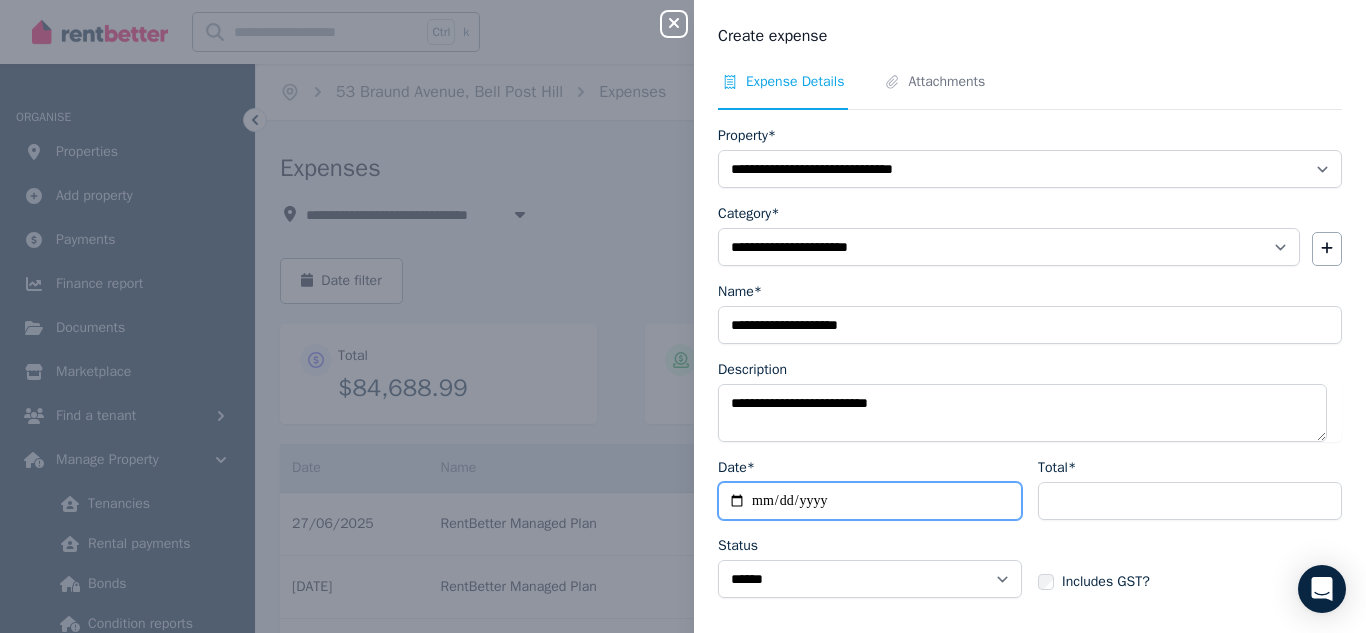 type on "**********" 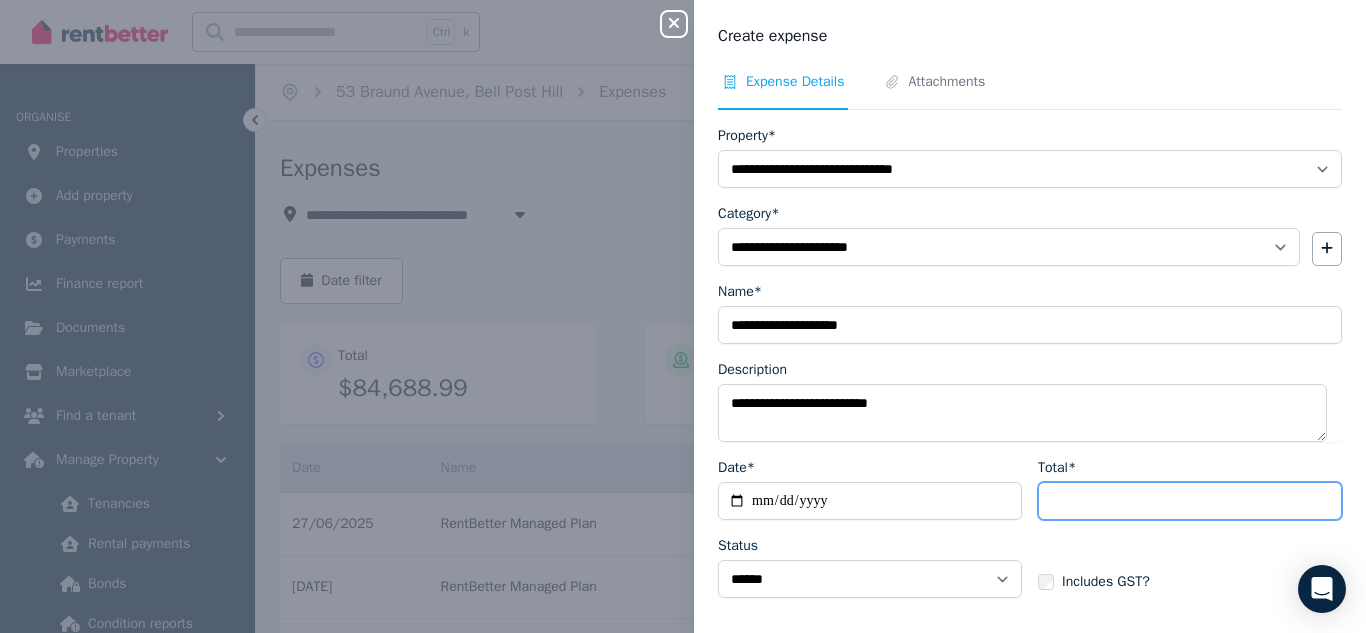 click on "Total*" at bounding box center (1190, 501) 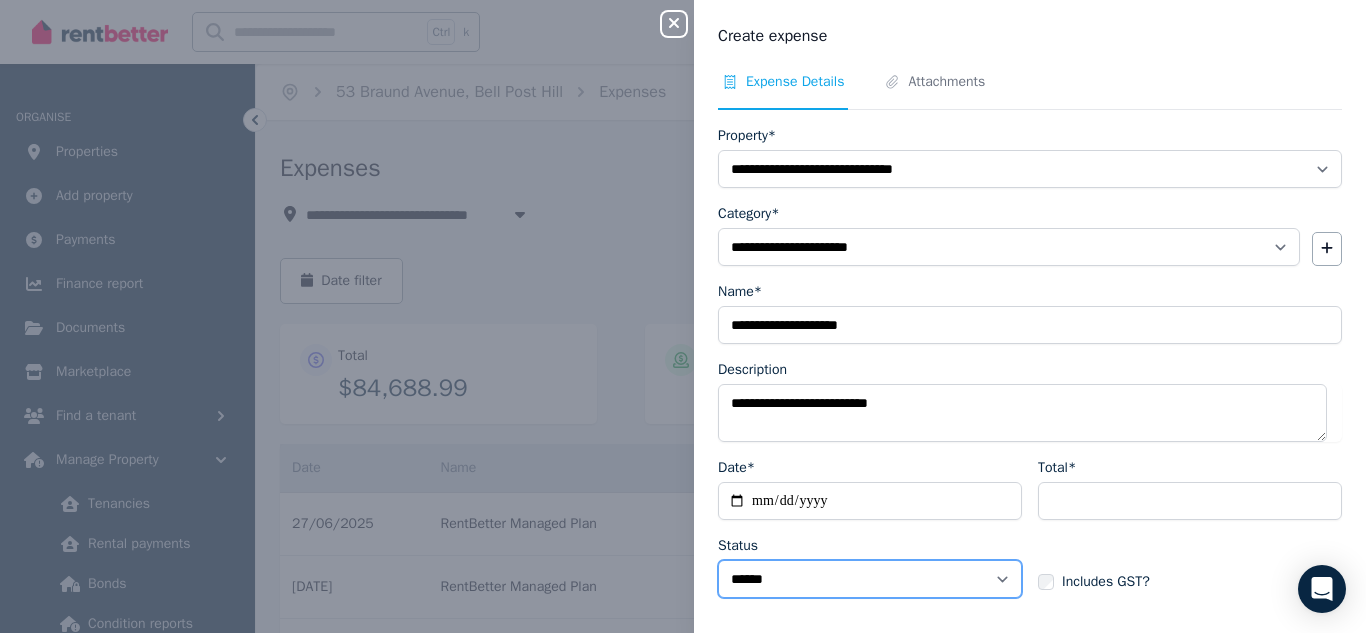 click on "****** ****" at bounding box center (870, 579) 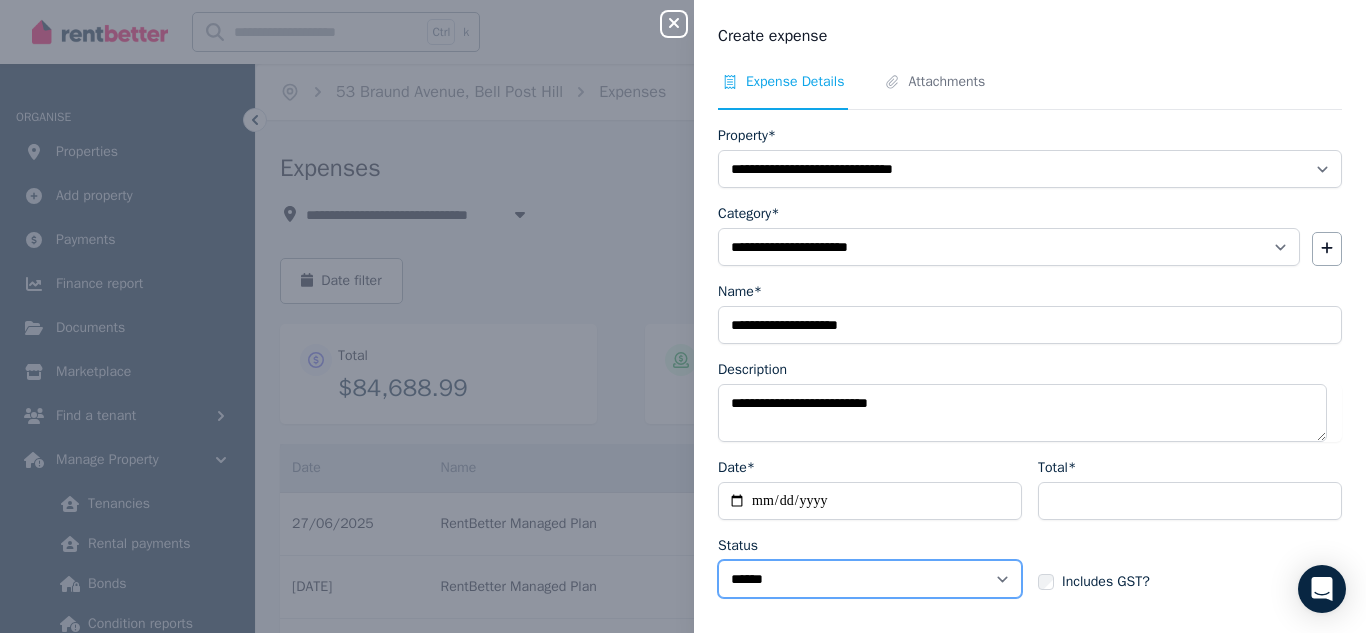 select on "**********" 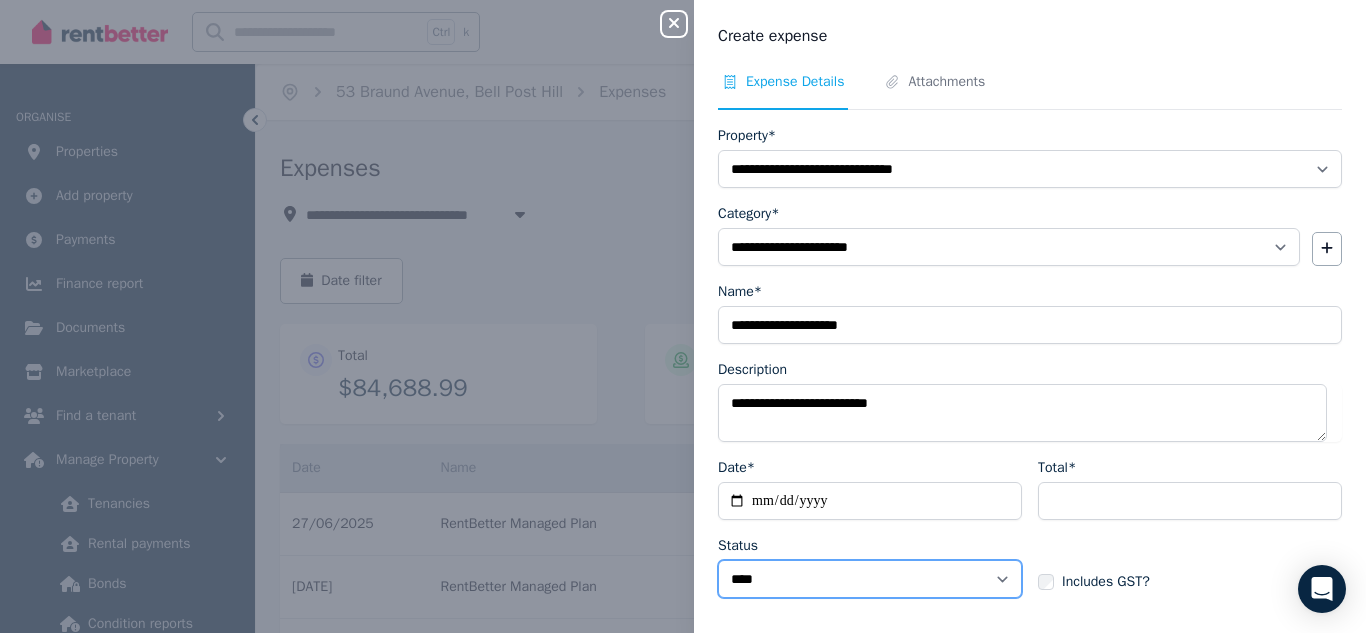 click on "****** ****" at bounding box center [870, 579] 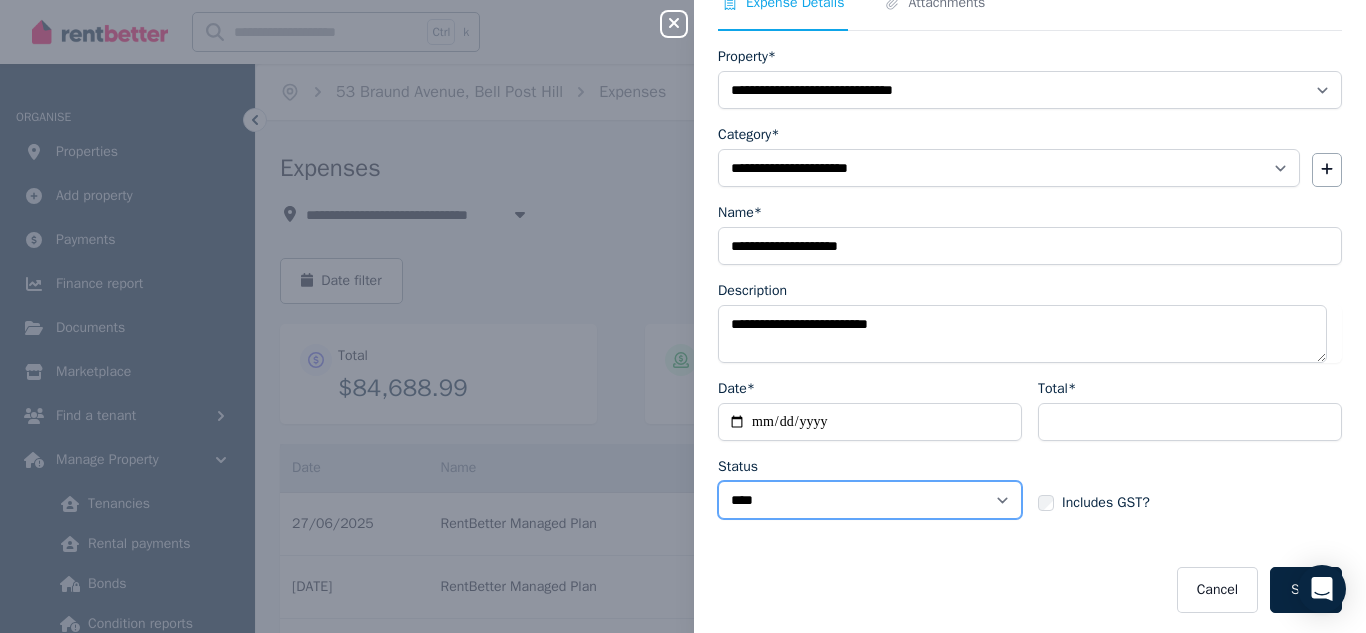 scroll, scrollTop: 83, scrollLeft: 0, axis: vertical 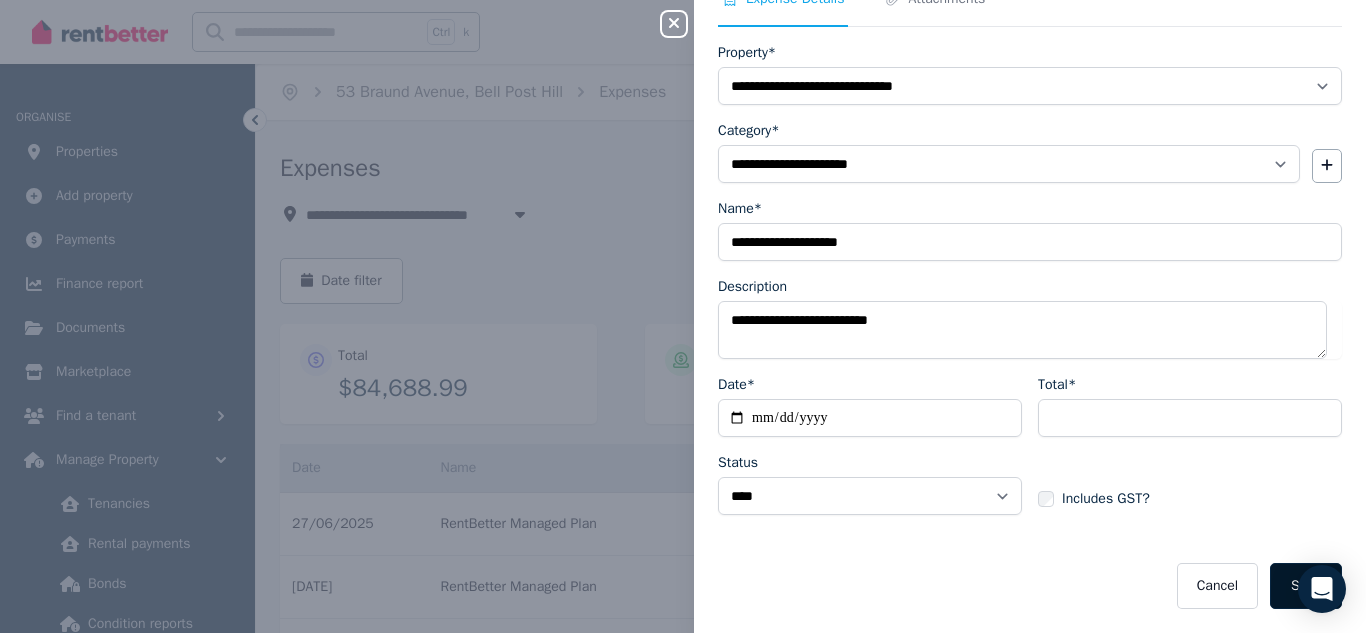 click on "Save" at bounding box center [1306, 586] 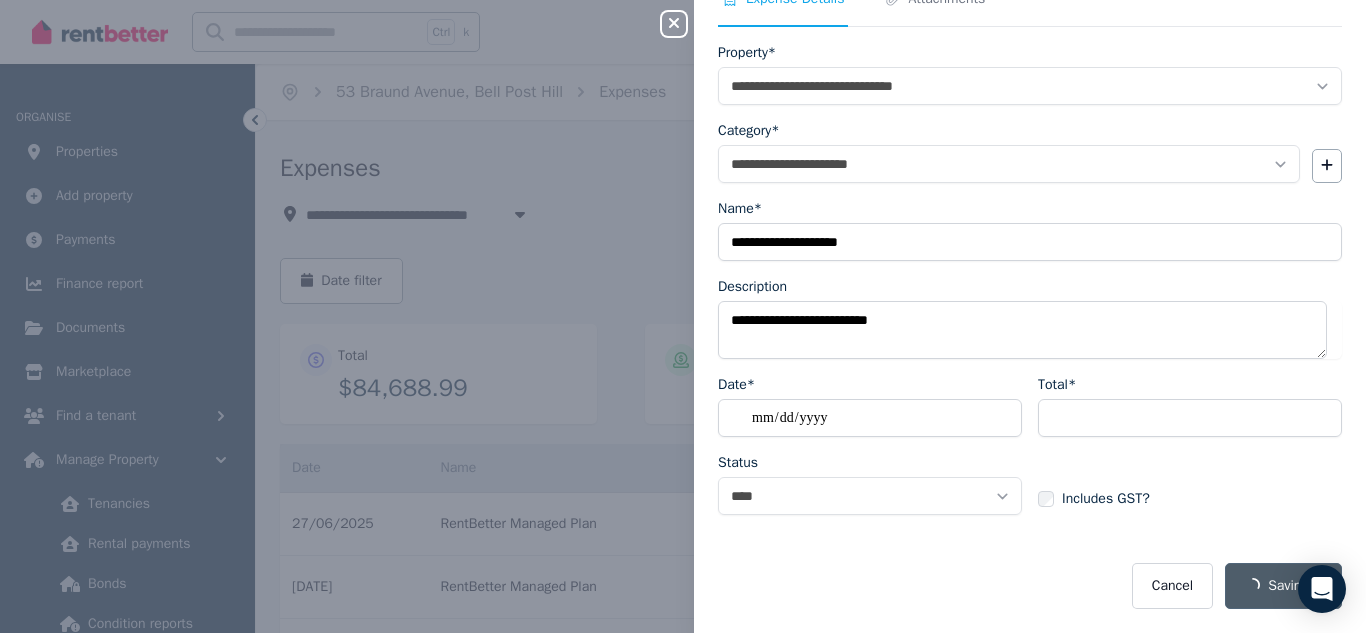 select on "**********" 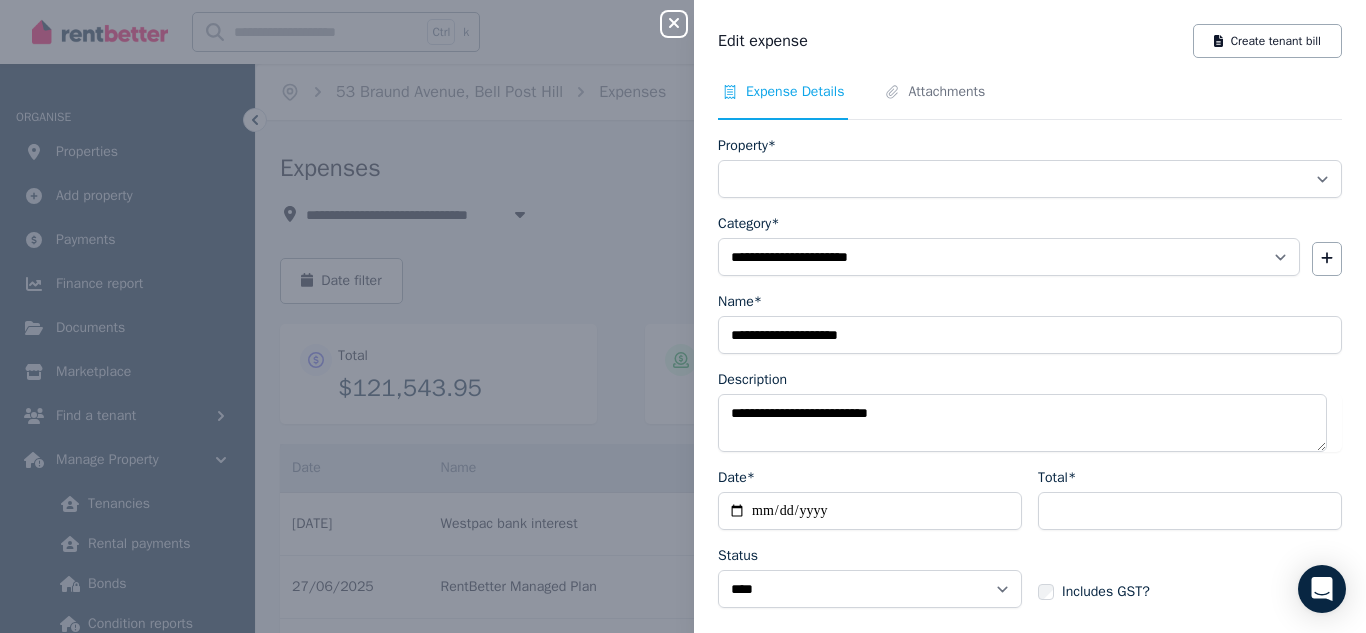 select on "**********" 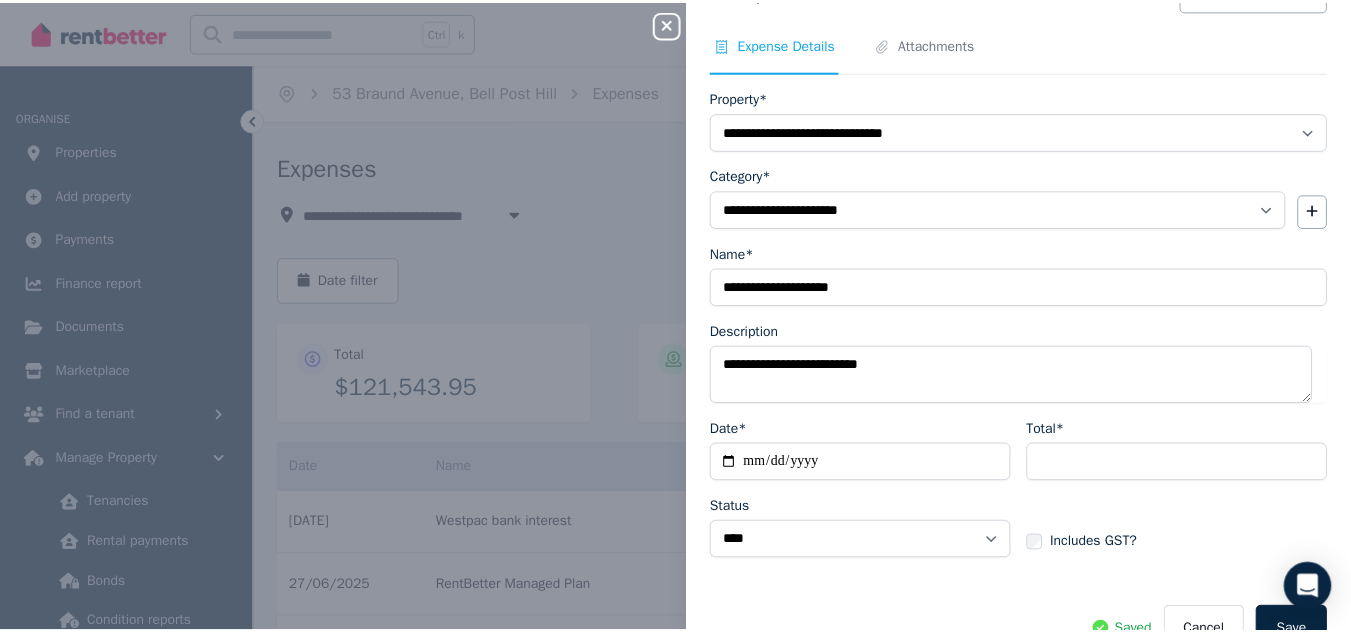 scroll, scrollTop: 93, scrollLeft: 0, axis: vertical 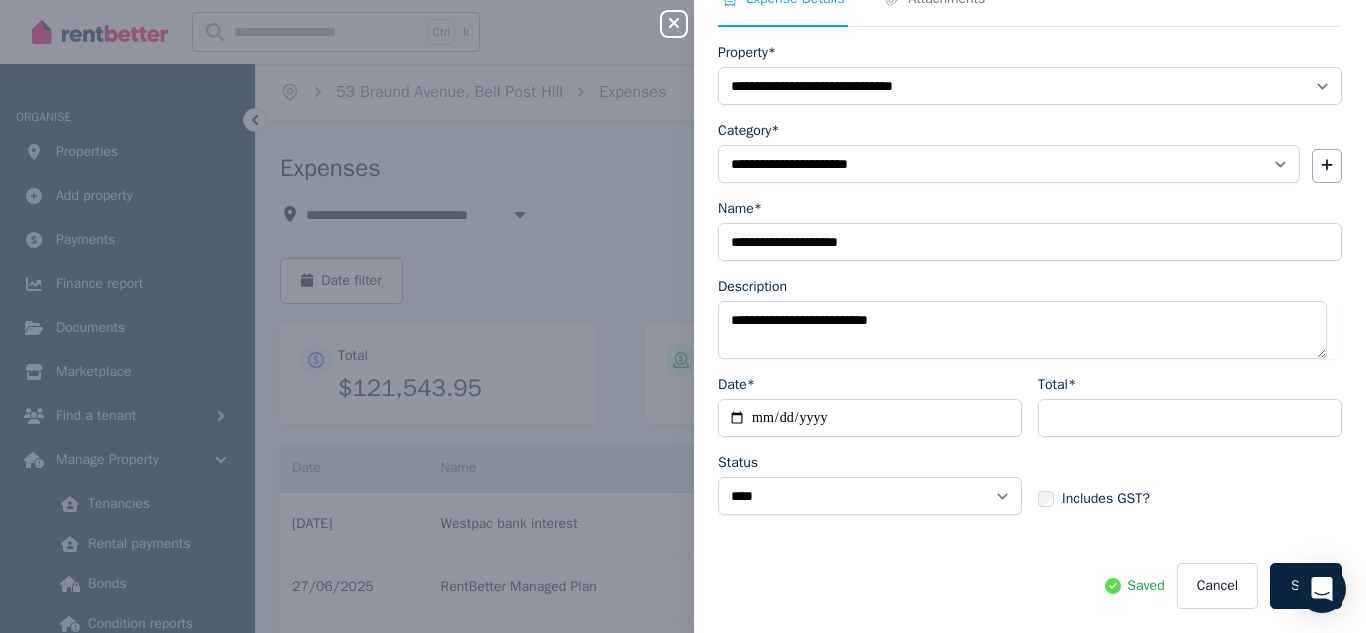 click 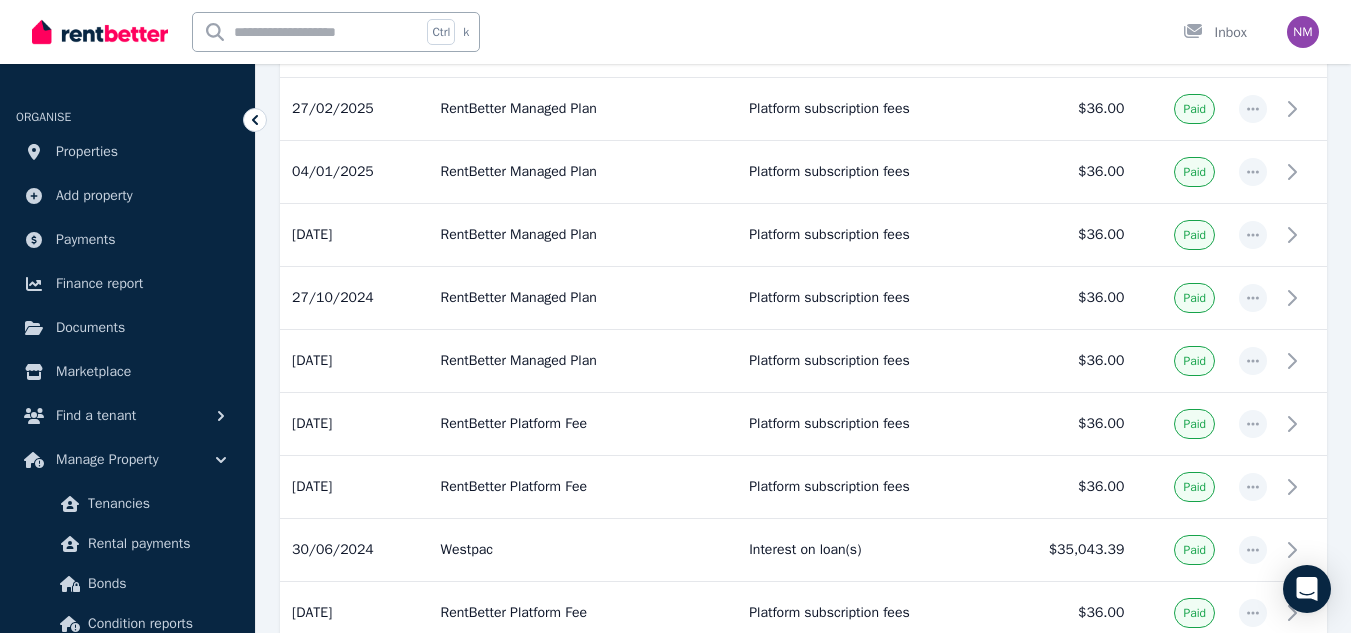 scroll, scrollTop: 749, scrollLeft: 0, axis: vertical 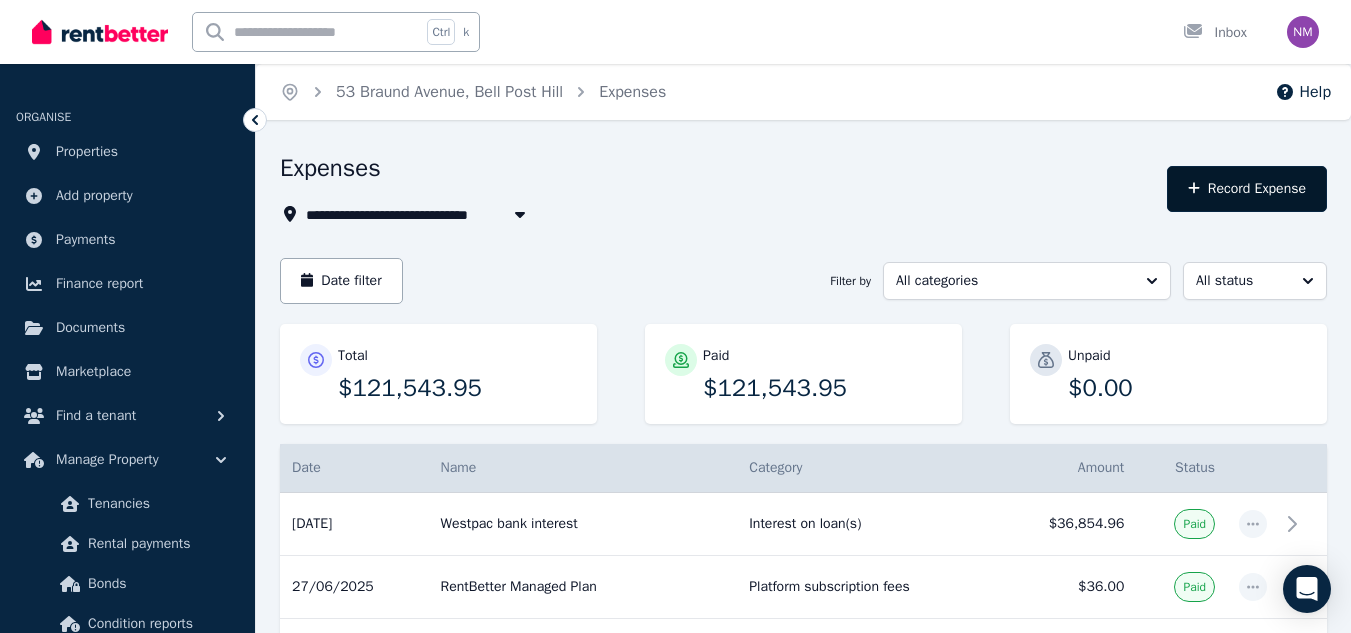 click on "Record Expense" at bounding box center (1247, 189) 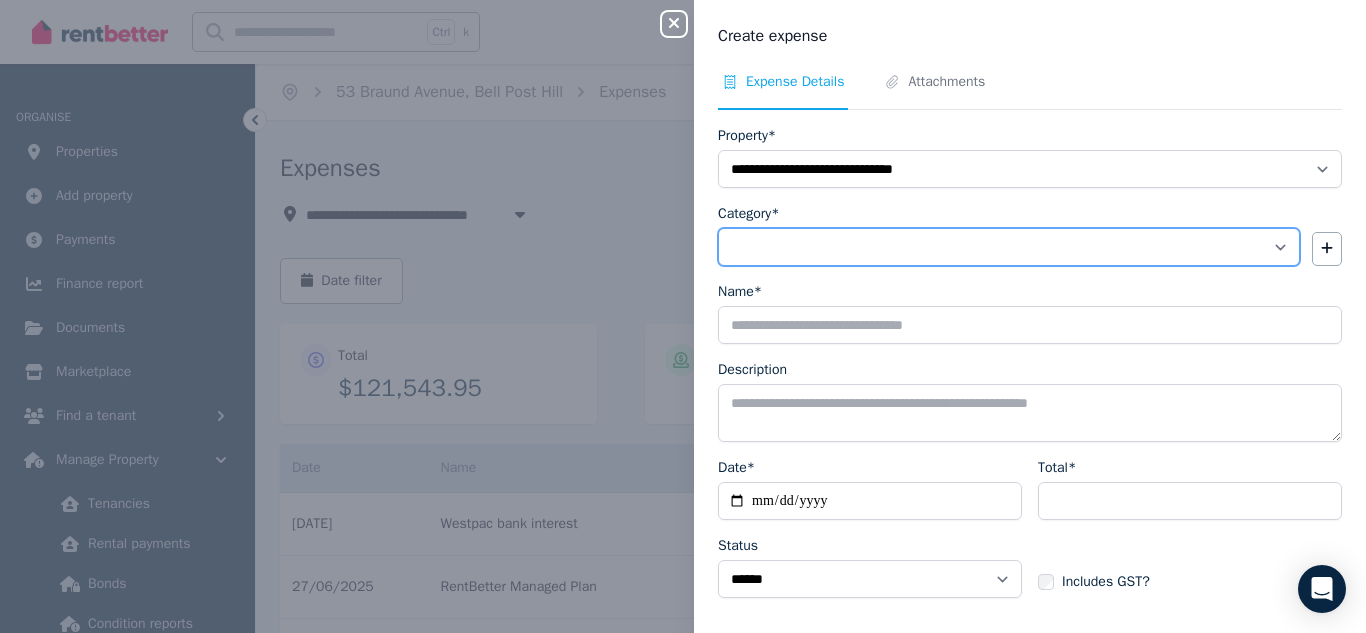 click on "**********" at bounding box center (1009, 247) 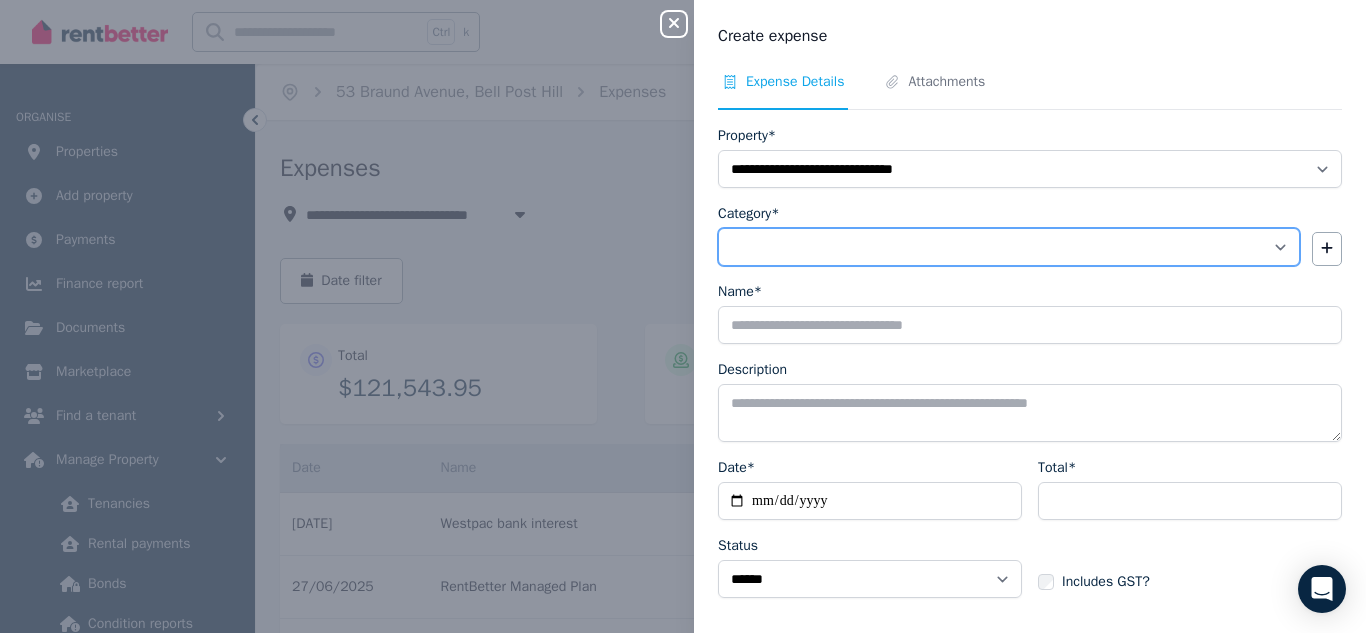 select on "**********" 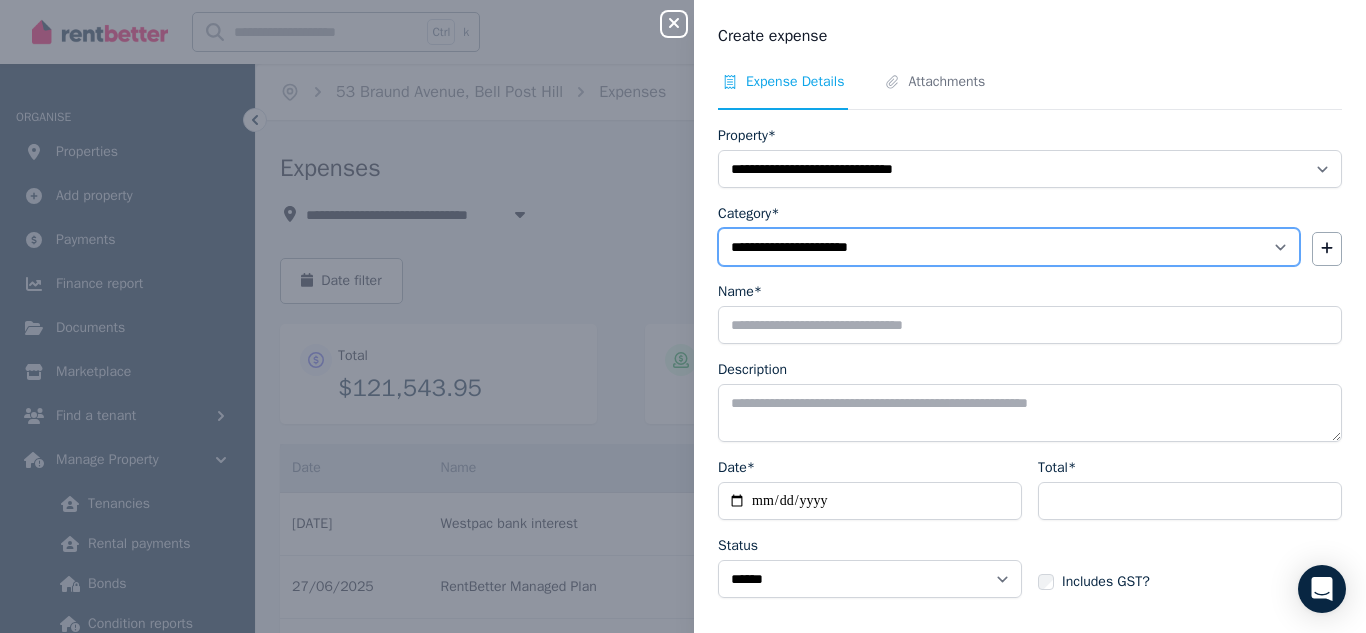 click on "**********" at bounding box center (1009, 247) 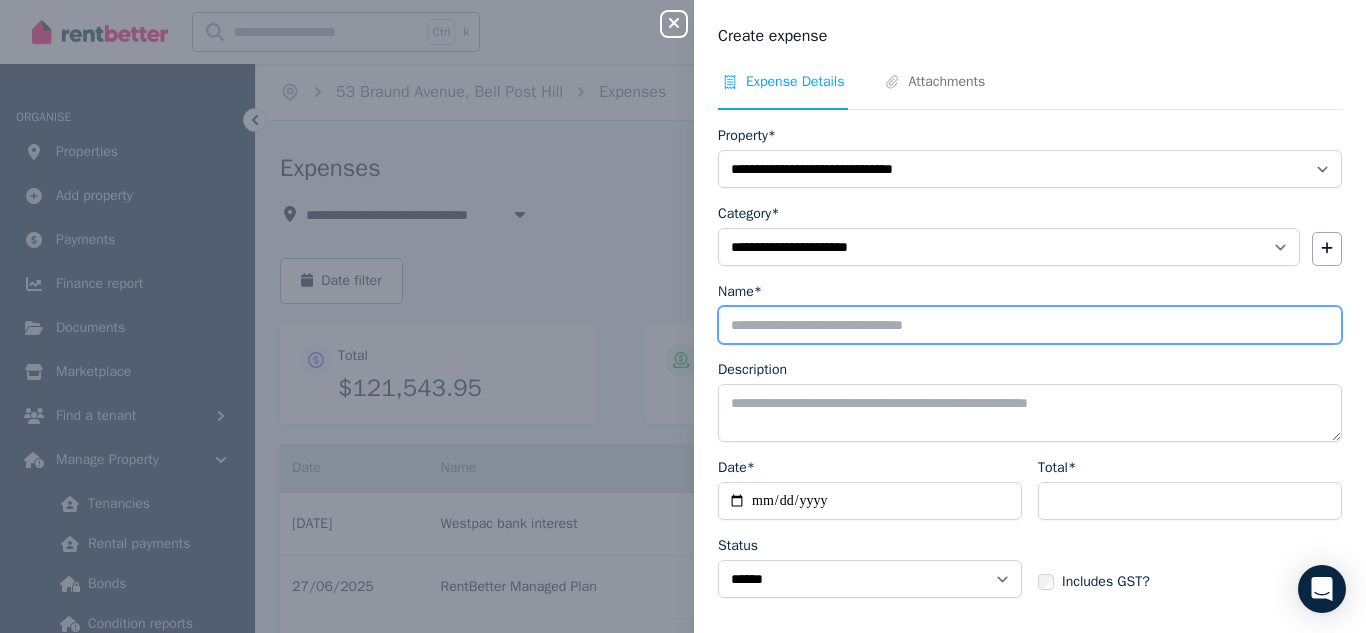 click on "Name*" at bounding box center (1030, 325) 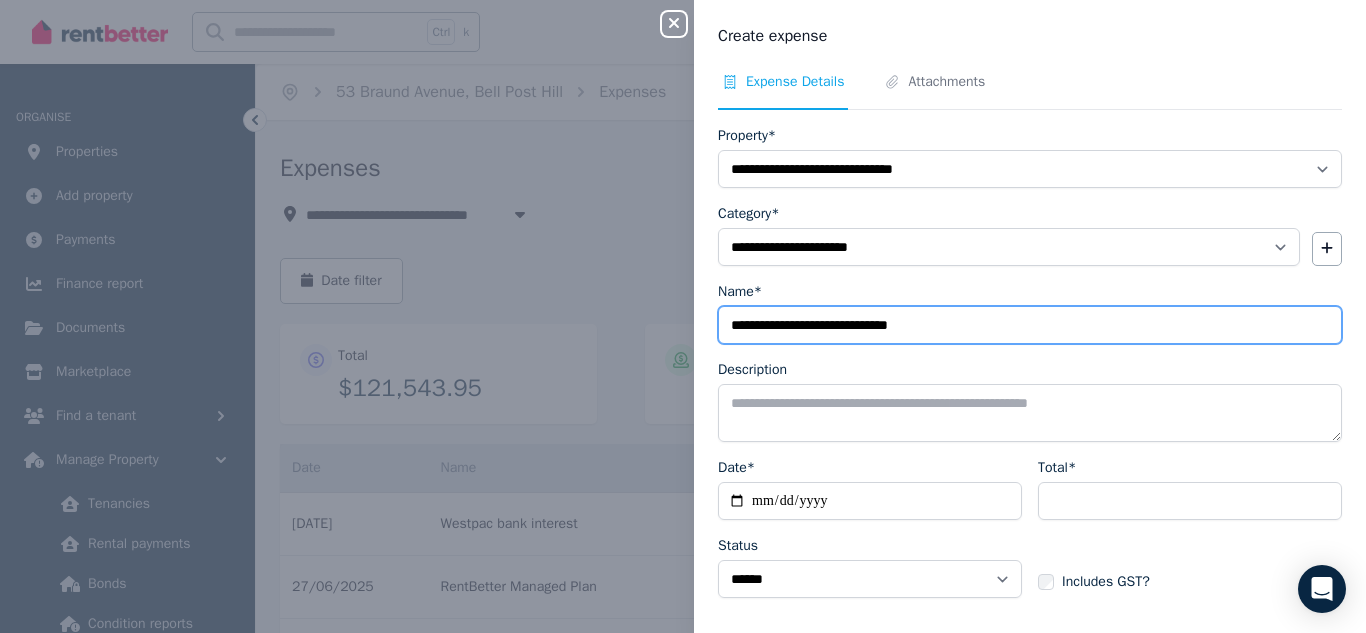 type on "**********" 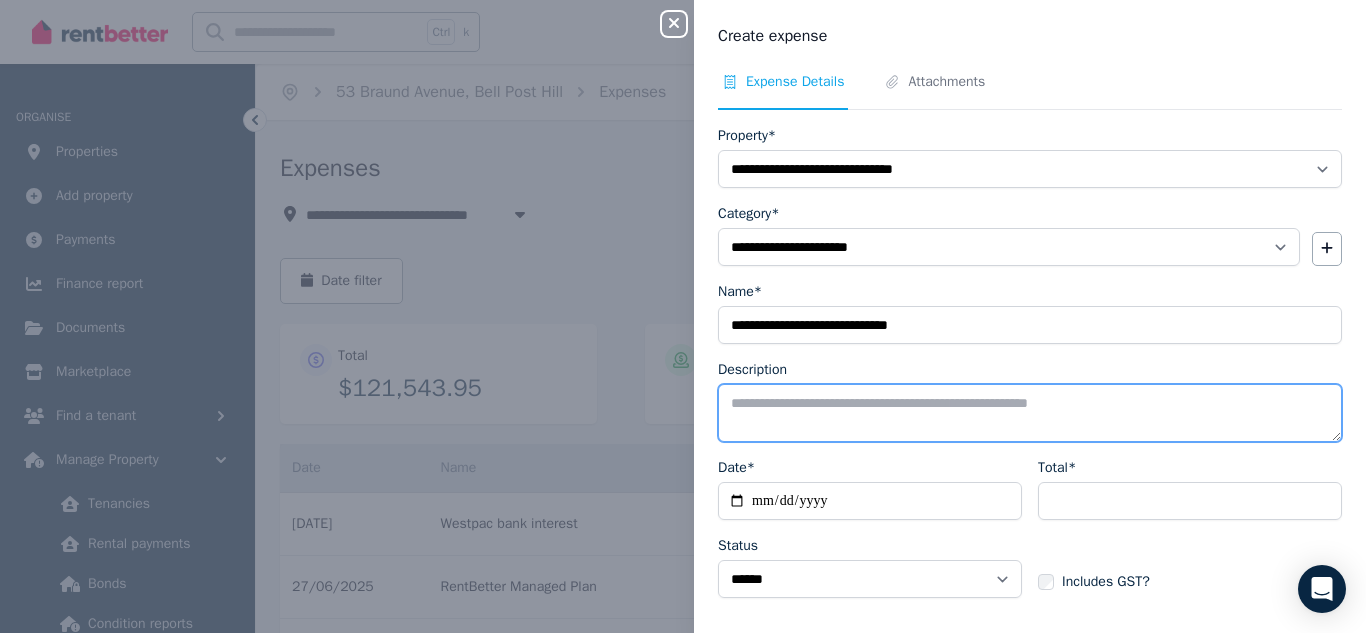 click on "Description" at bounding box center (1030, 413) 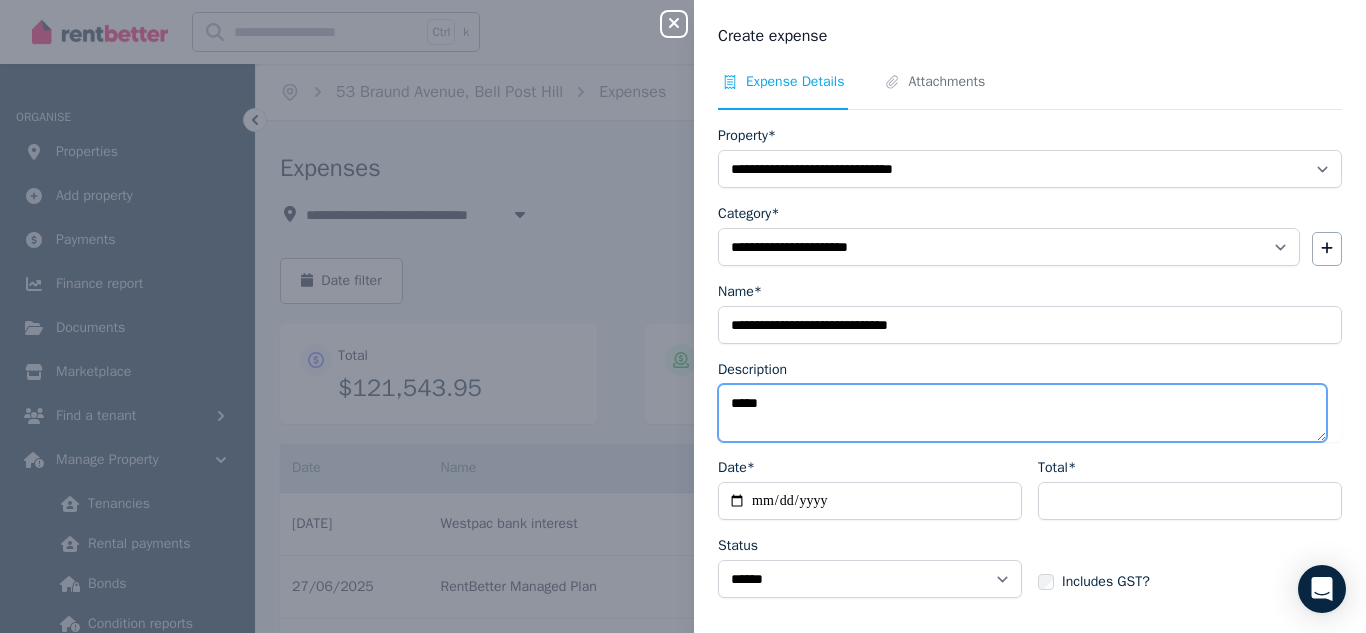 type on "*****" 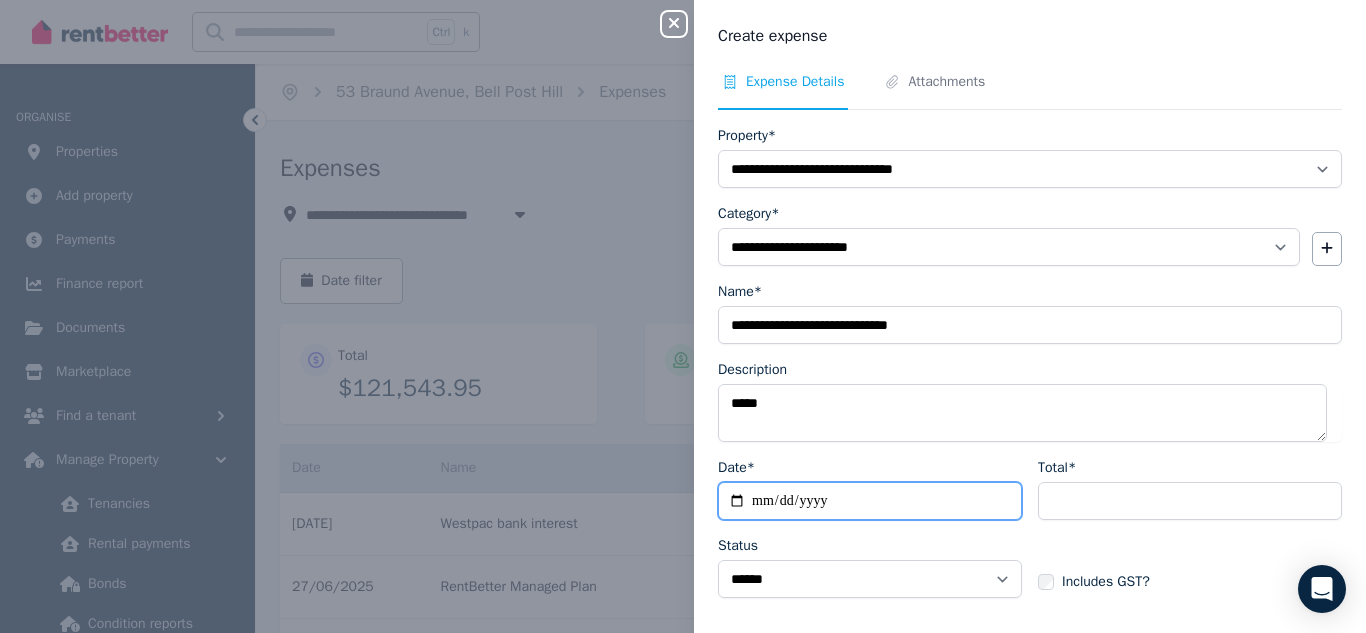 click on "Date*" at bounding box center (870, 501) 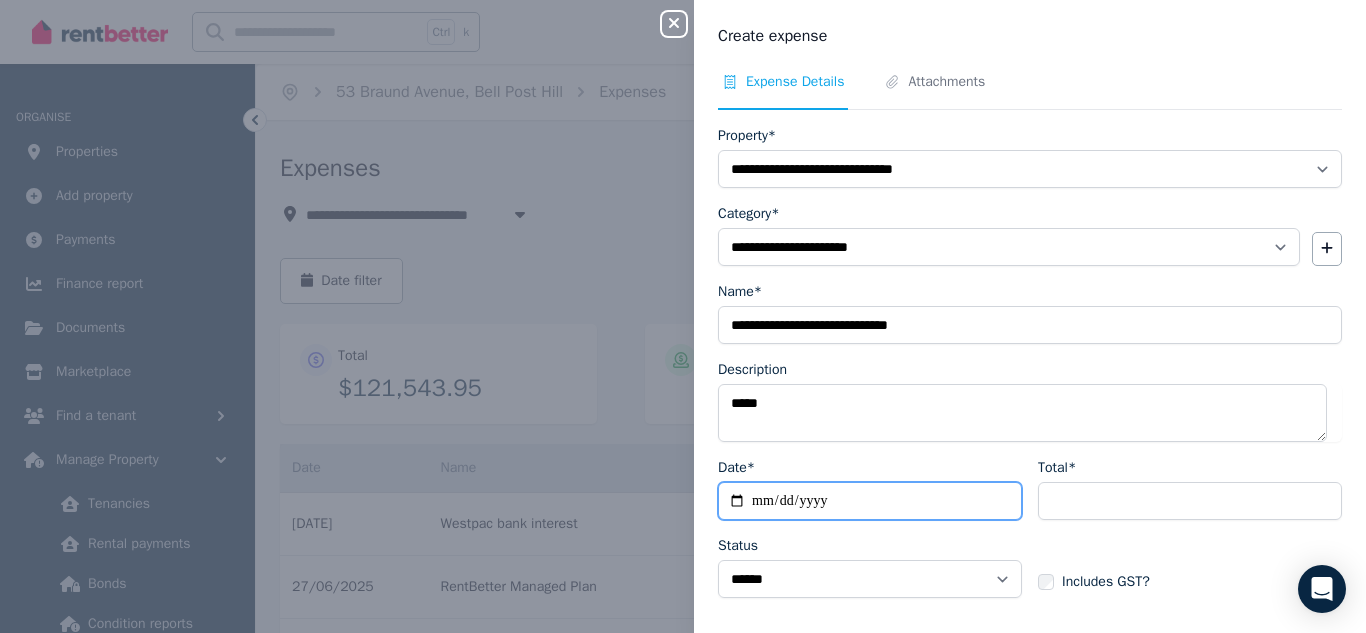 type on "**********" 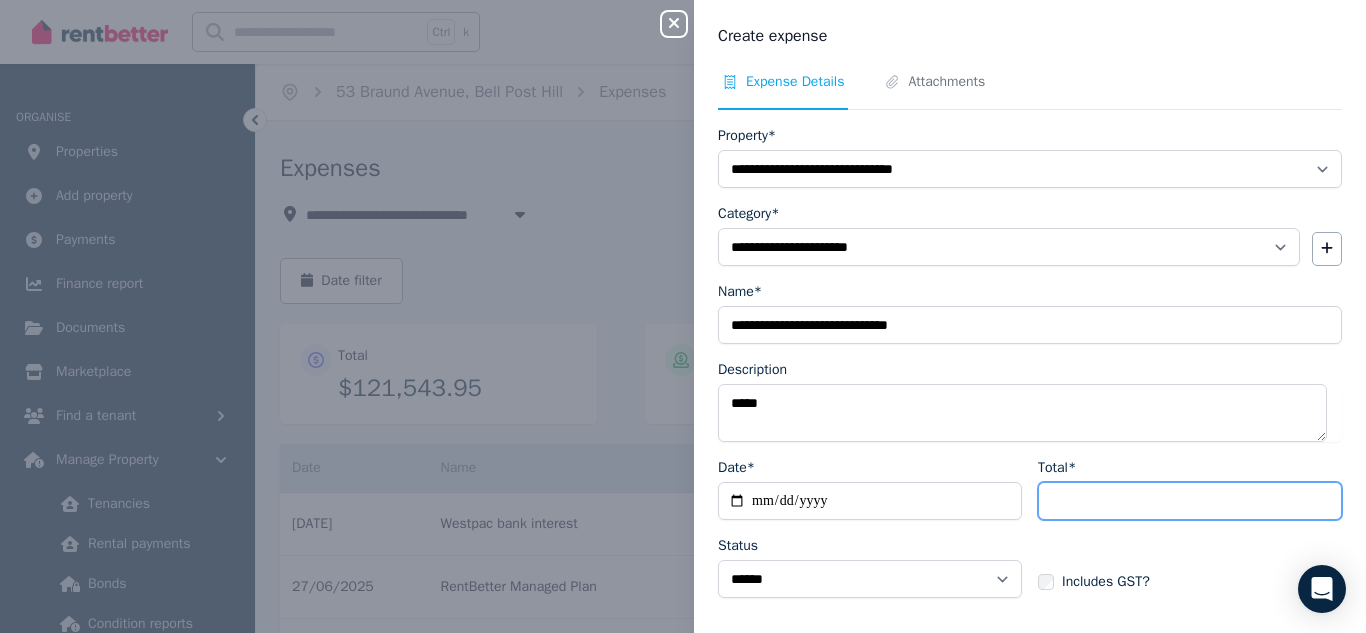 type on "*******" 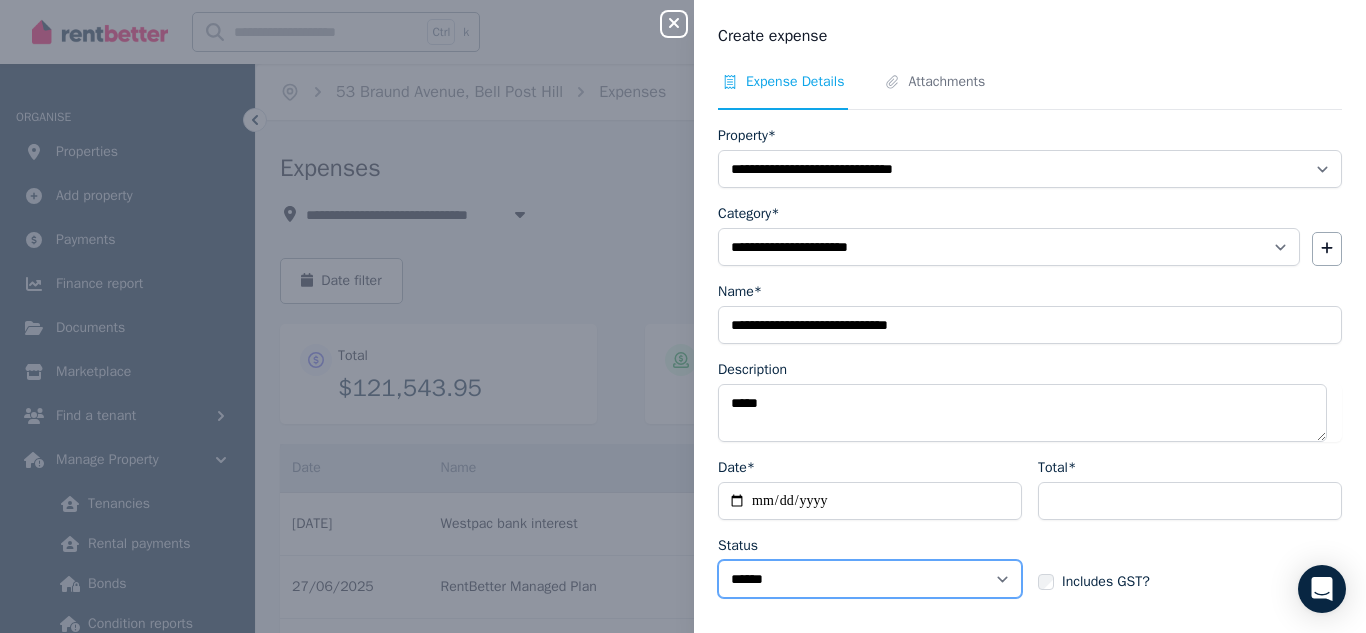 click on "****** ****" at bounding box center (870, 579) 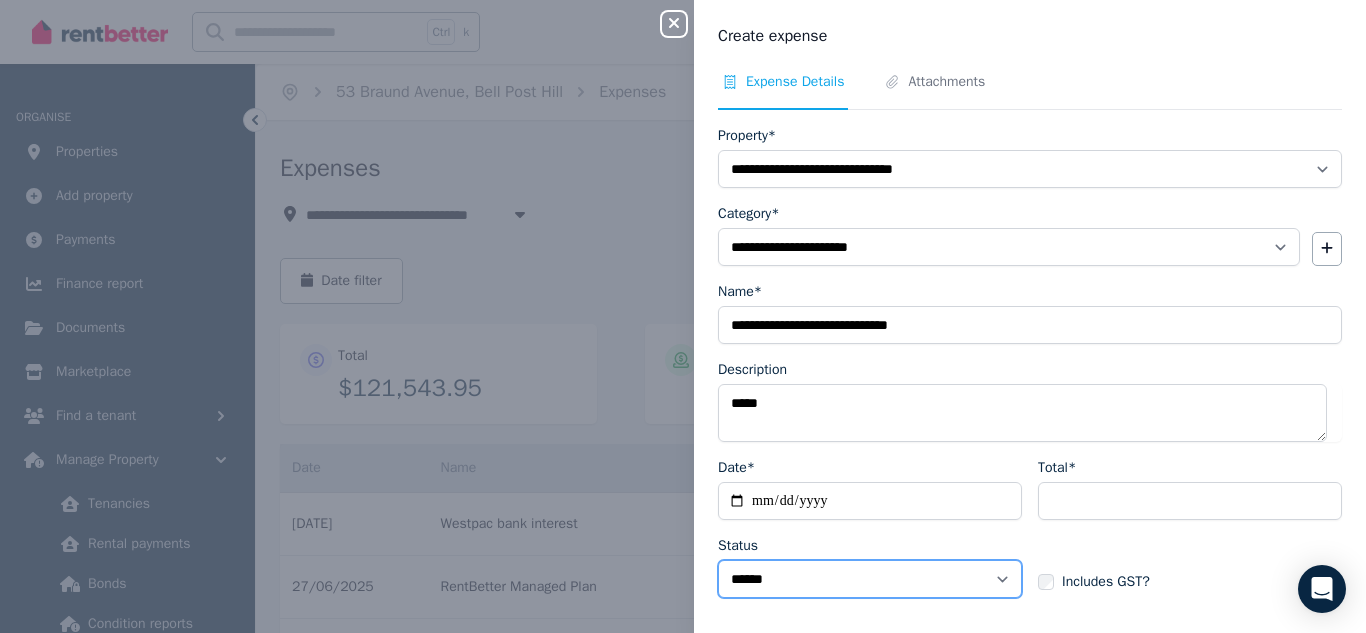 select on "**********" 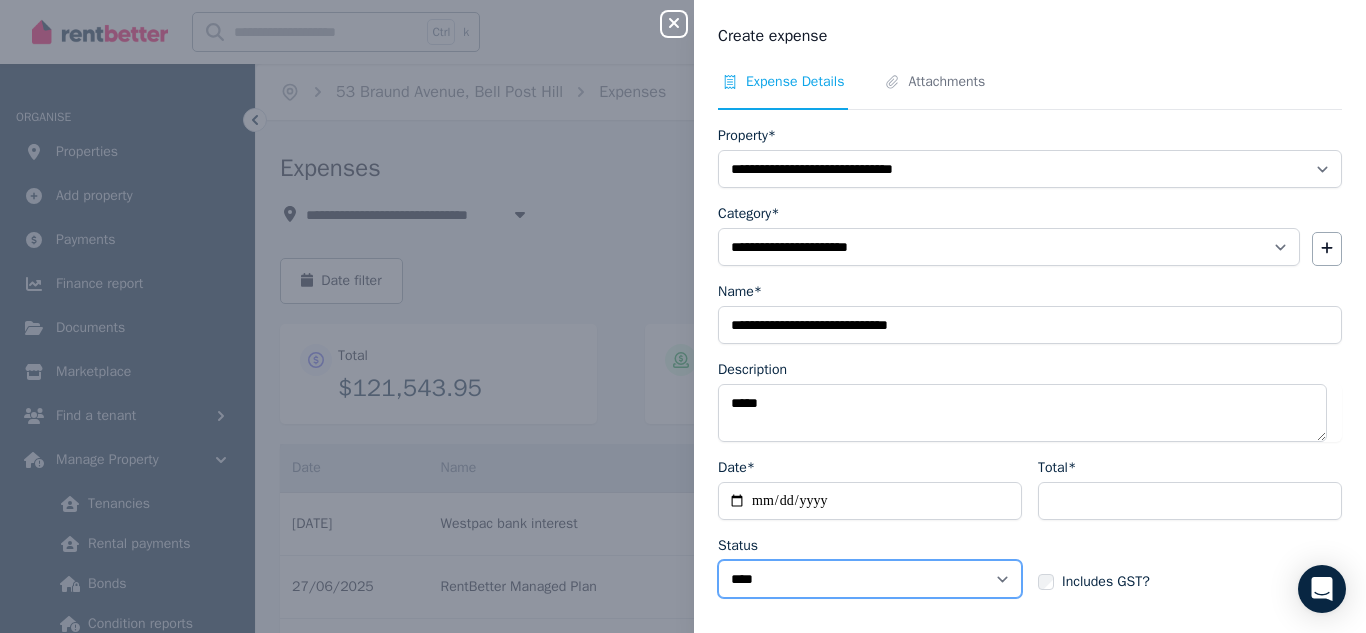 click on "****** ****" at bounding box center [870, 579] 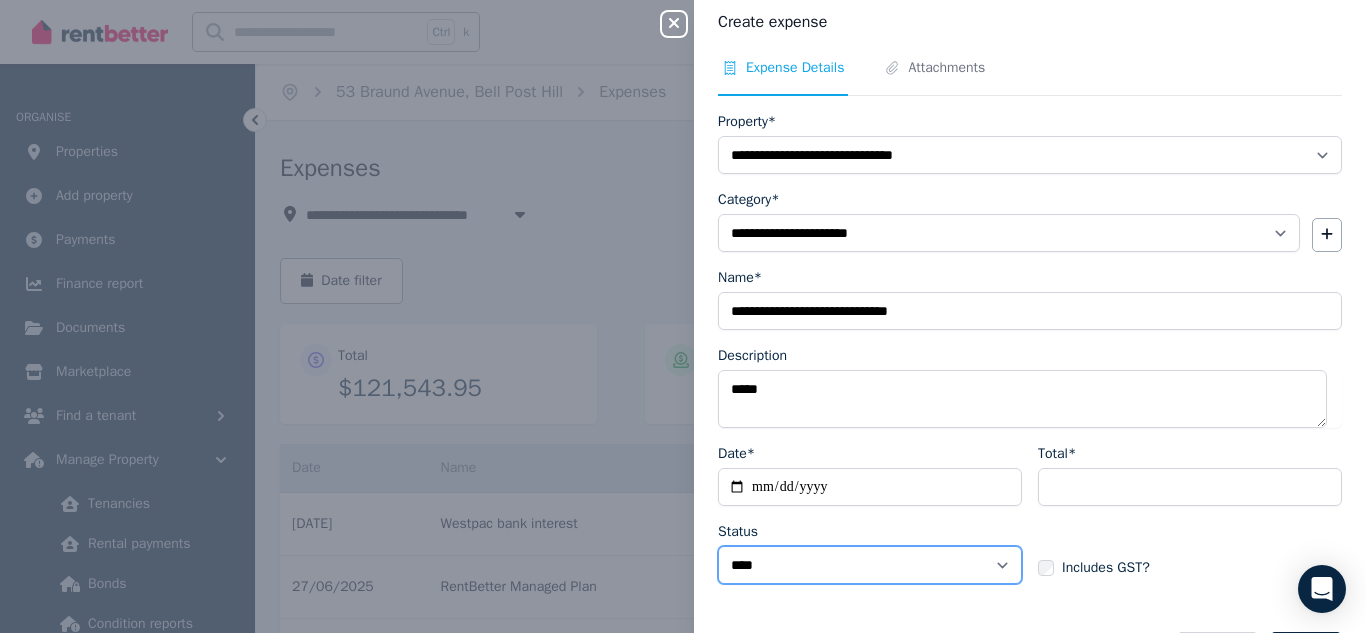 scroll, scrollTop: 12, scrollLeft: 0, axis: vertical 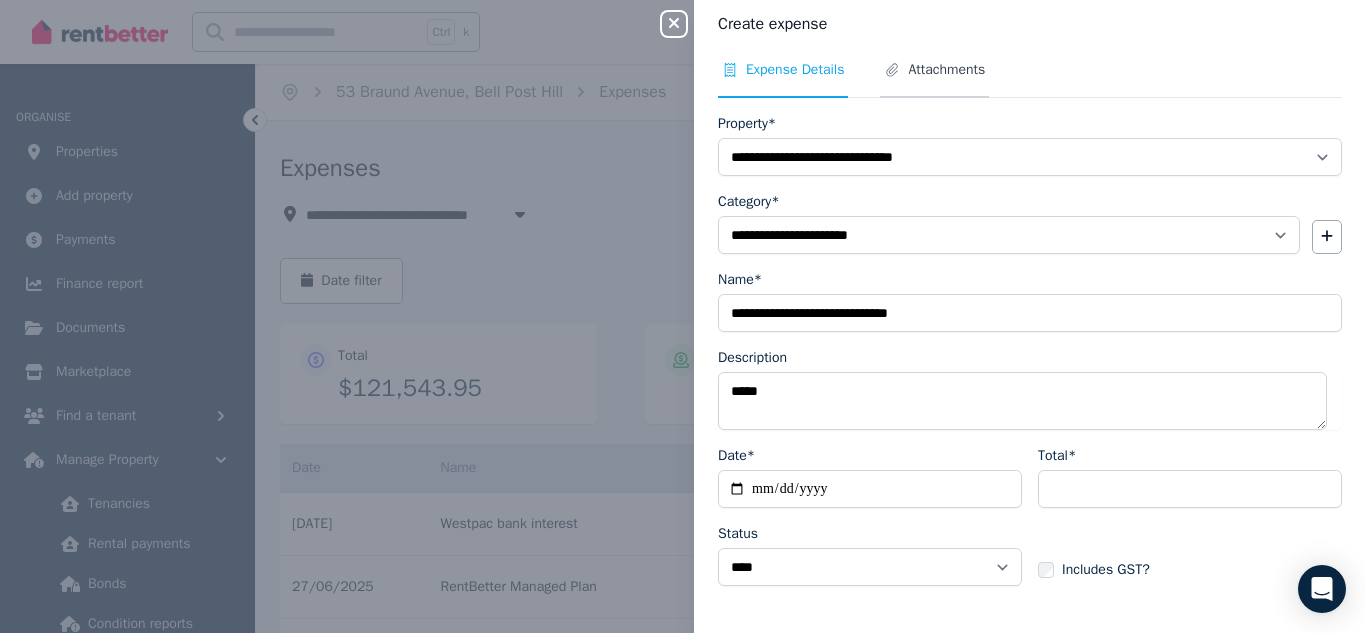 click on "Attachments" at bounding box center (946, 70) 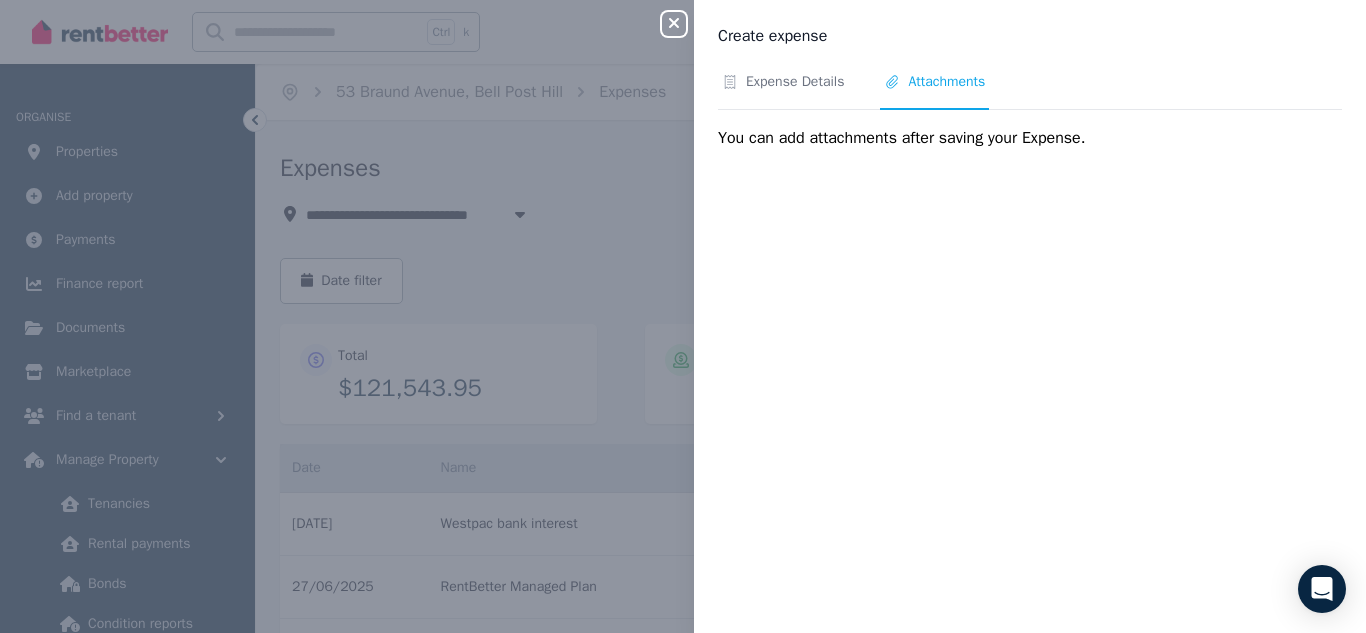 scroll, scrollTop: 0, scrollLeft: 0, axis: both 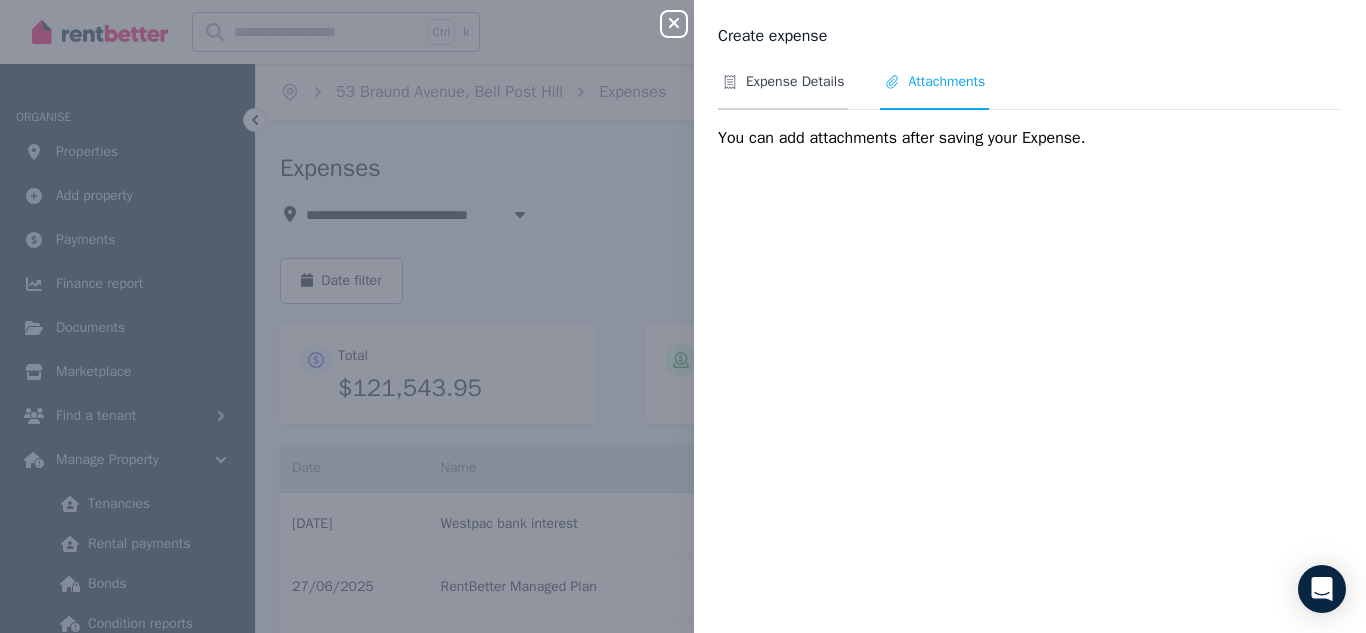 click on "Expense Details" at bounding box center (795, 82) 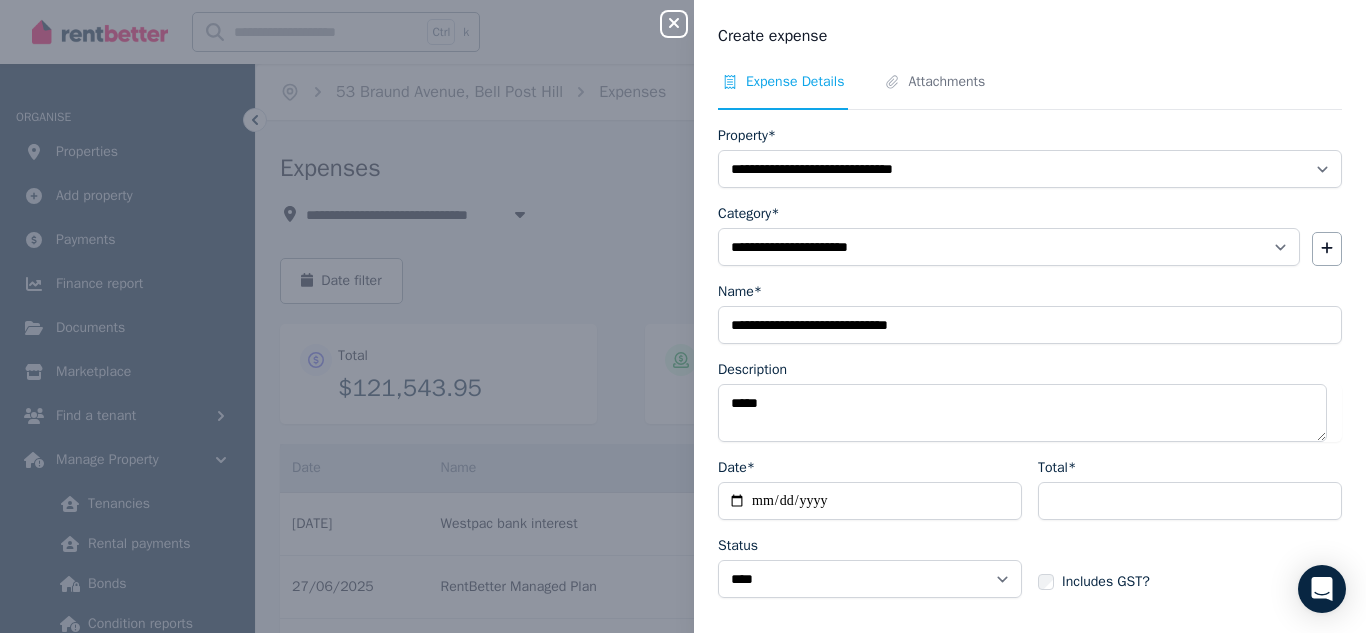 scroll, scrollTop: 83, scrollLeft: 0, axis: vertical 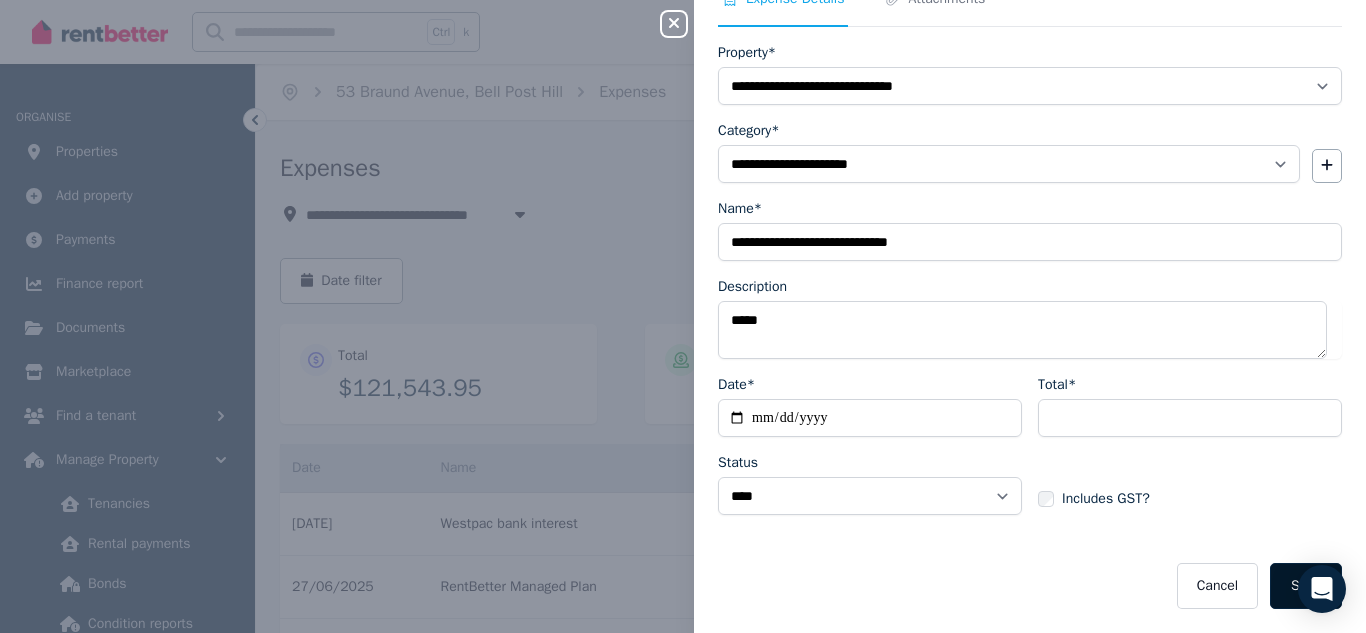 click on "Save" at bounding box center [1306, 586] 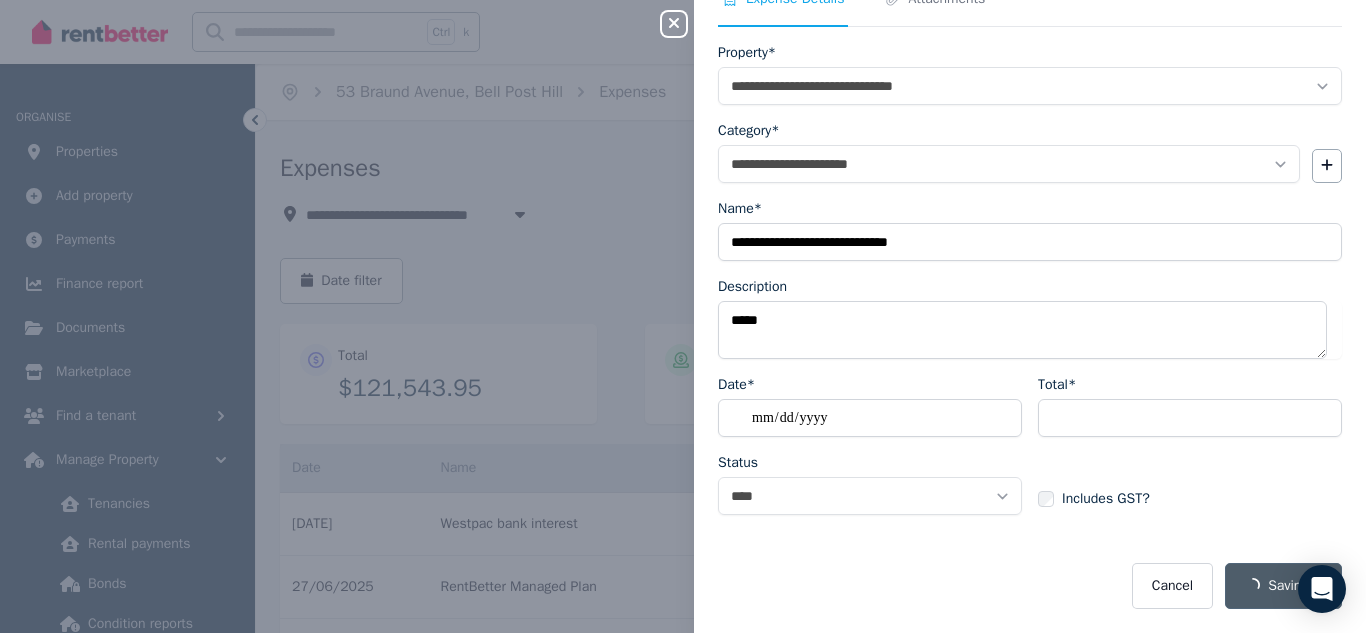 select on "**********" 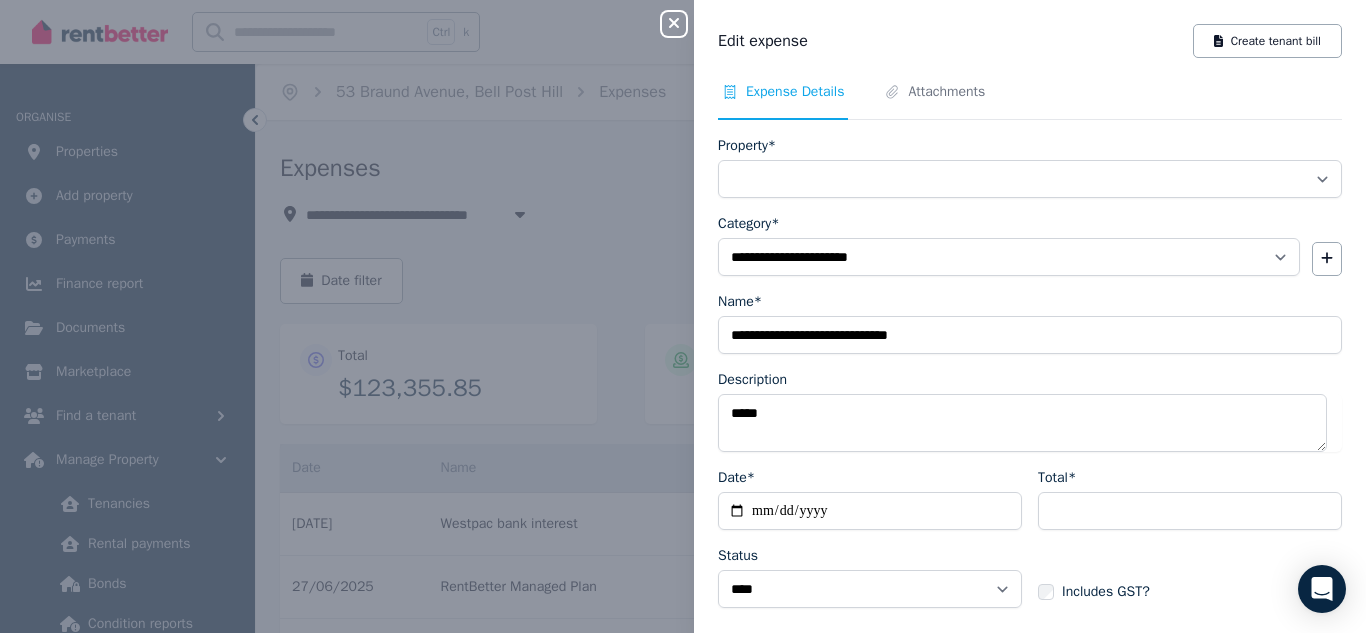 select on "**********" 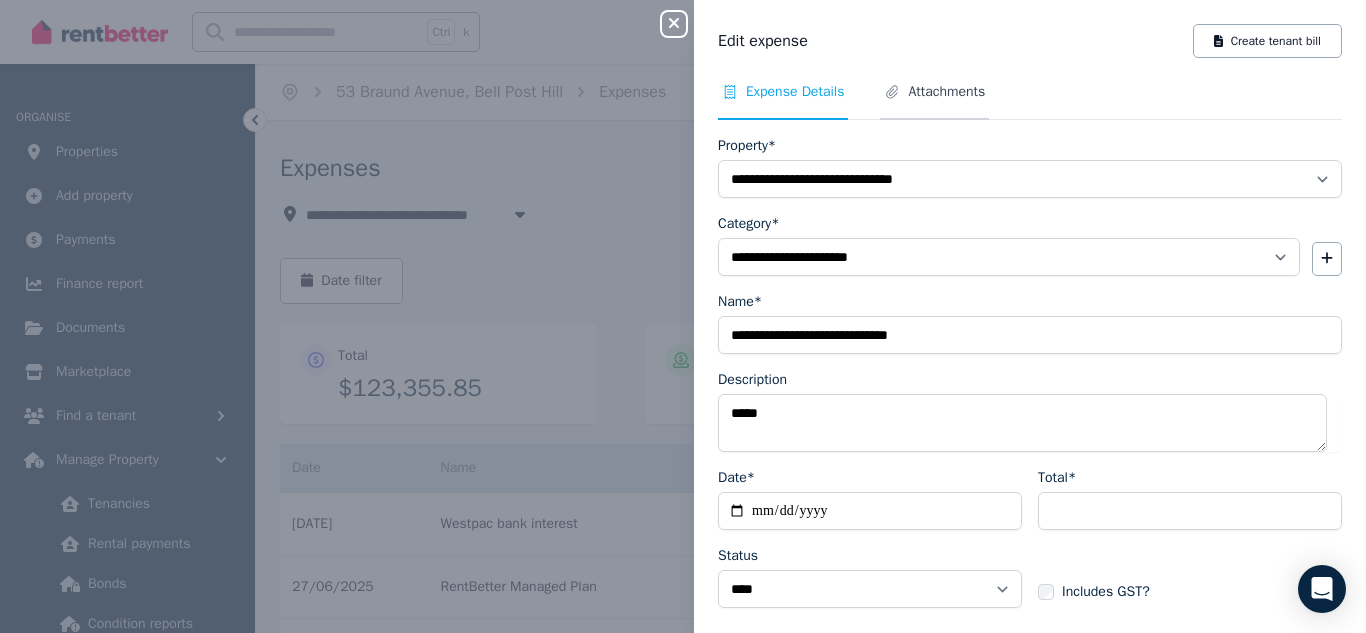 click on "Attachments" at bounding box center [946, 92] 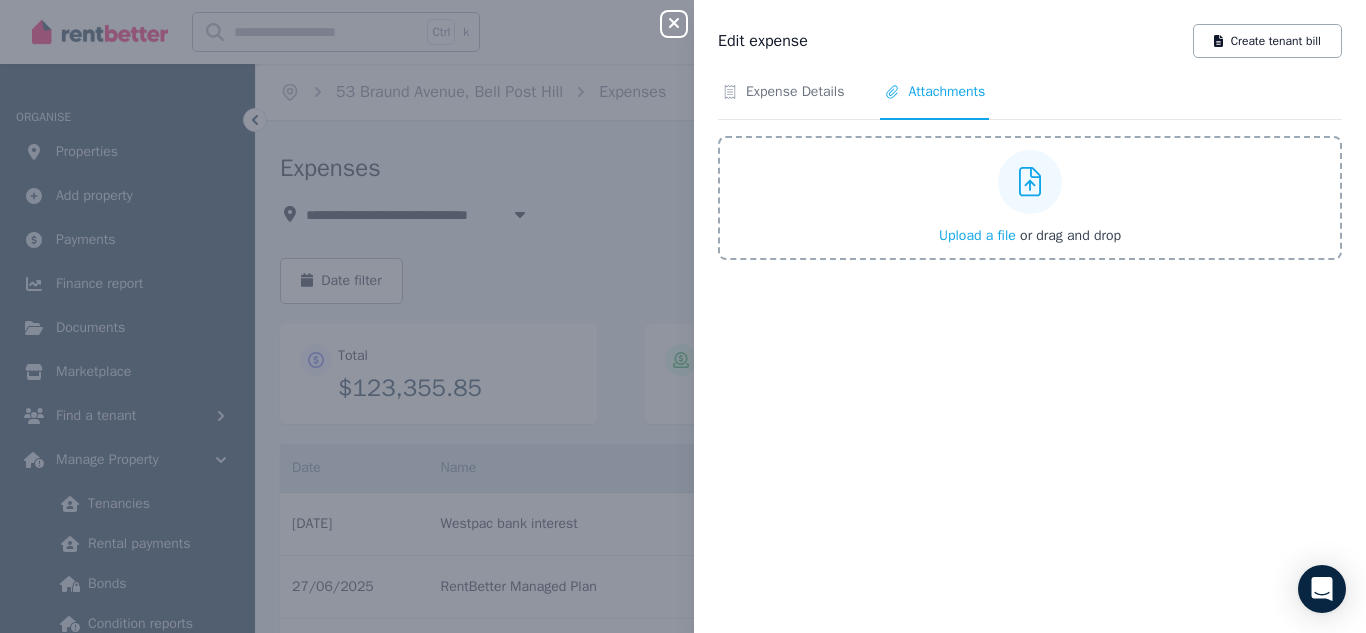 click on "Upload a file" at bounding box center (977, 235) 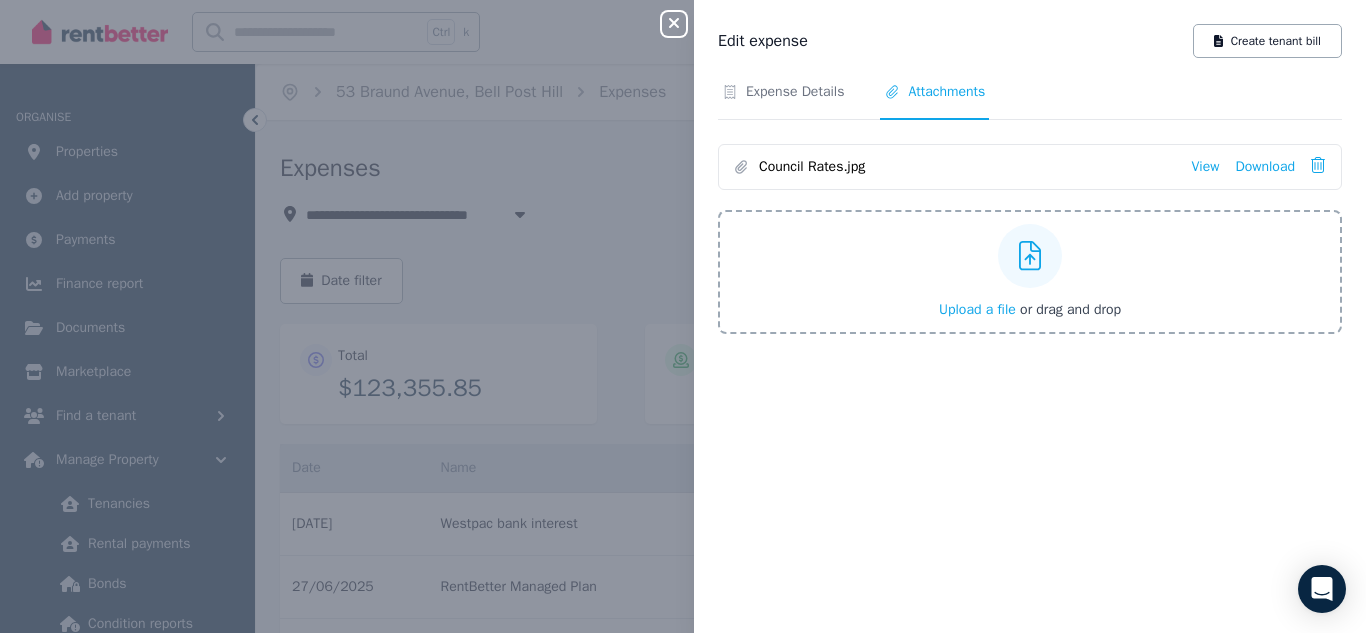 click 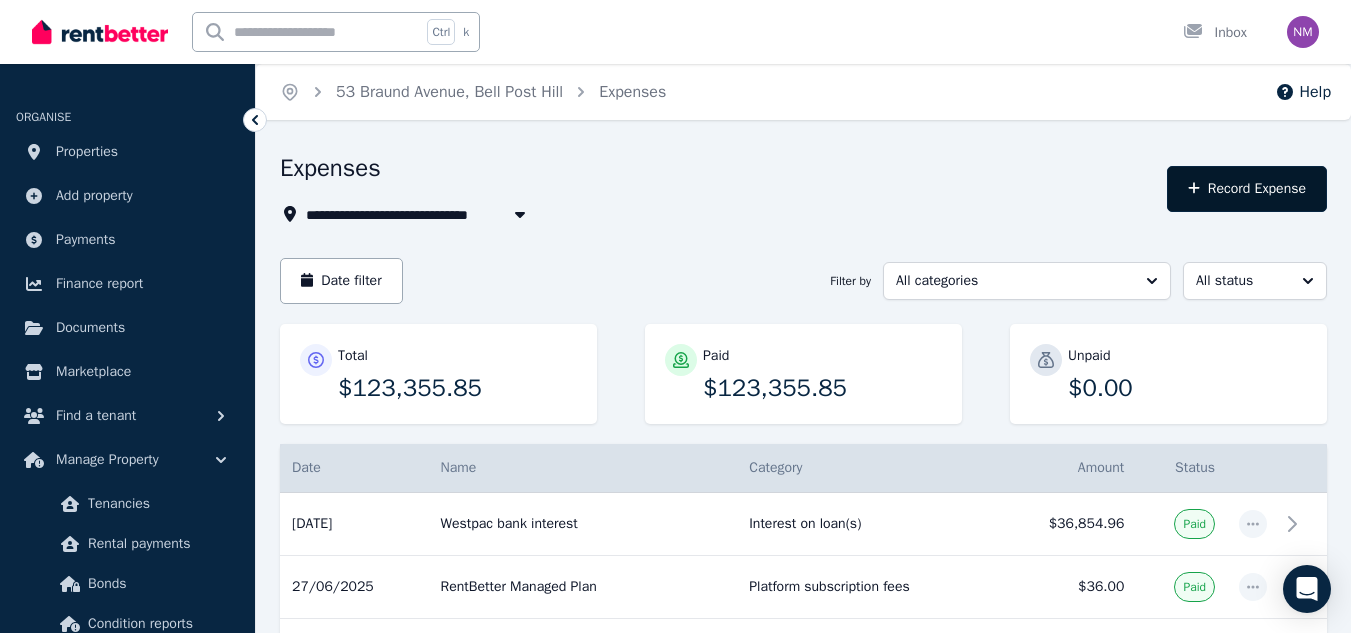 click on "Record Expense" at bounding box center (1247, 189) 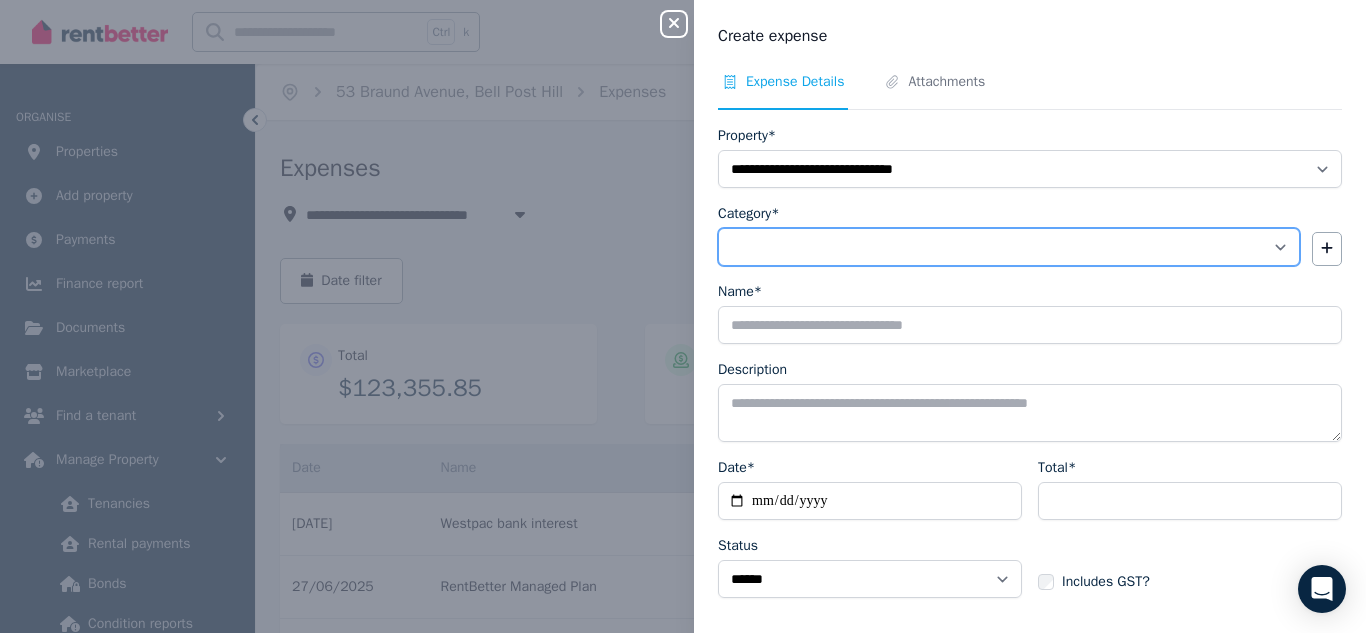 click on "**********" at bounding box center (1009, 247) 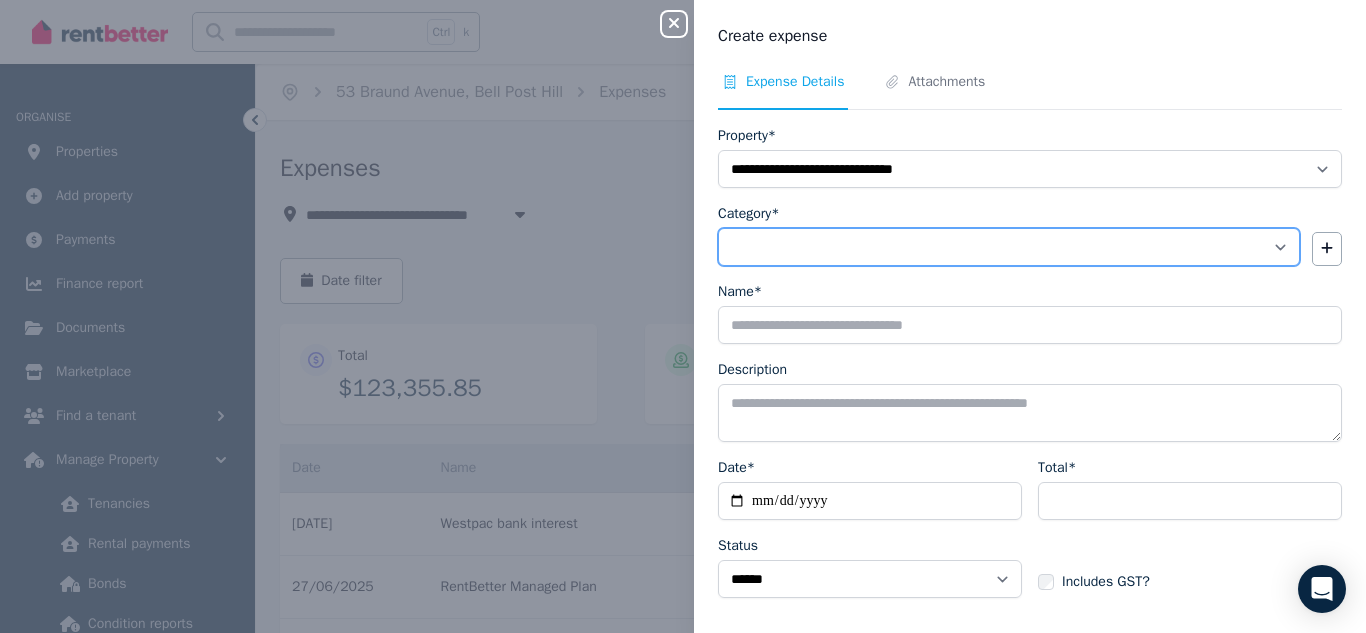 select on "**********" 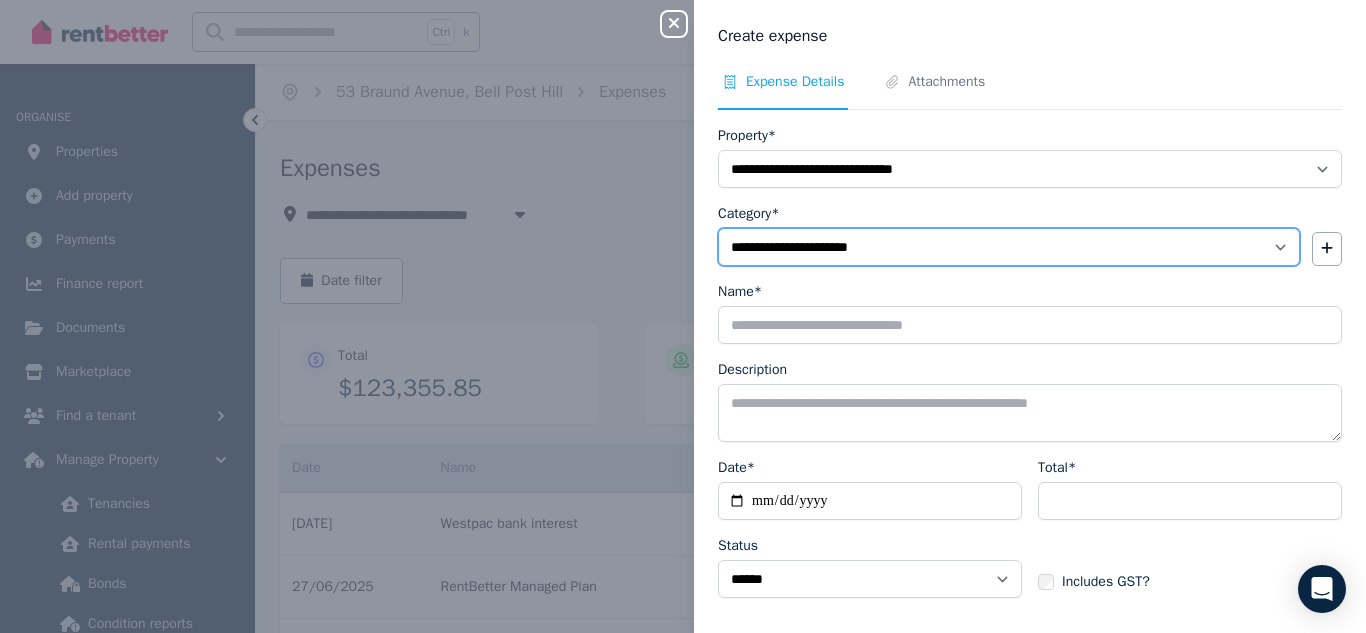 click on "**********" at bounding box center [1009, 247] 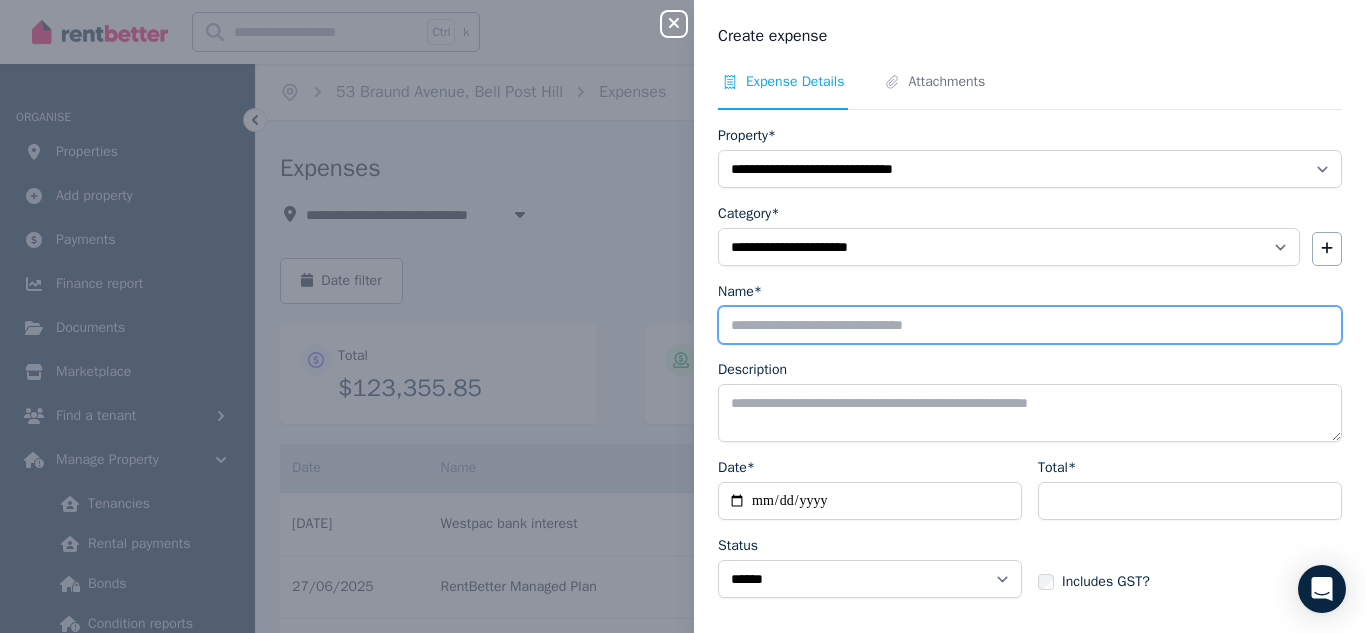 click on "Name*" at bounding box center [1030, 325] 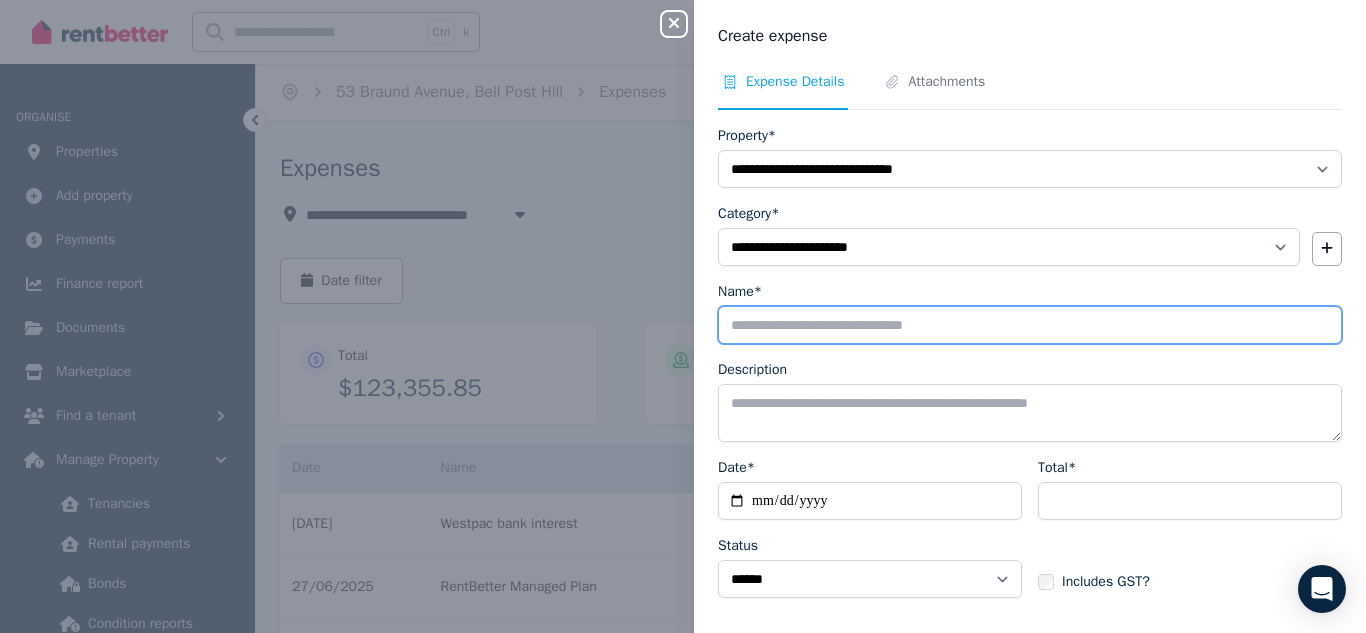 type on "**********" 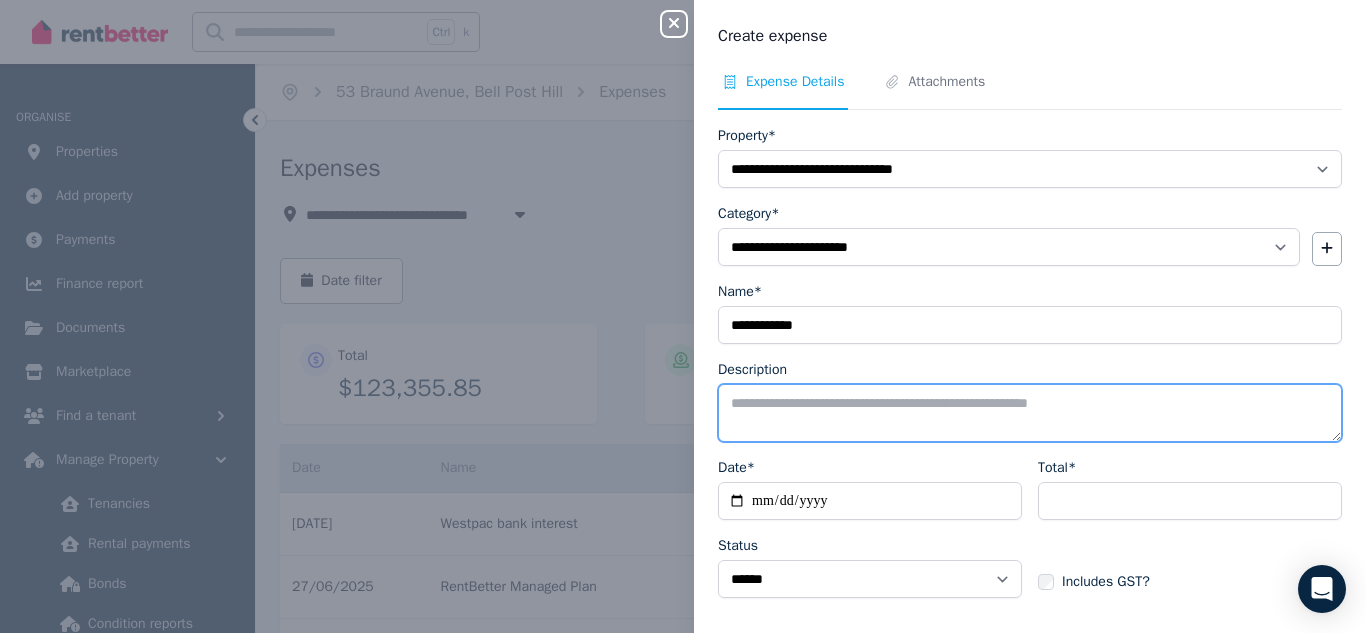 click on "Description" at bounding box center (1030, 413) 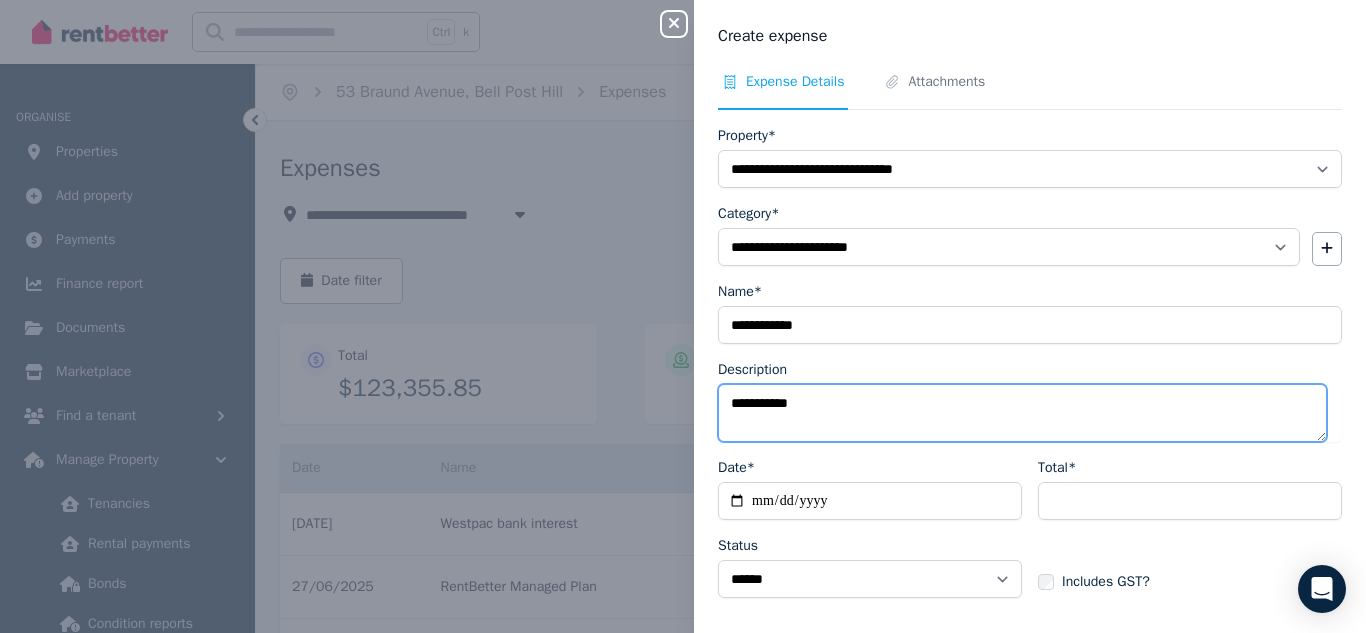 type on "**********" 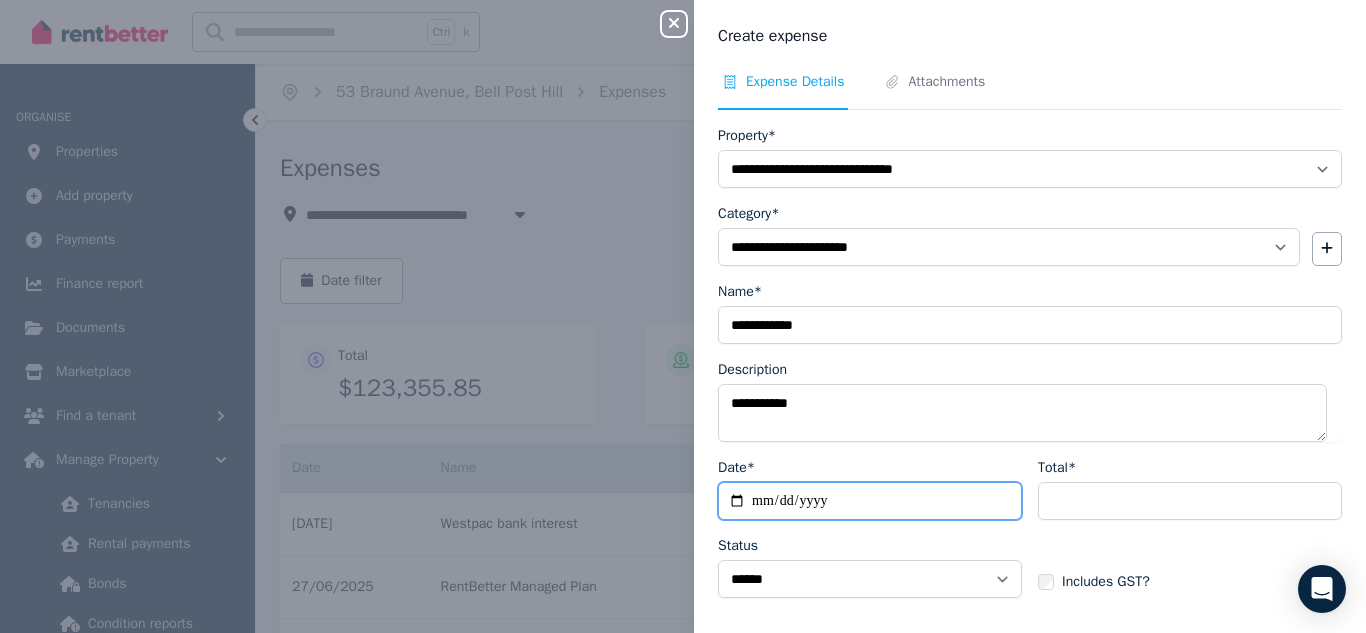 click on "Date*" at bounding box center (870, 501) 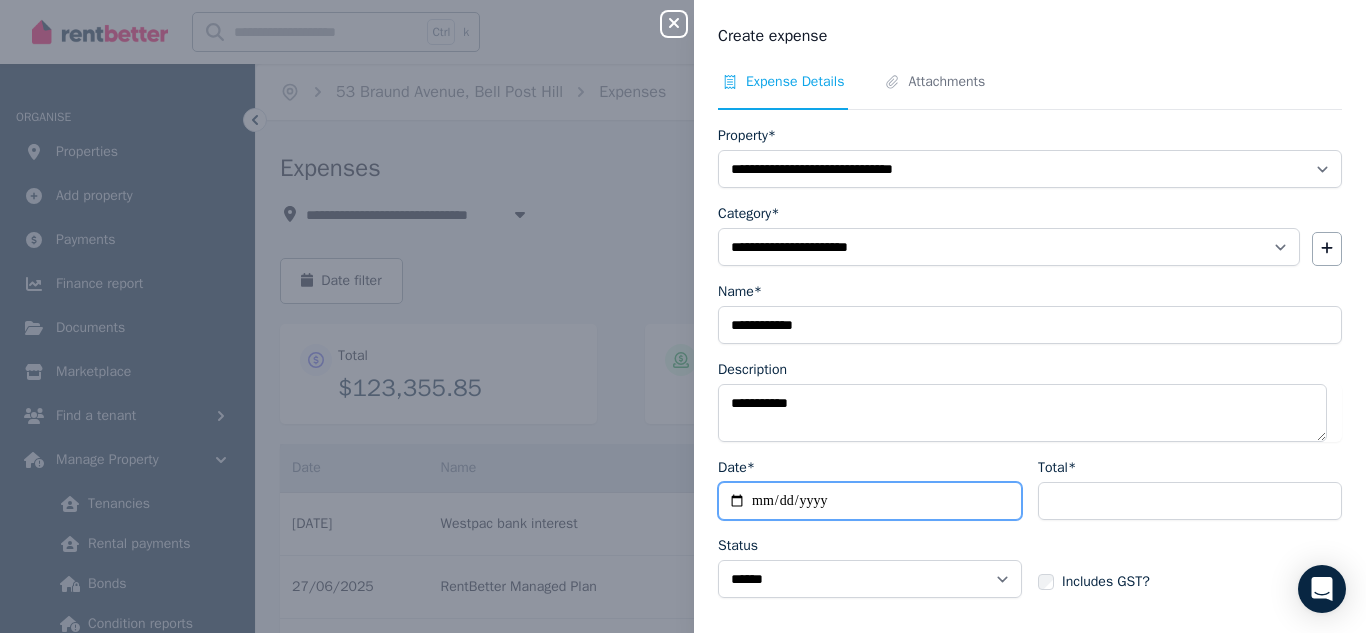 click on "Date*" at bounding box center [870, 501] 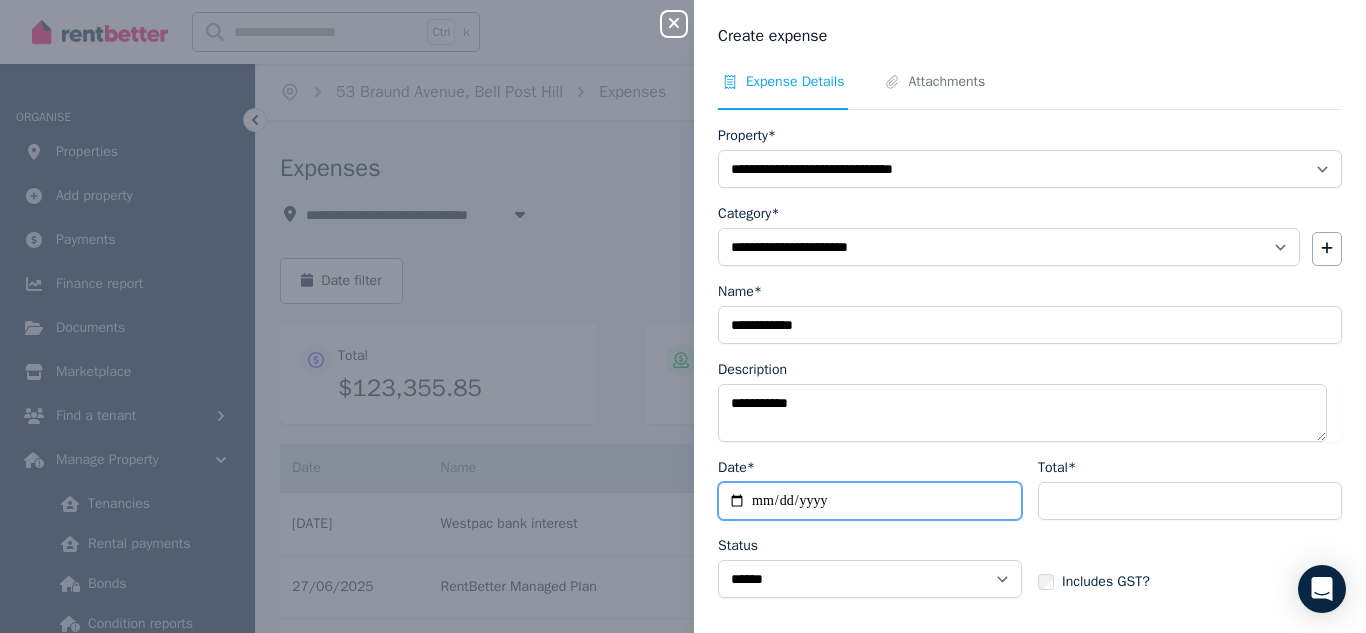 type on "**********" 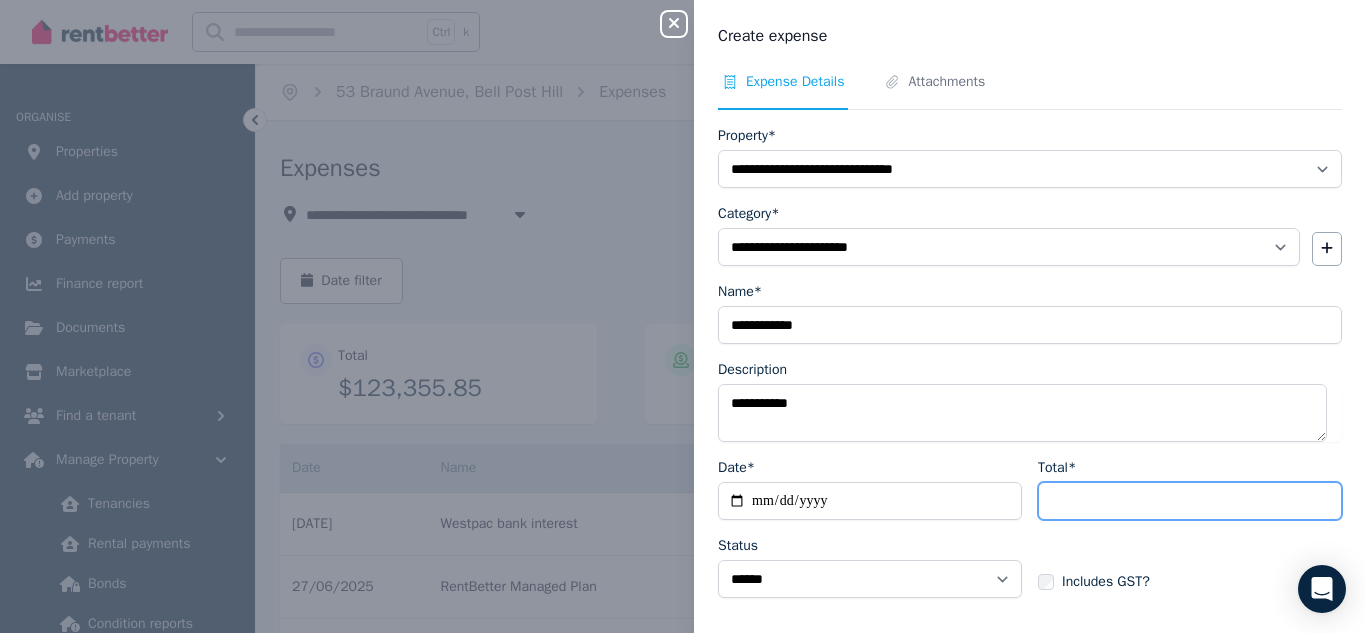 click on "Total*" at bounding box center [1190, 501] 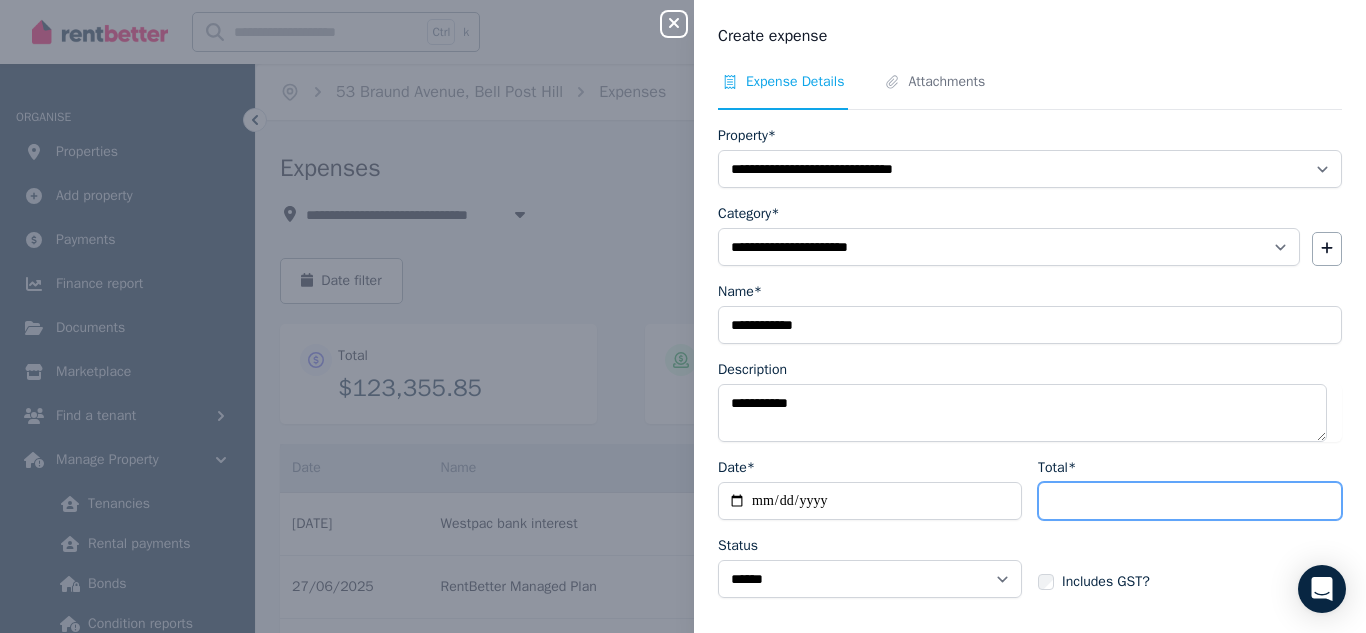 type on "******" 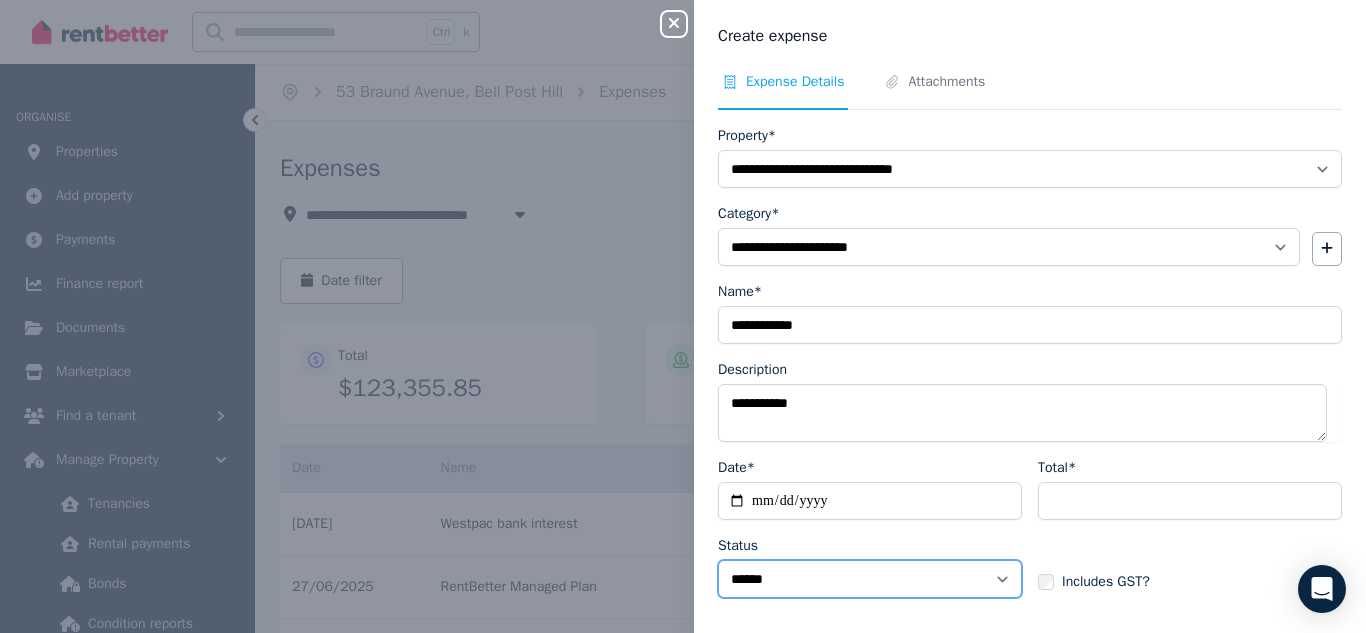click on "****** ****" at bounding box center [870, 579] 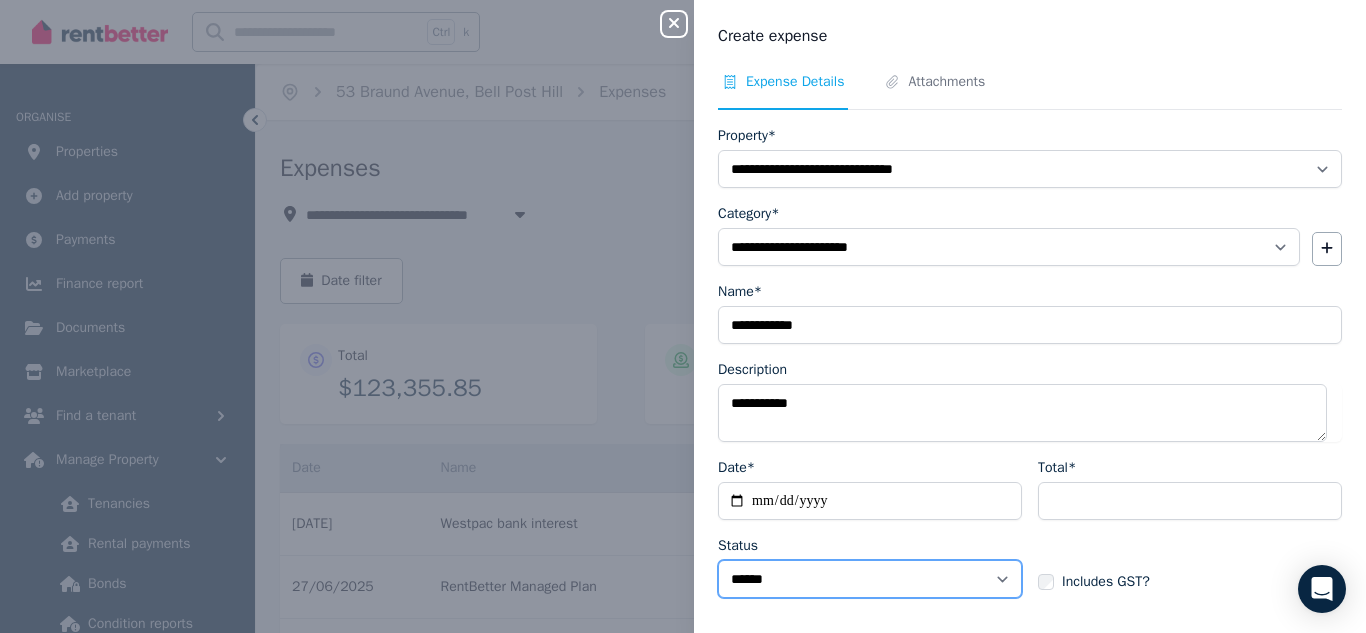 select on "**********" 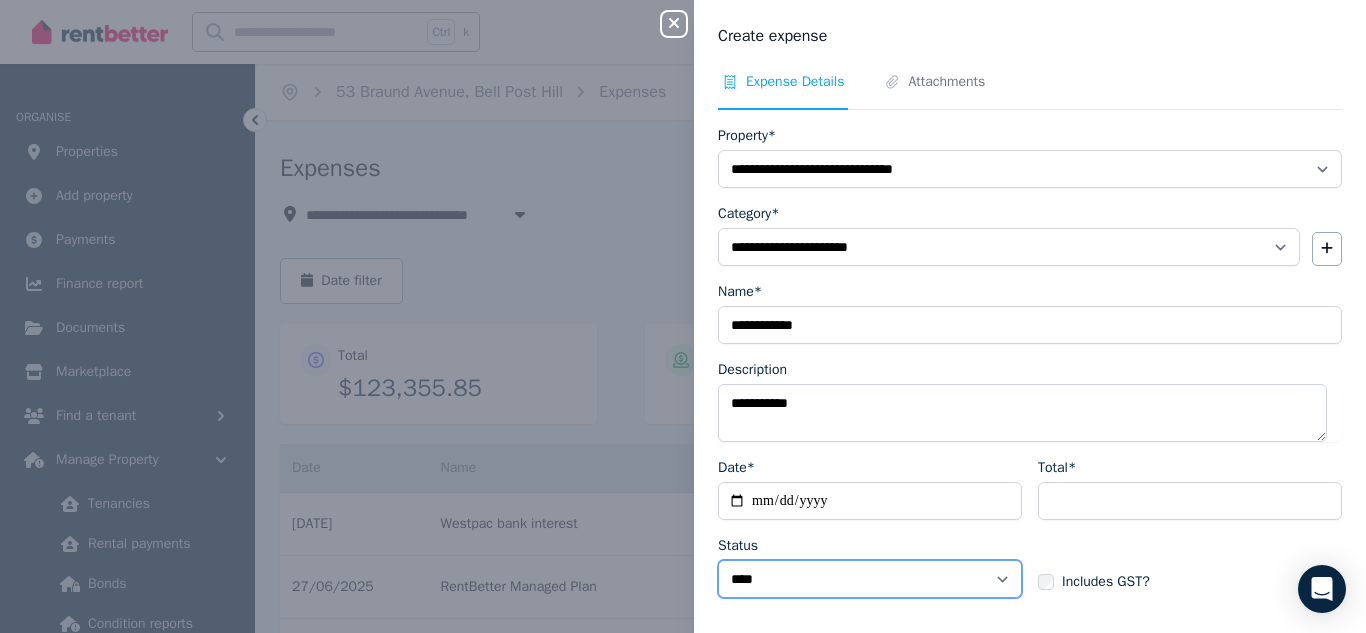 click on "****** ****" at bounding box center [870, 579] 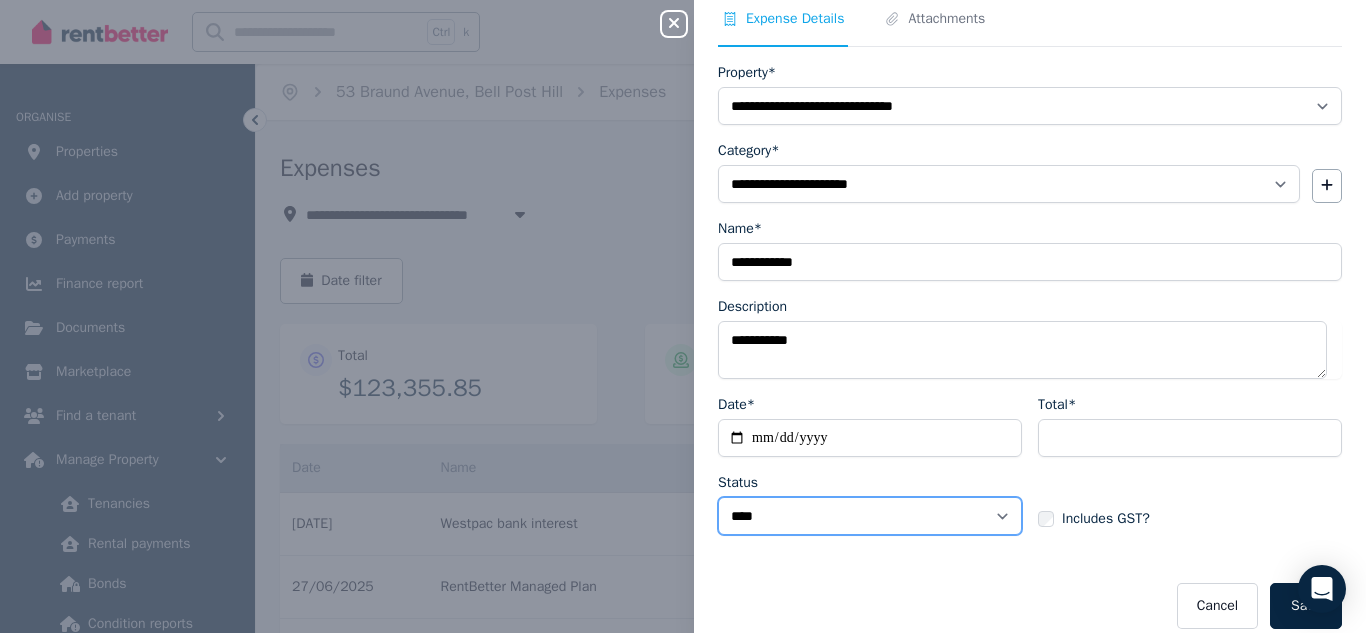 scroll, scrollTop: 83, scrollLeft: 0, axis: vertical 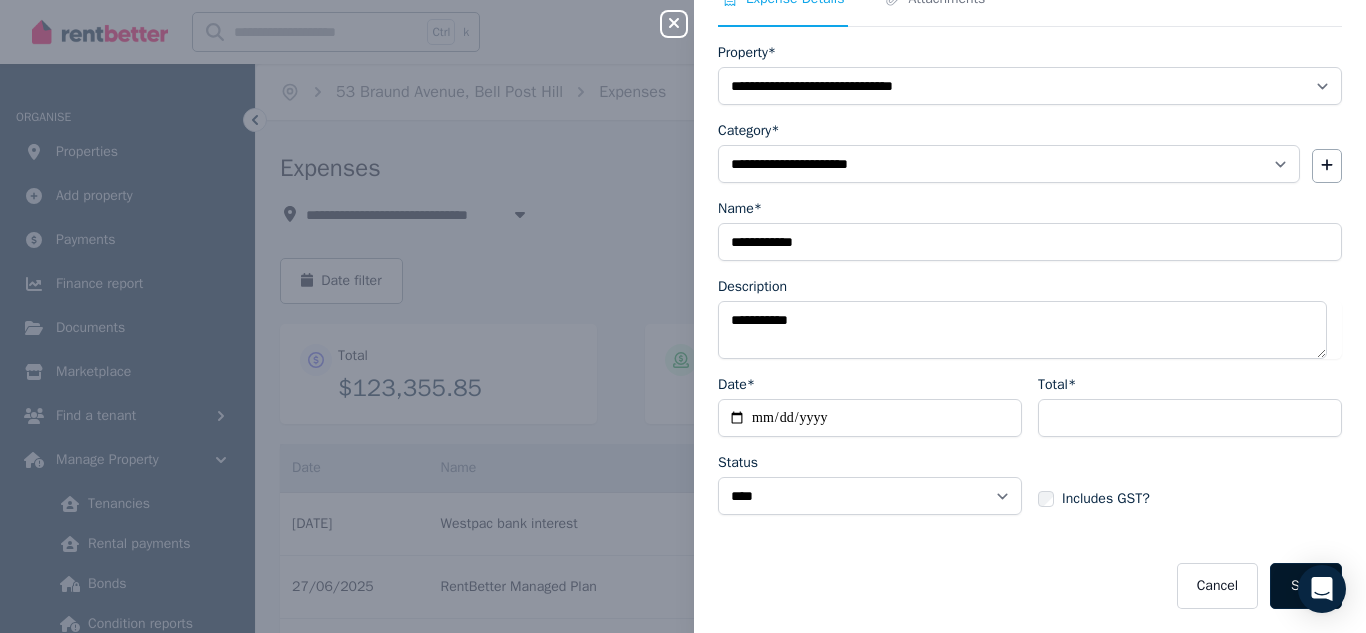 click on "Save" at bounding box center [1306, 586] 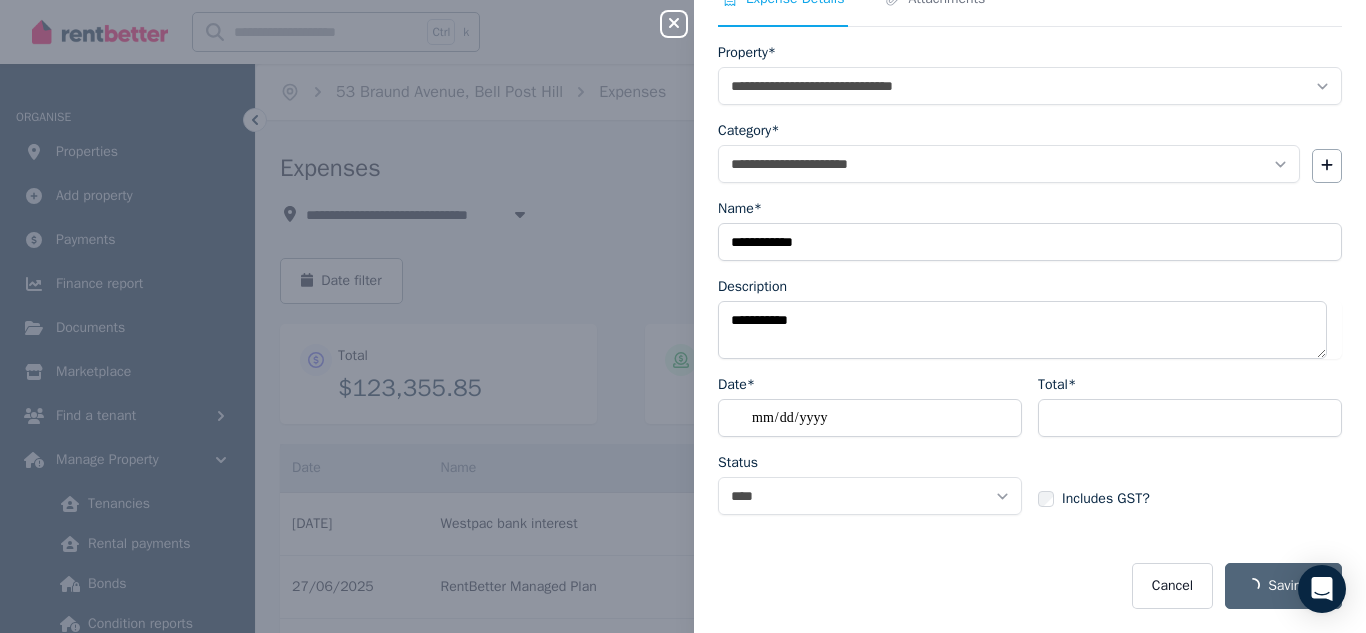 select on "**********" 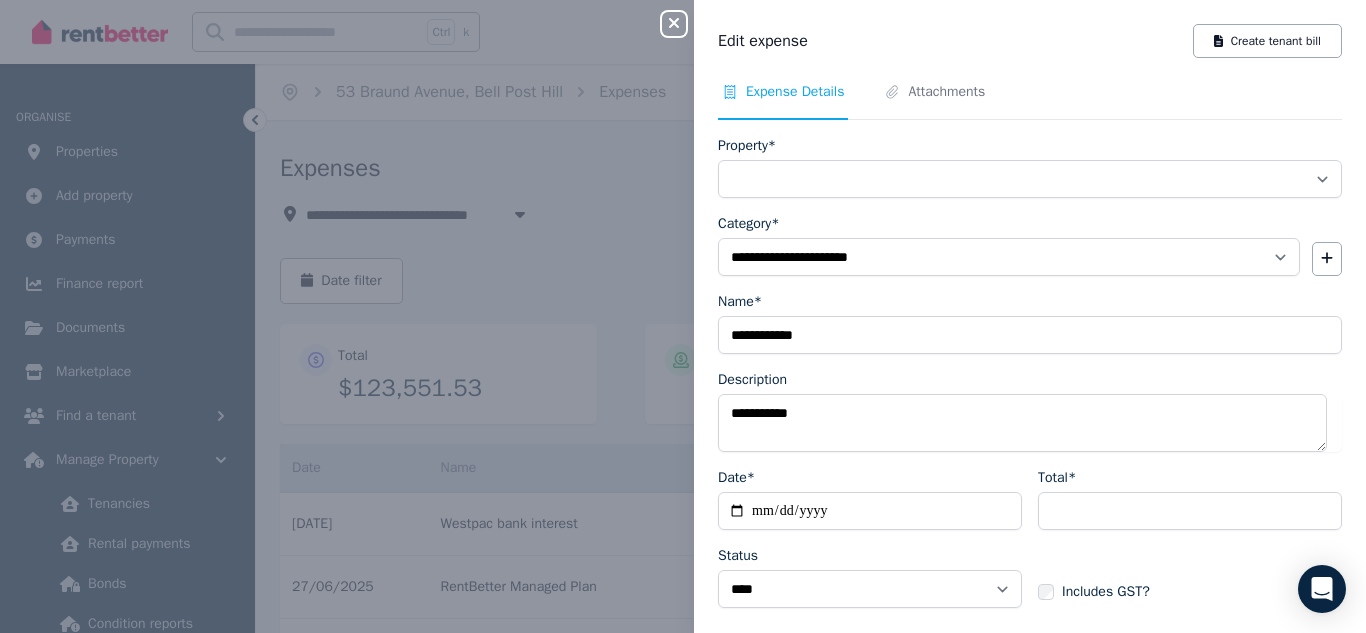 select on "**********" 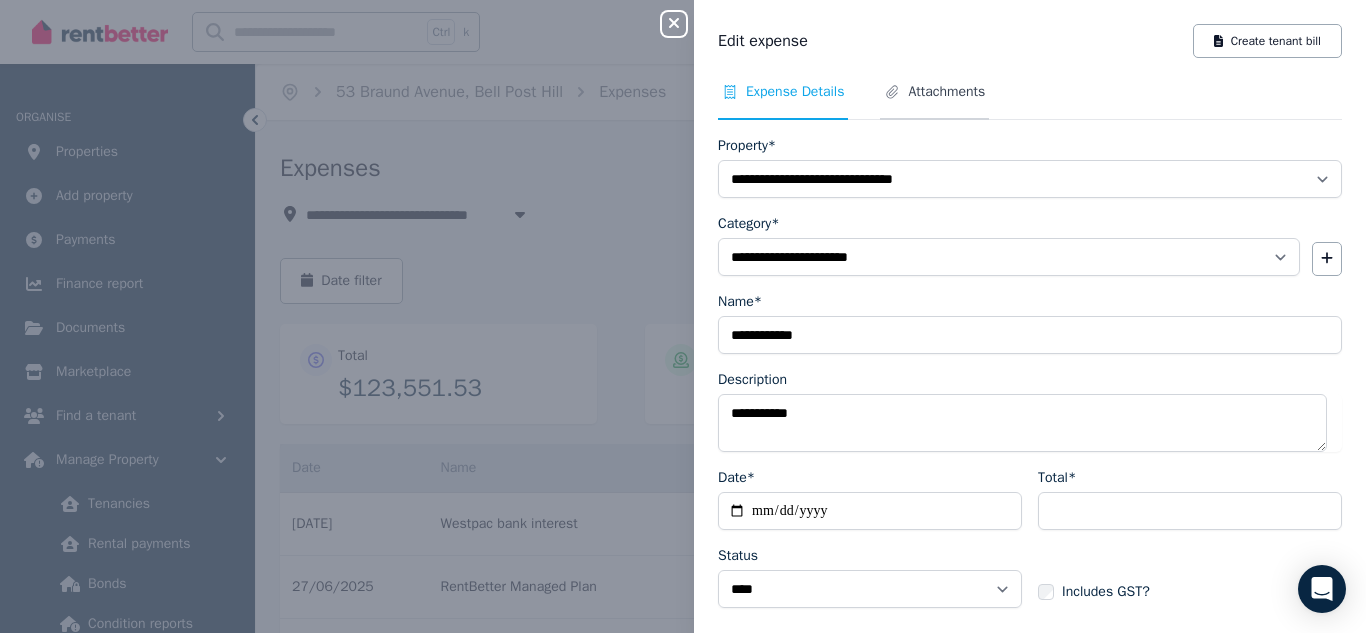click on "Attachments" at bounding box center (946, 92) 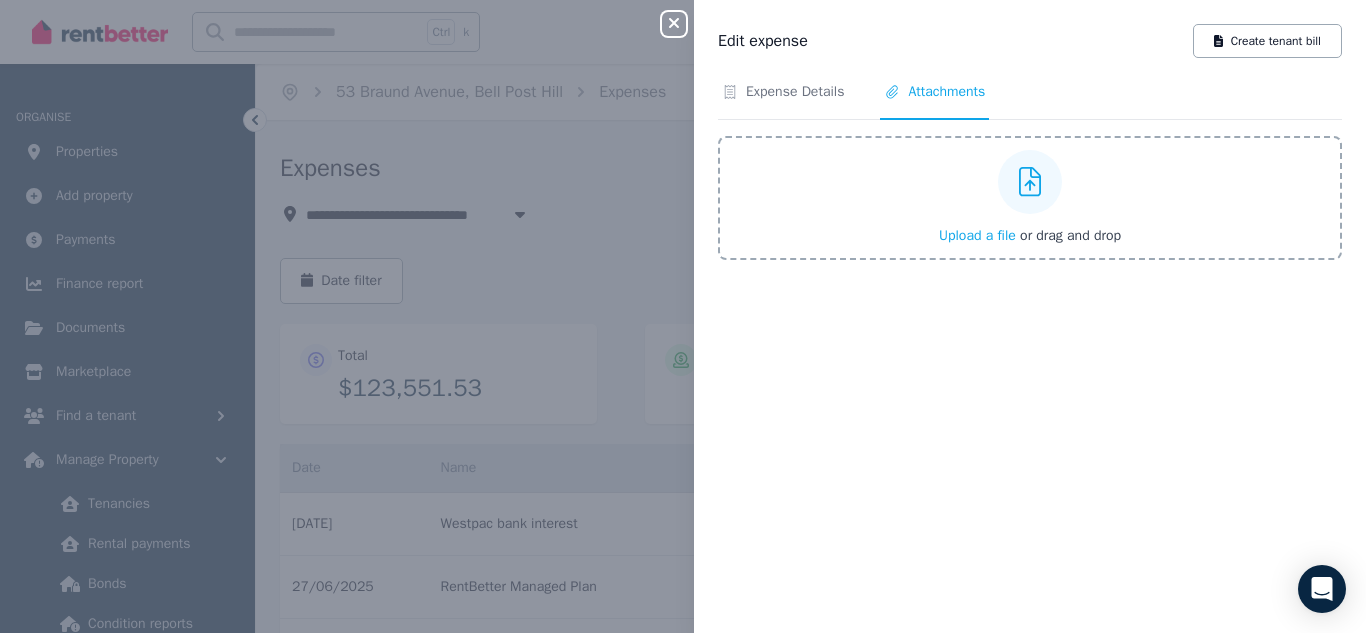 click on "Upload a file" at bounding box center (977, 235) 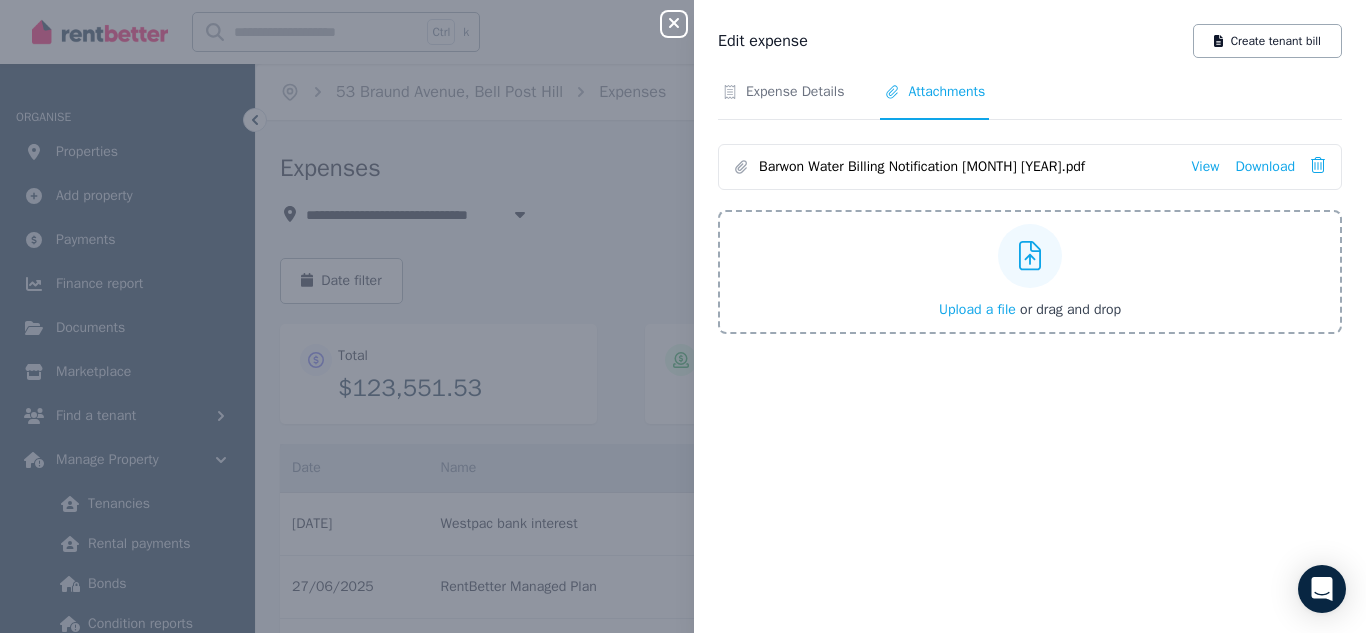 click 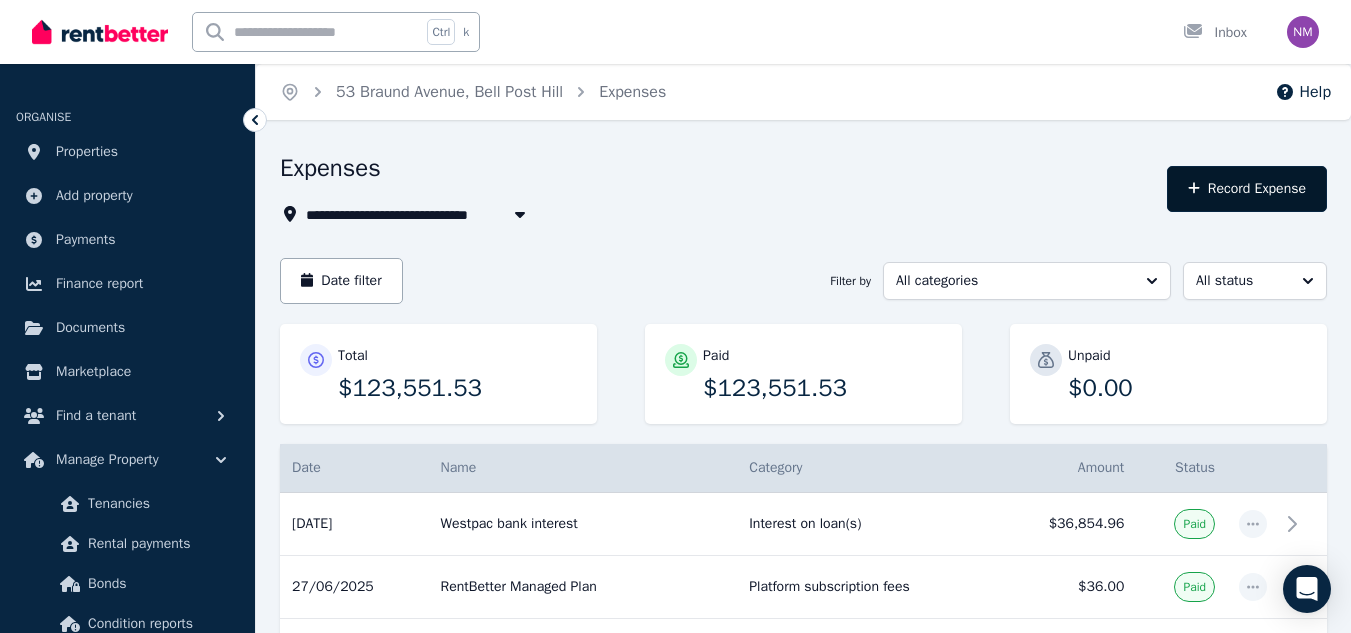click on "Record Expense" at bounding box center [1247, 189] 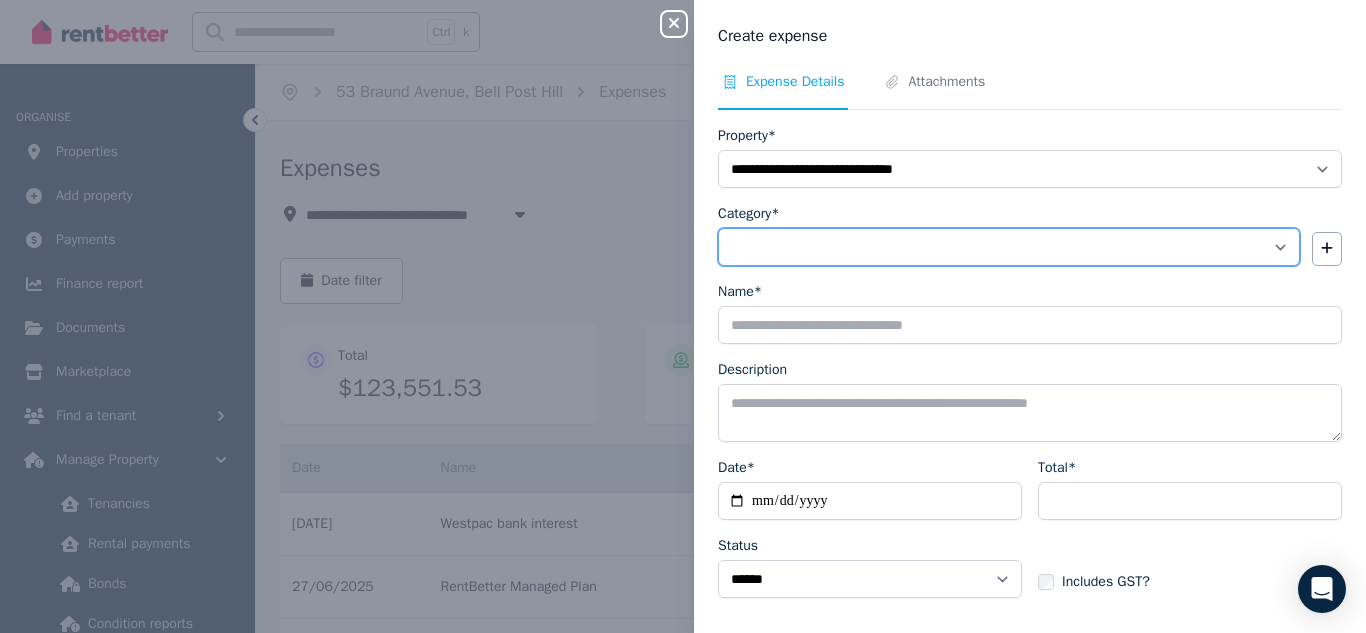 click on "**********" at bounding box center (1009, 247) 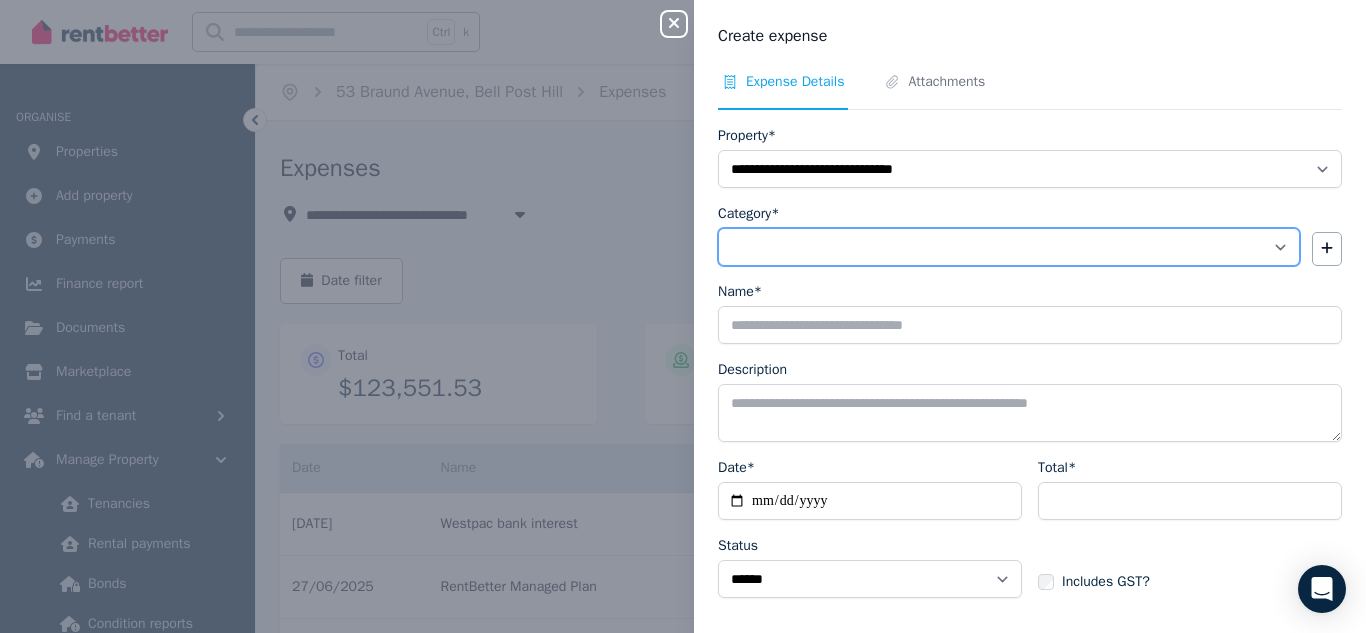 select on "**********" 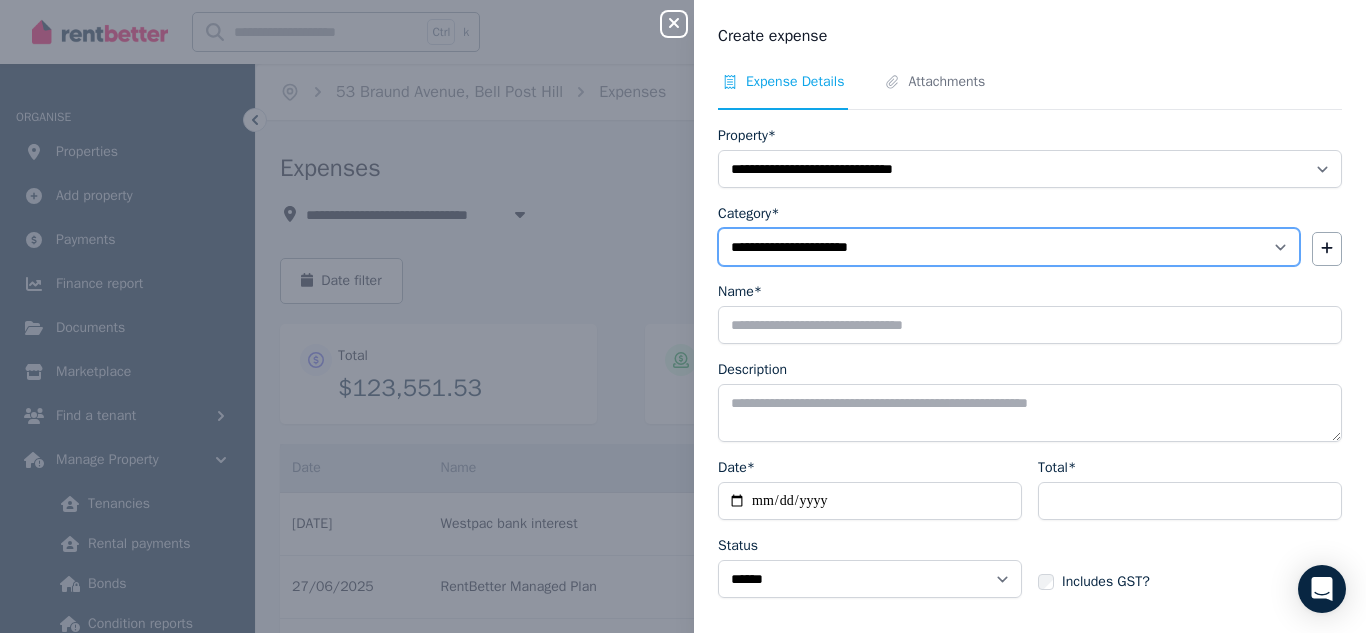 click on "**********" at bounding box center [1009, 247] 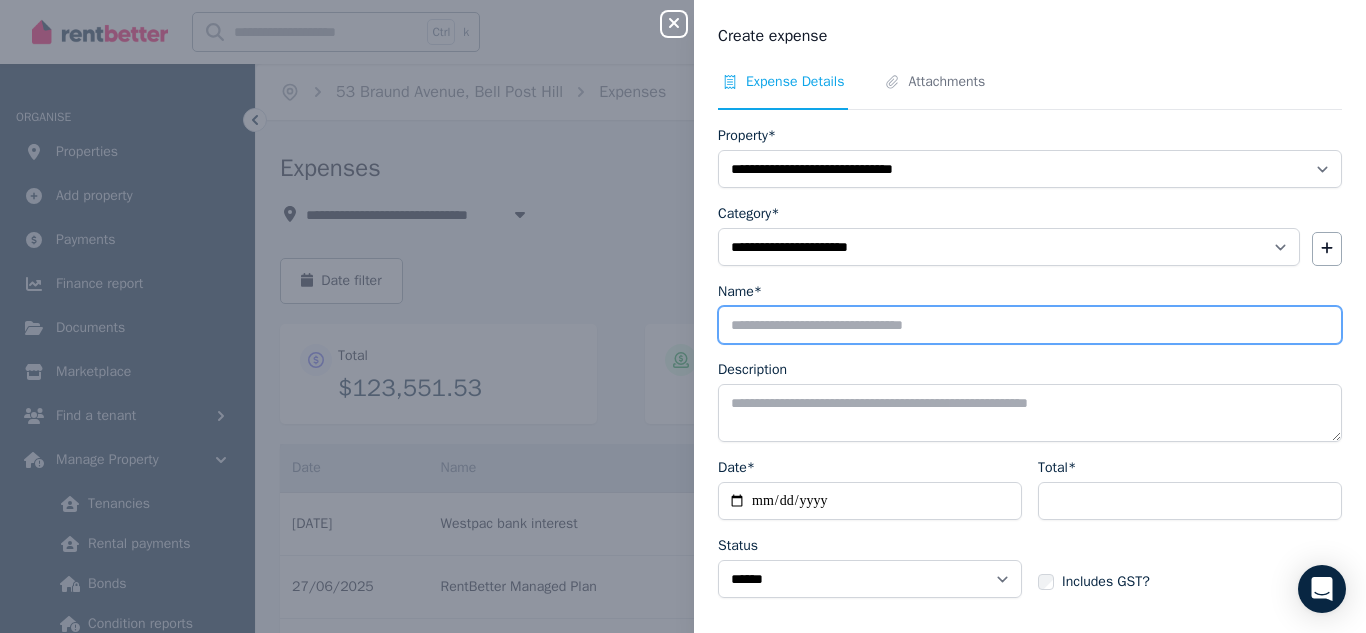 click on "Name*" at bounding box center [1030, 325] 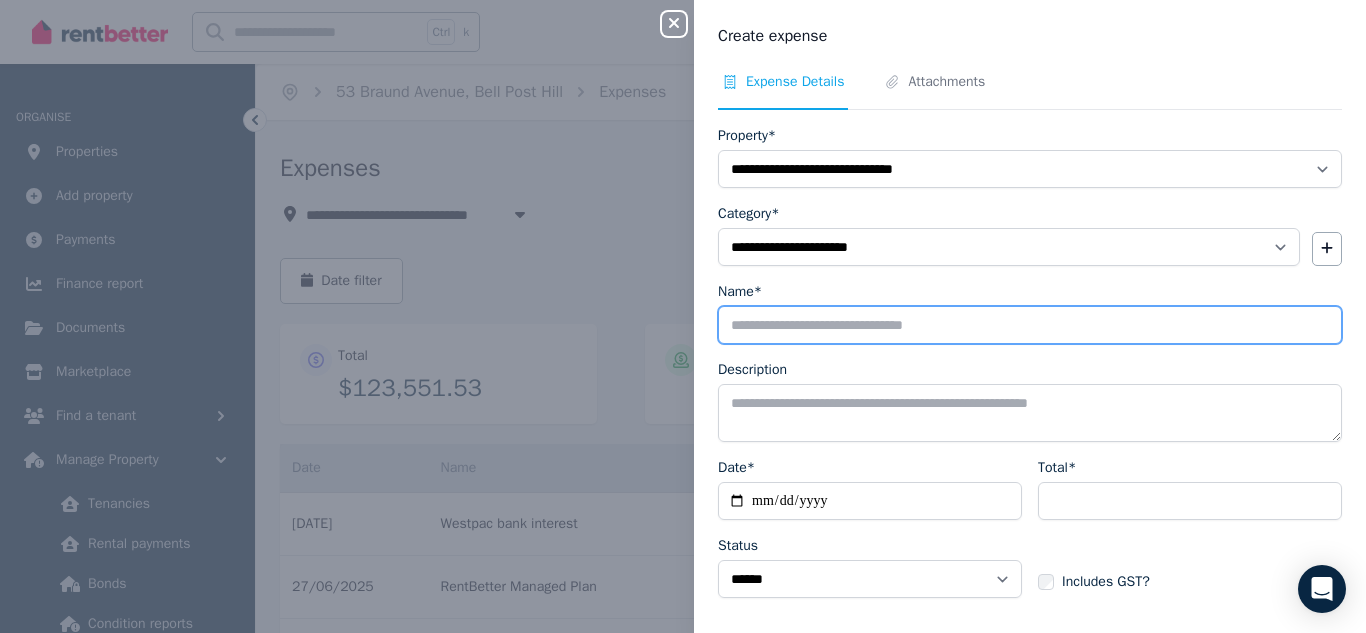 type on "**********" 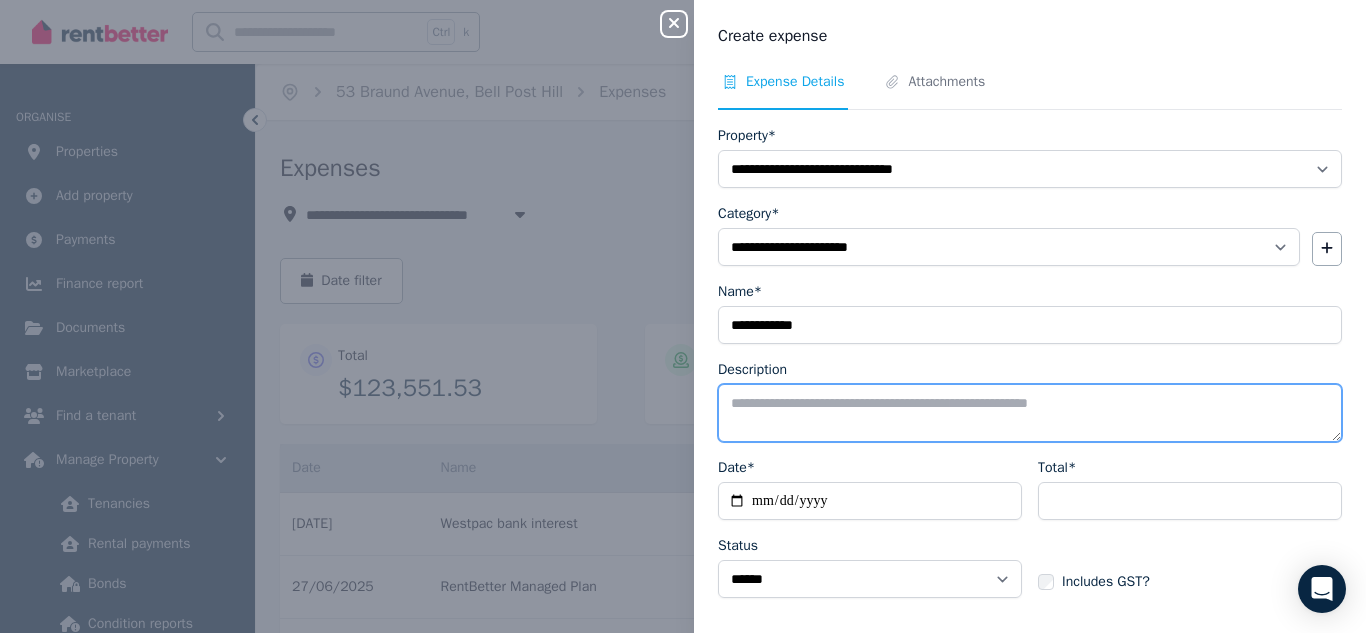 click on "Description" at bounding box center (1030, 413) 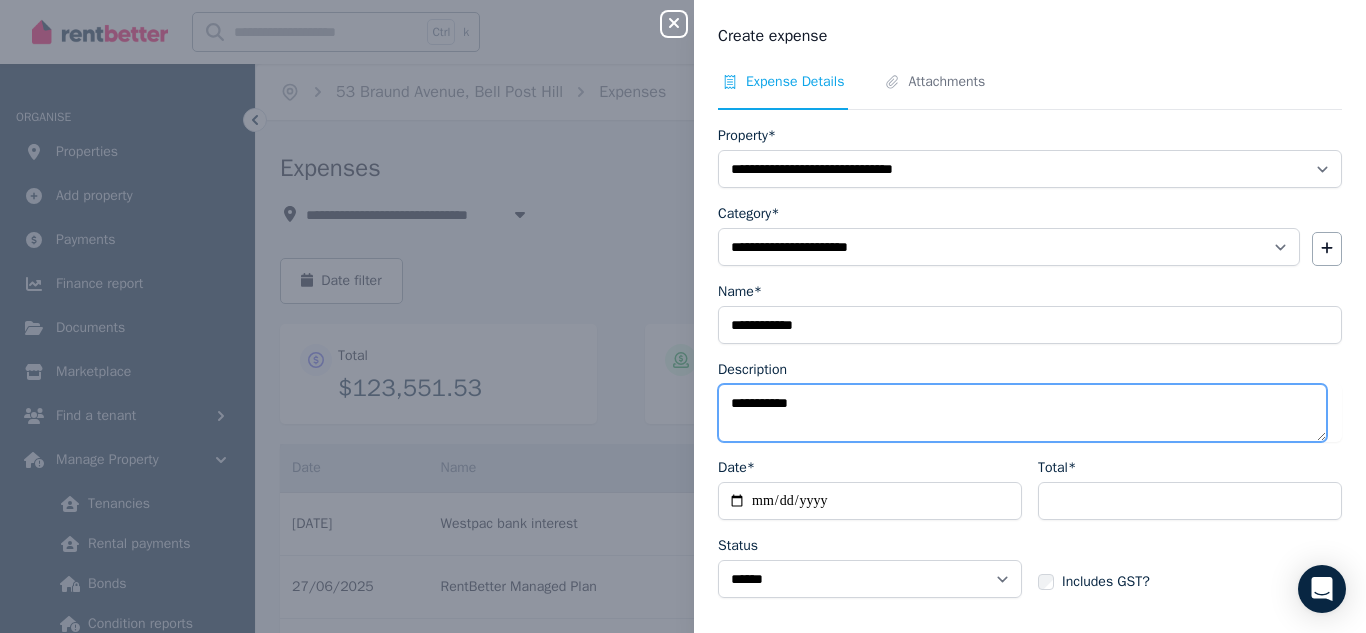 type on "**********" 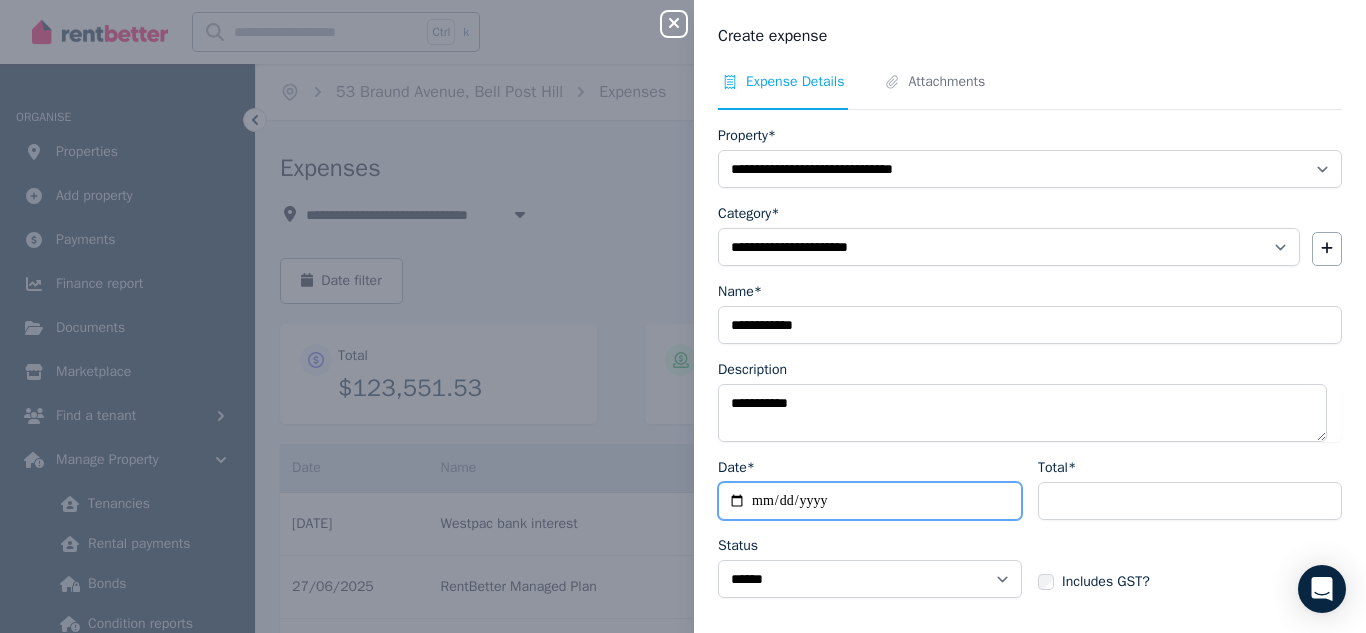 click on "Date*" at bounding box center (870, 501) 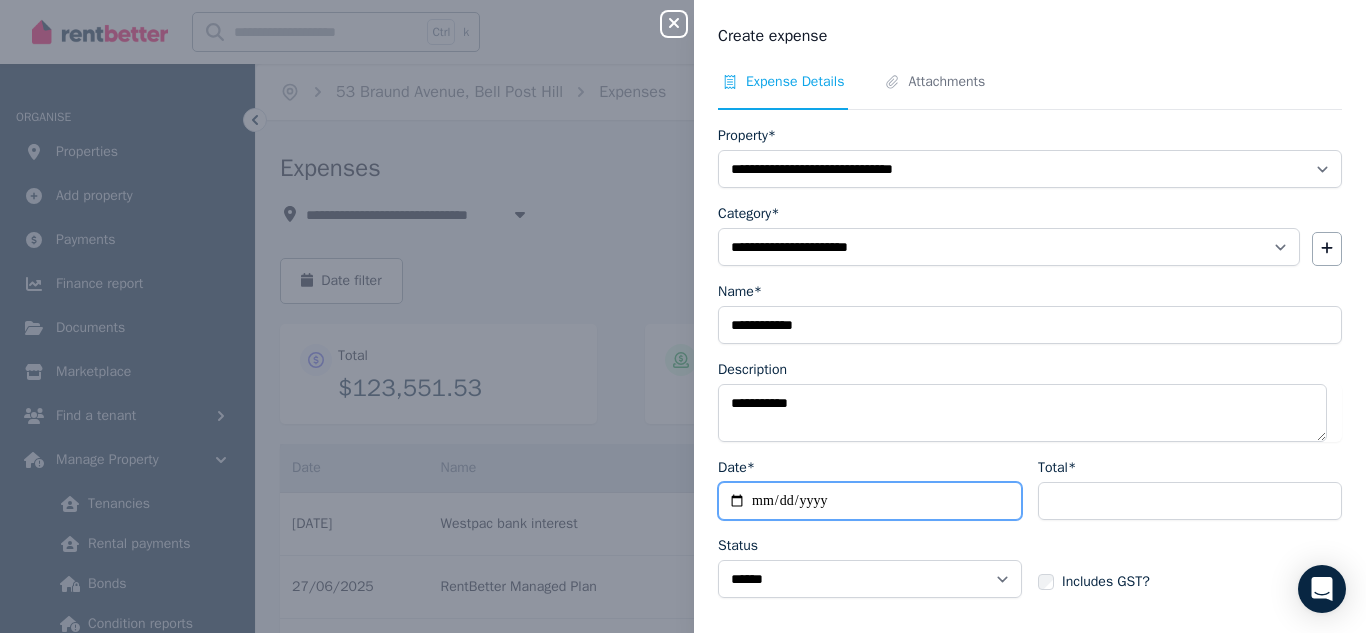 type on "**********" 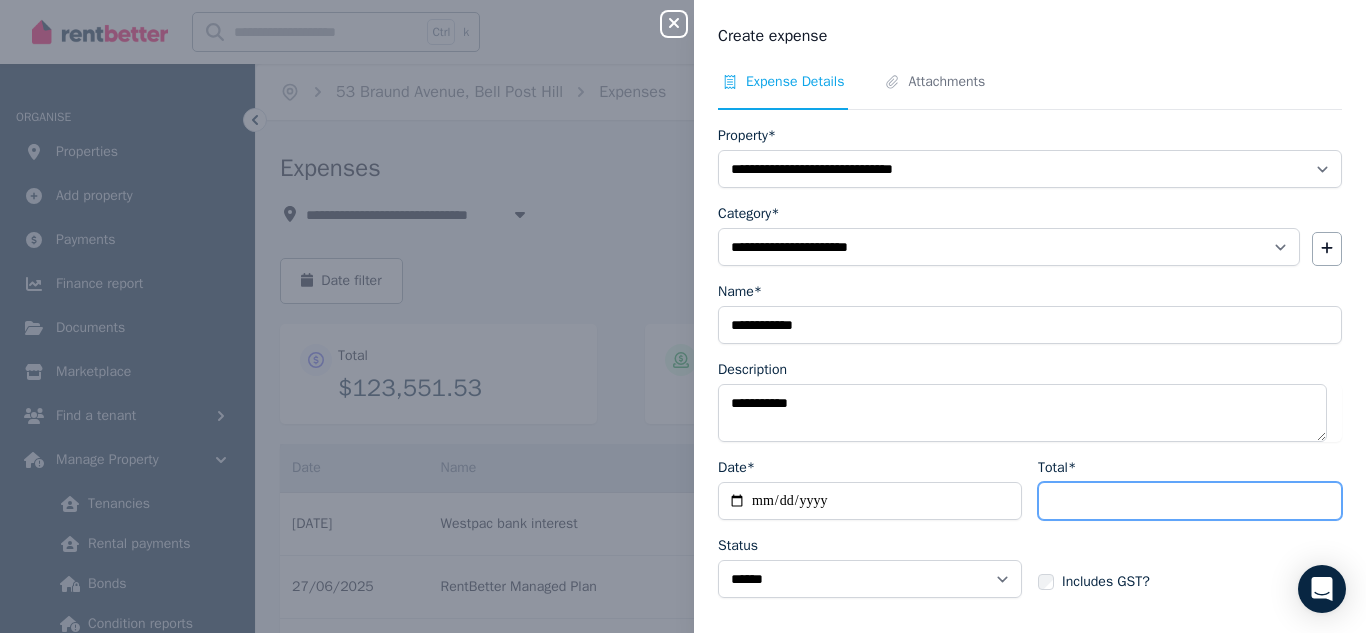 click on "Total*" at bounding box center [1190, 501] 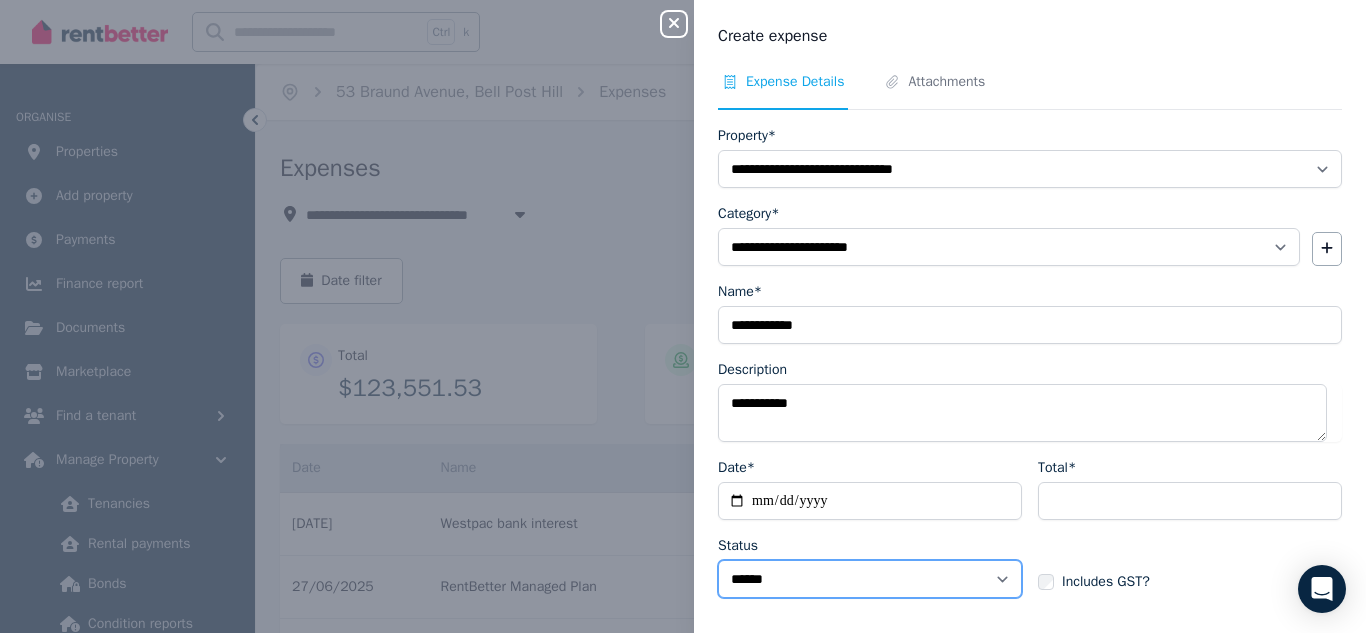click on "****** ****" at bounding box center [870, 579] 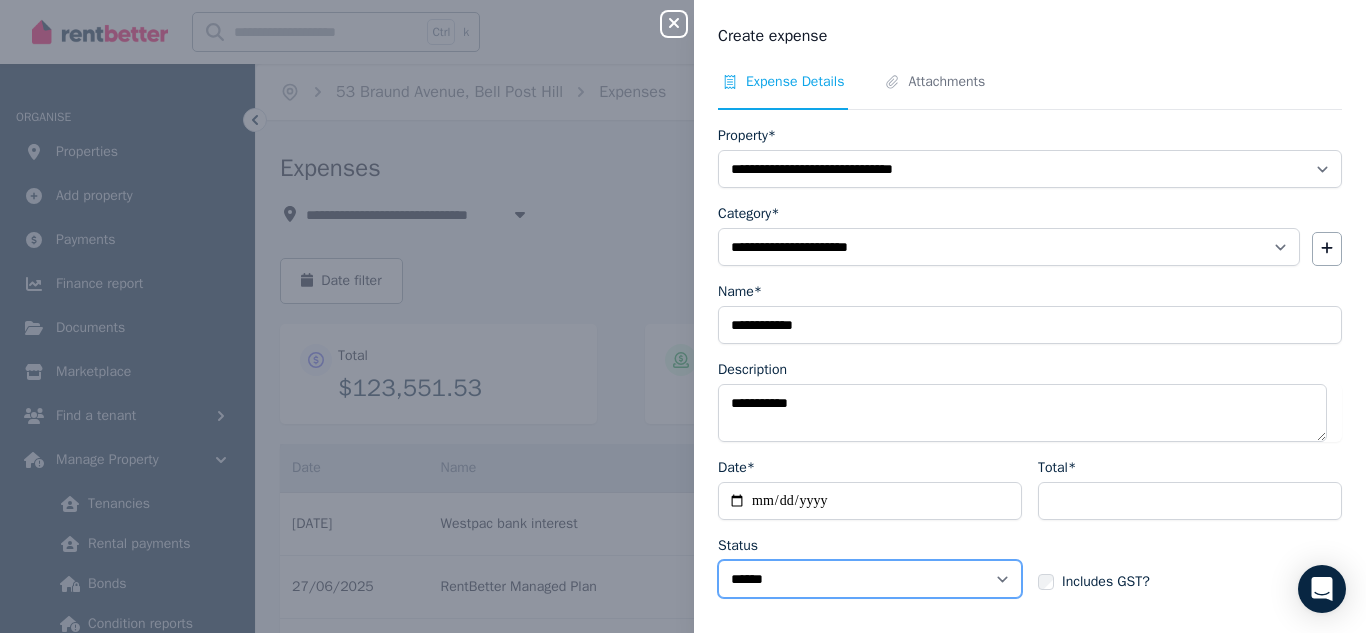 select on "**********" 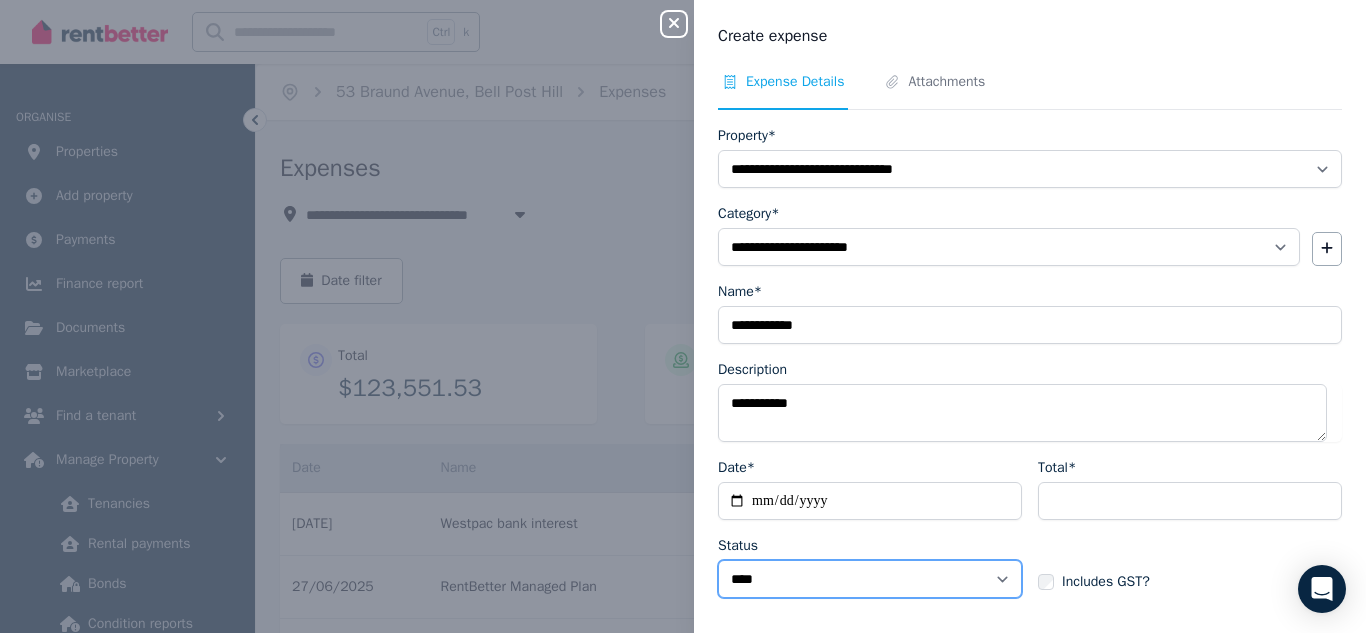 click on "****** ****" at bounding box center [870, 579] 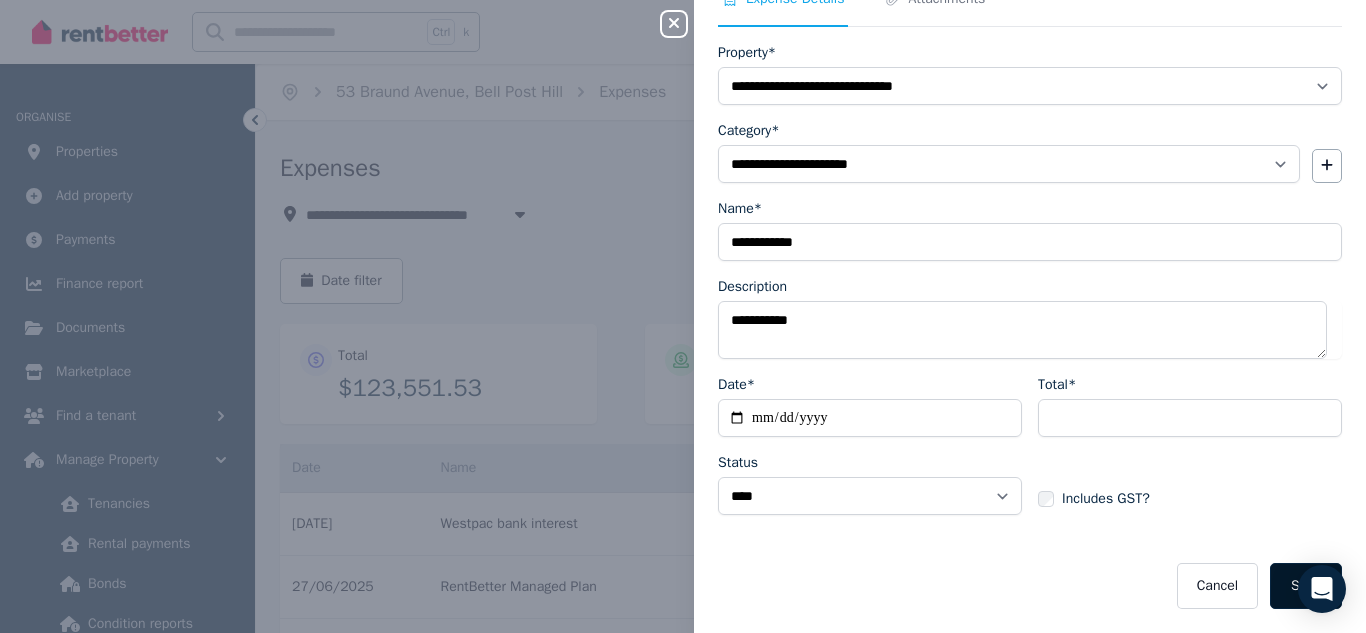 click on "Save" at bounding box center [1306, 586] 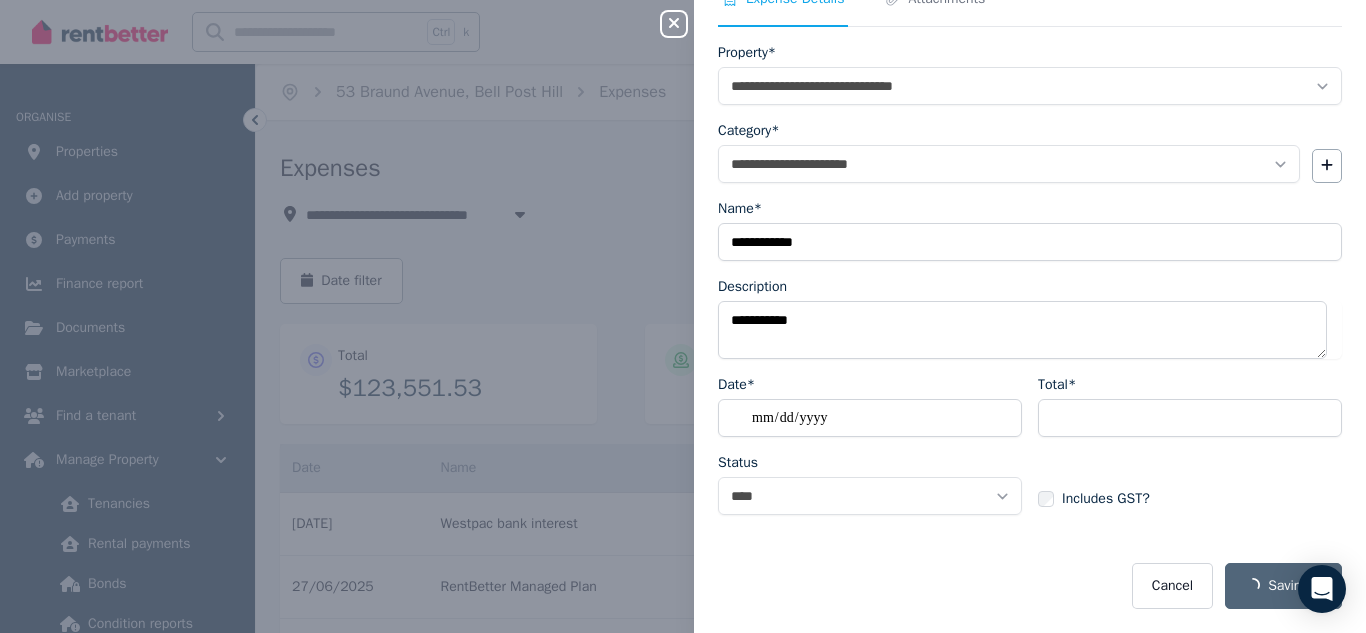 select on "**********" 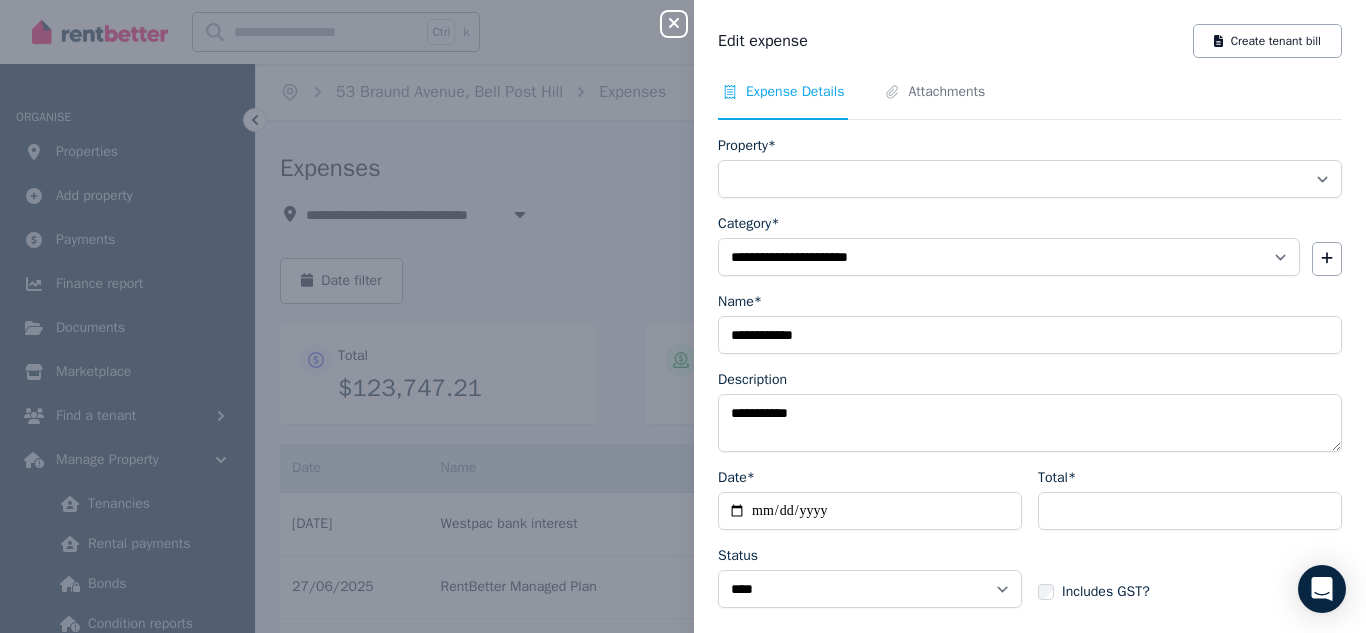 select on "**********" 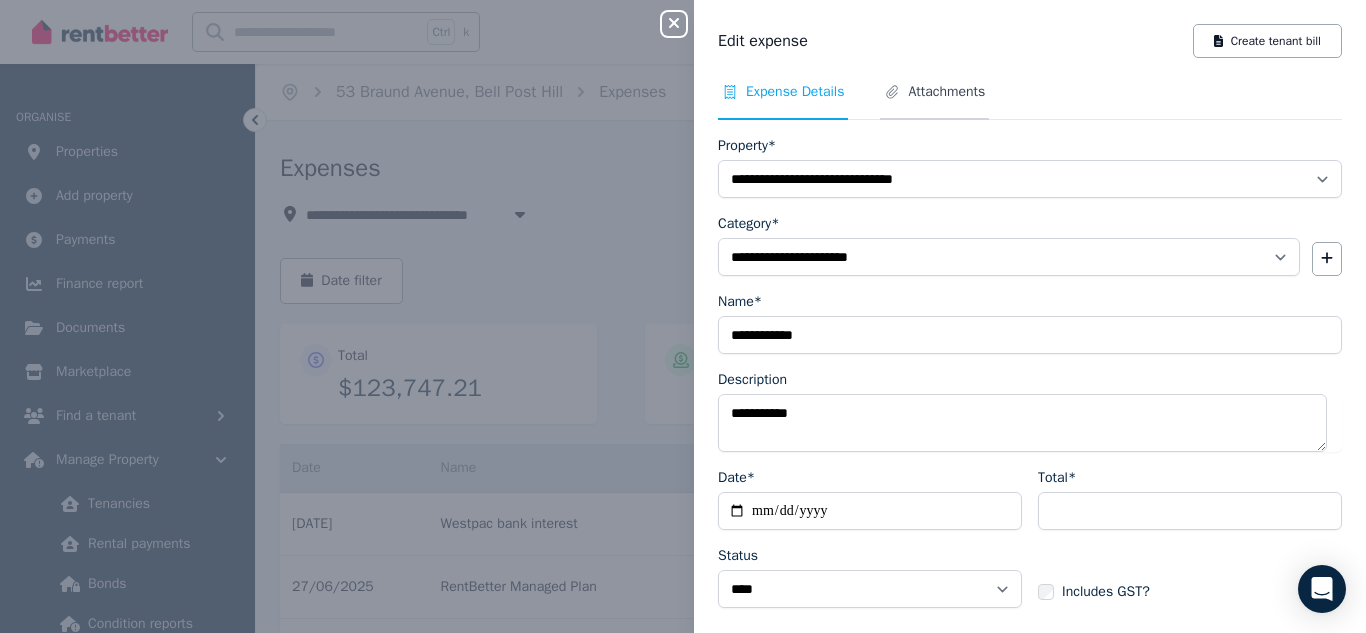 click on "Attachments" at bounding box center (946, 92) 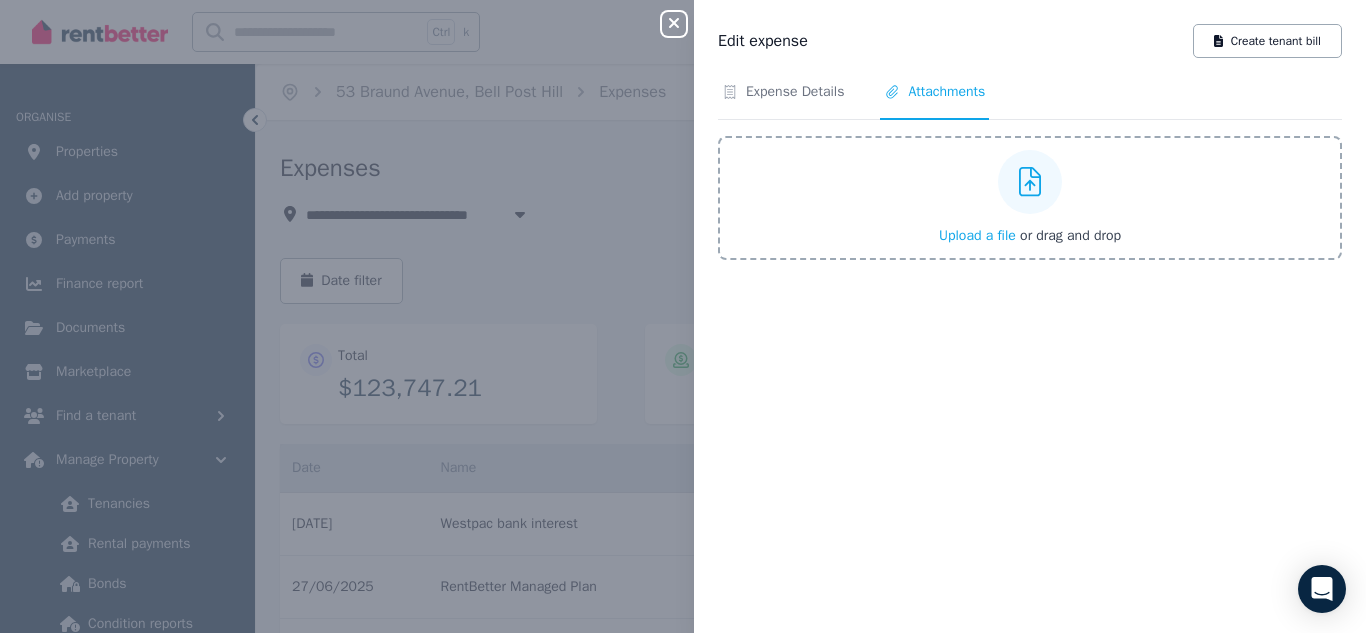 click on "Upload a file" at bounding box center (977, 235) 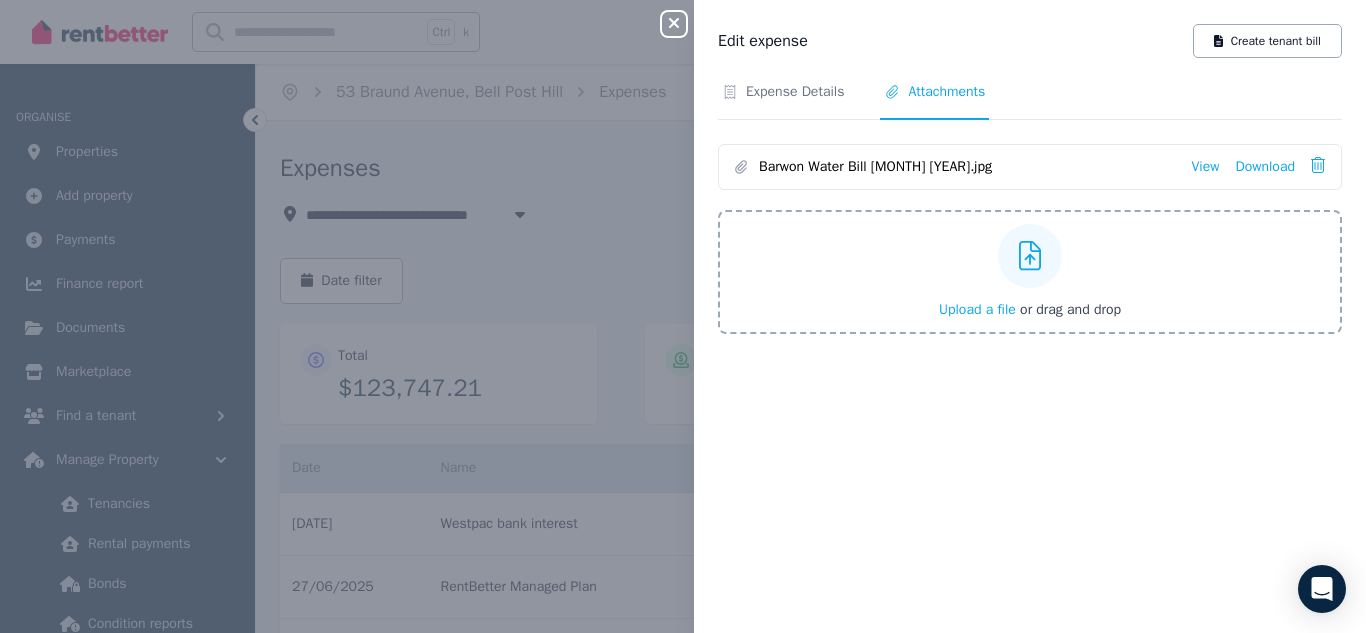 click 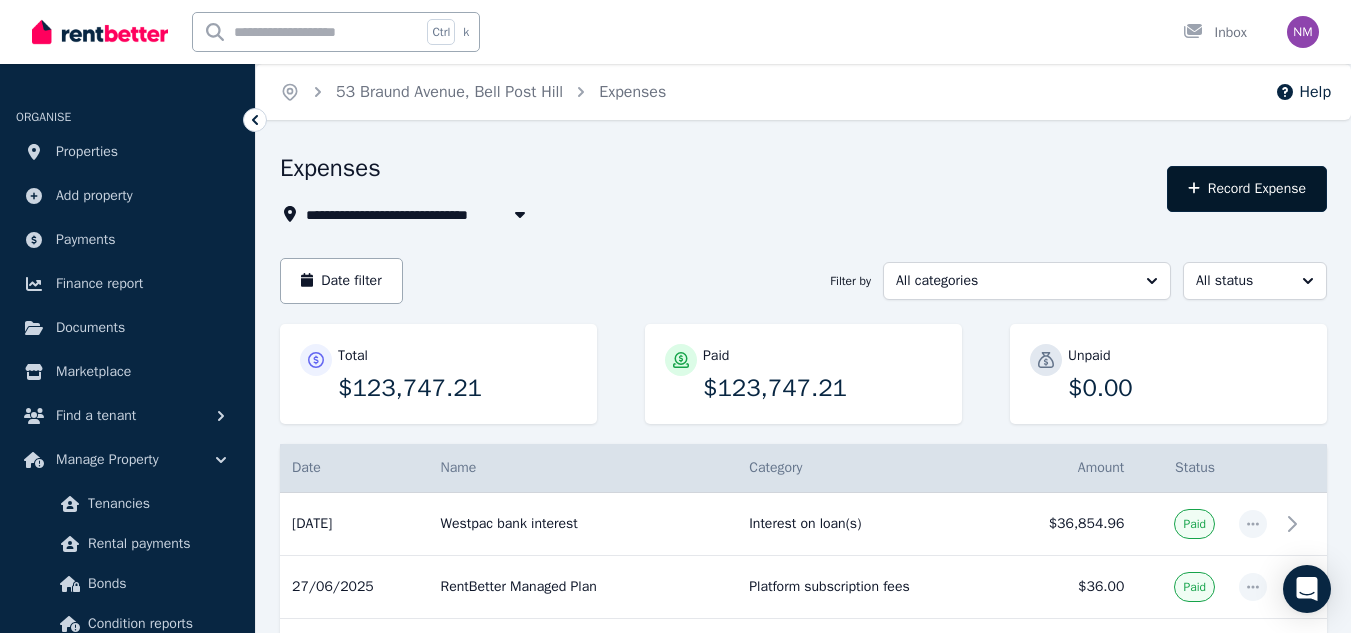 click on "Record Expense" at bounding box center (1247, 189) 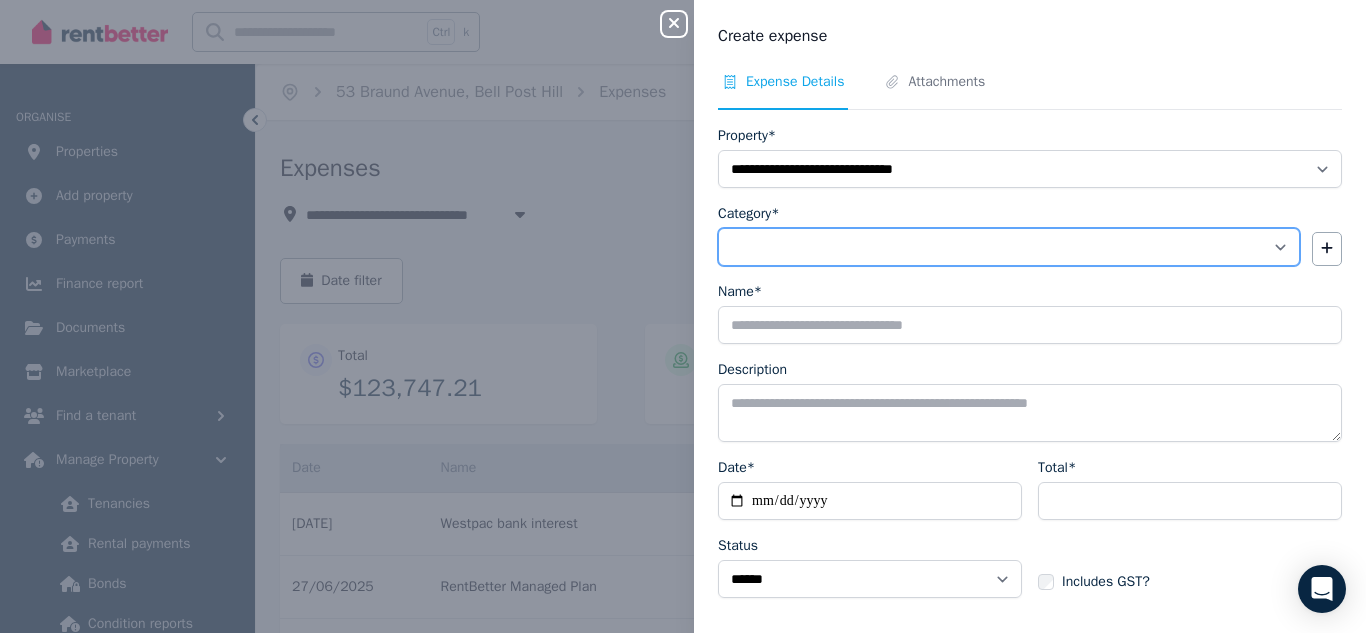 click on "**********" at bounding box center [1009, 247] 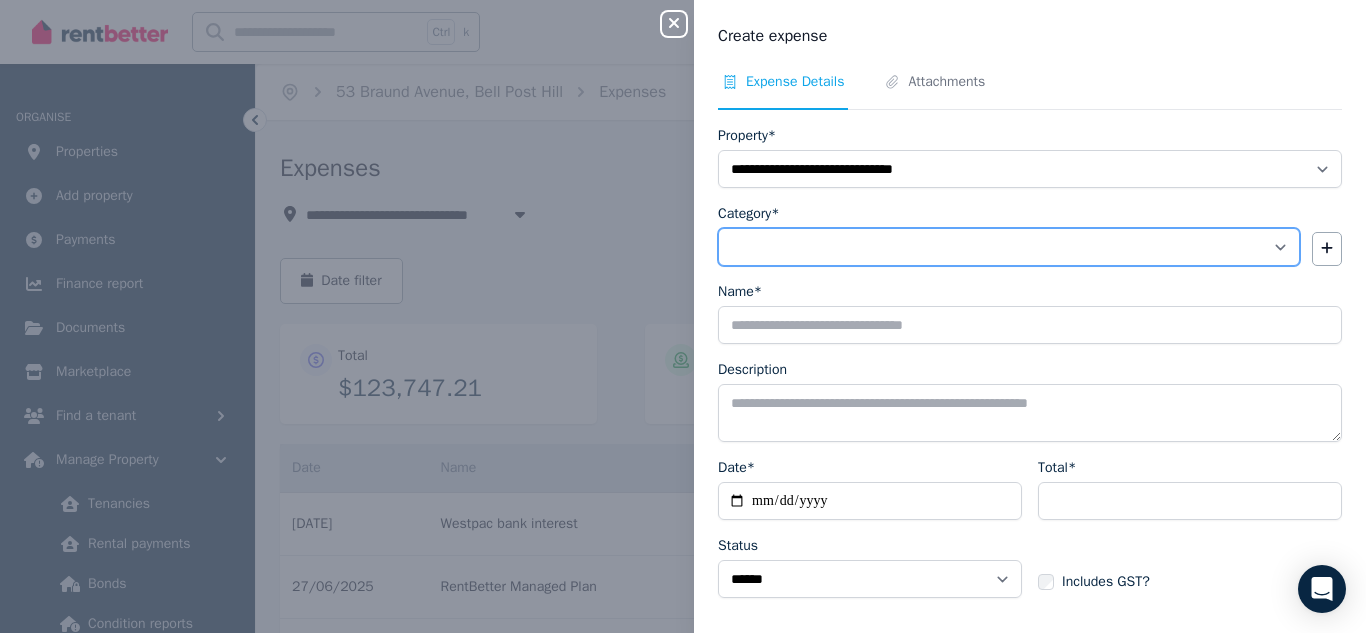 select on "**********" 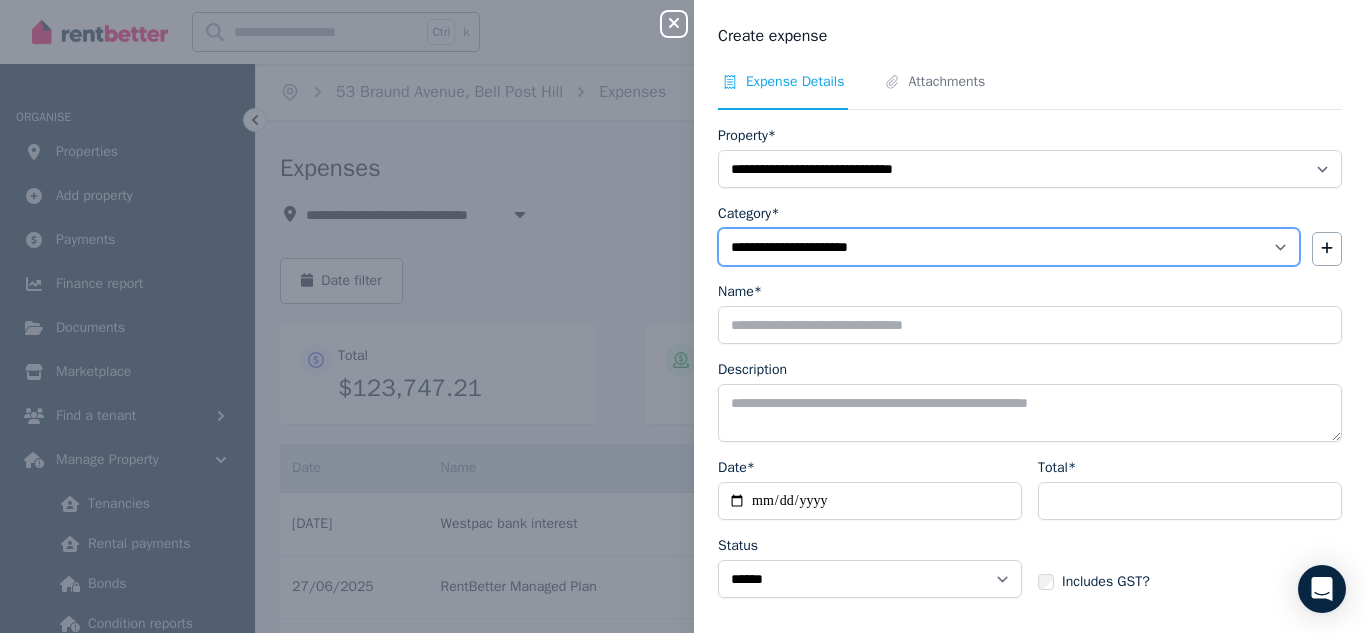 click on "**********" at bounding box center [1009, 247] 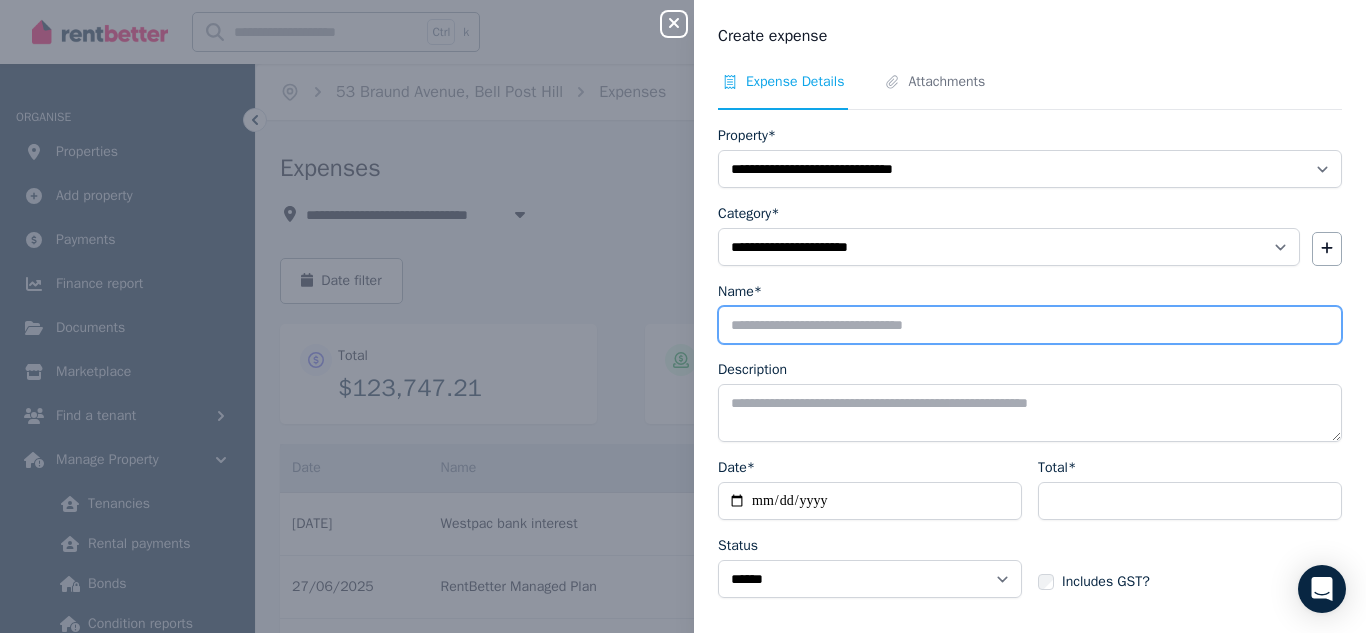 click on "Name*" at bounding box center [1030, 325] 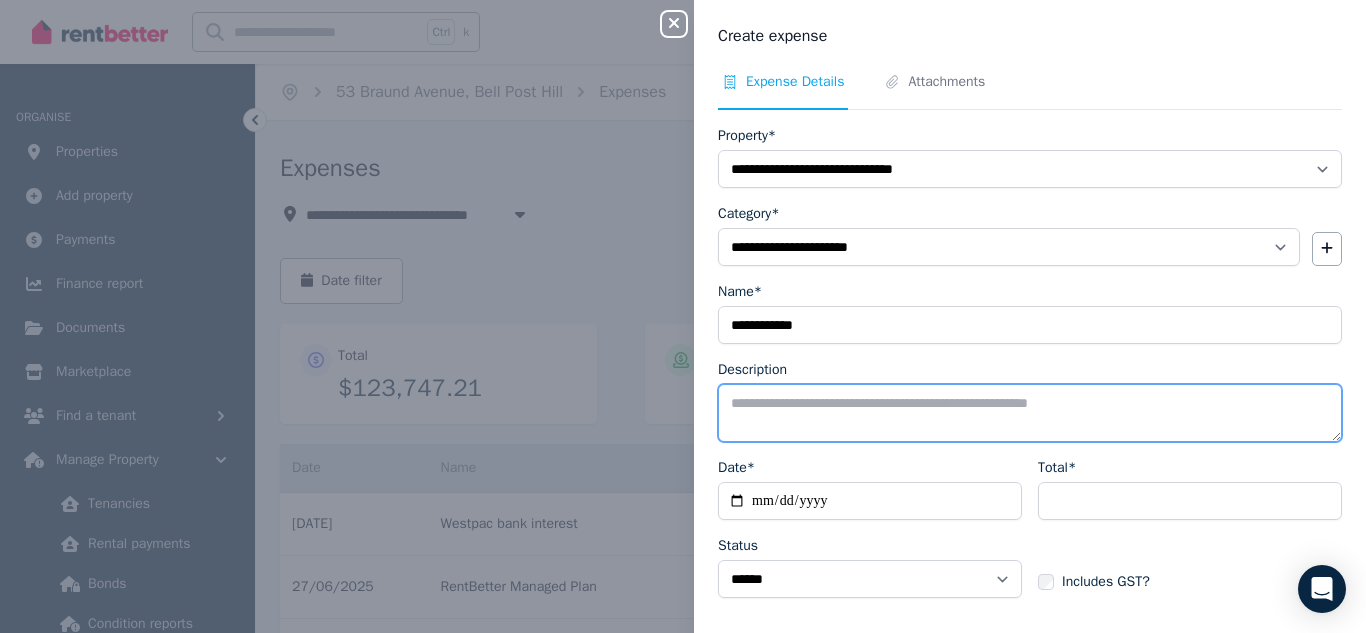 click on "Description" at bounding box center [1030, 413] 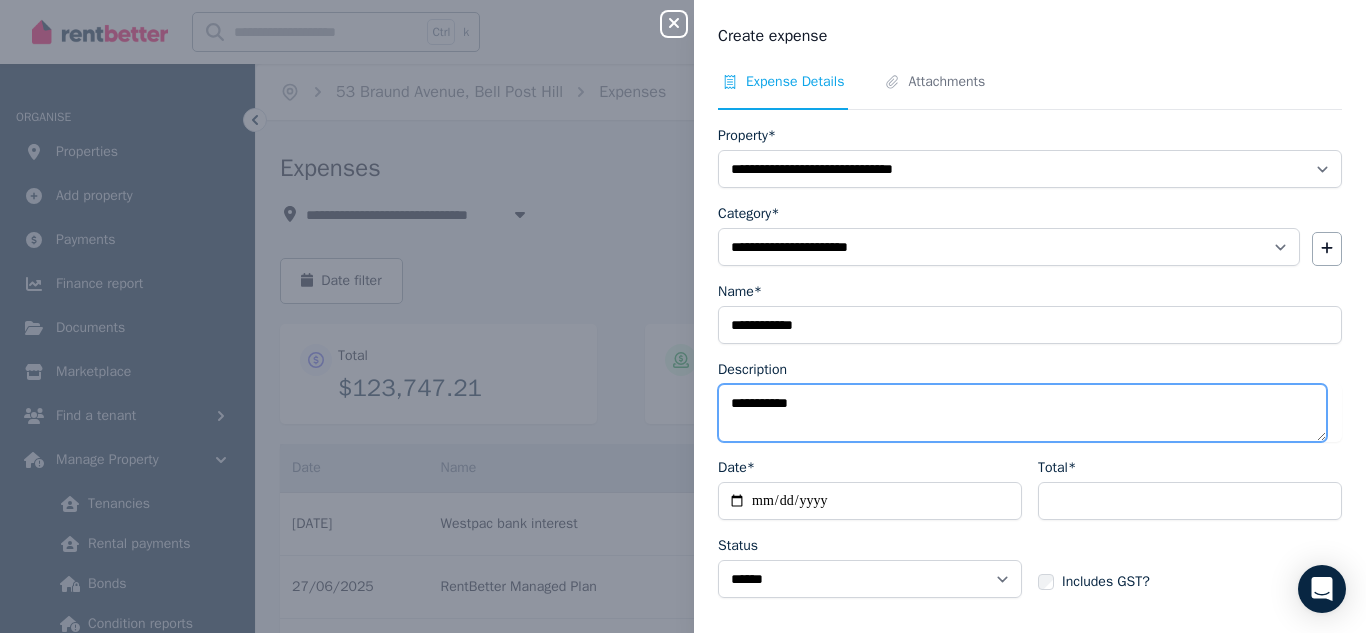 type on "**********" 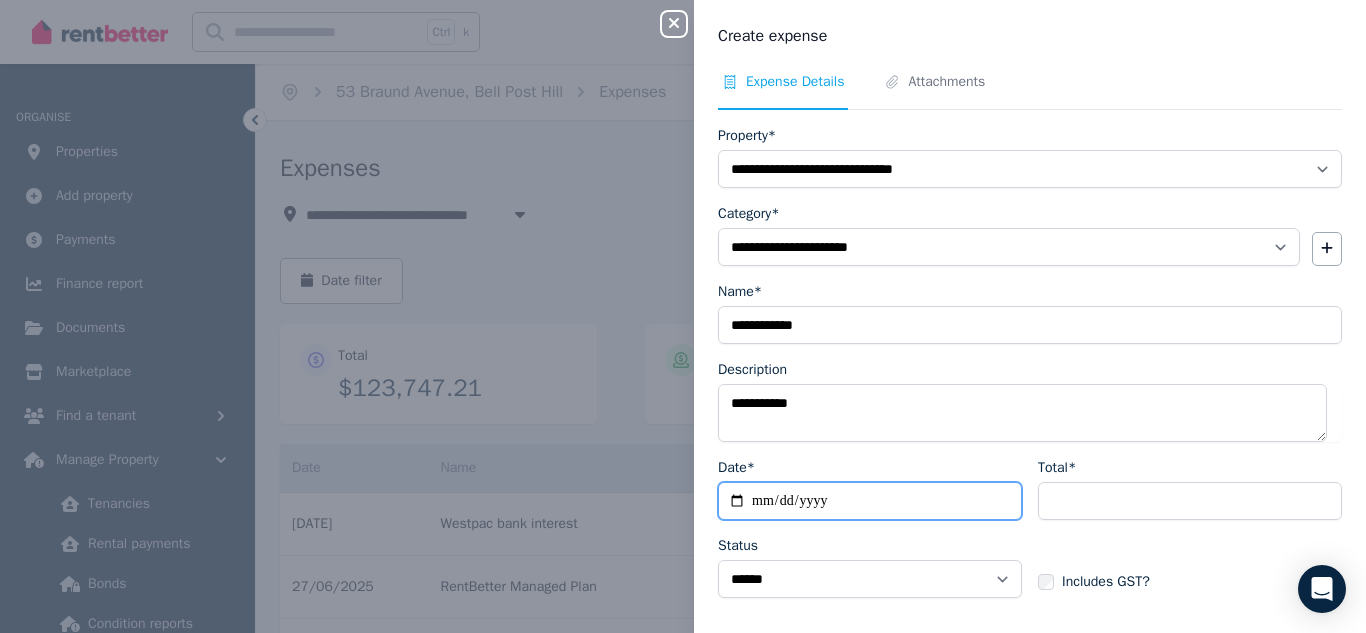 click on "Date*" at bounding box center [870, 501] 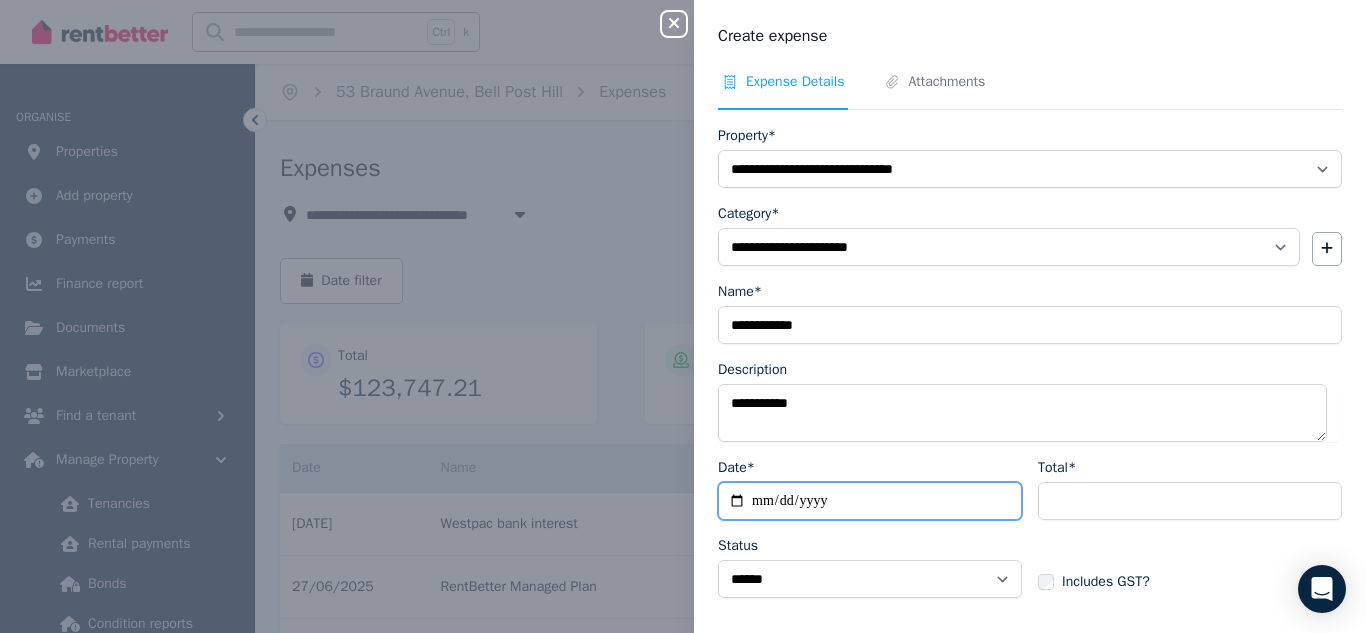 type on "**********" 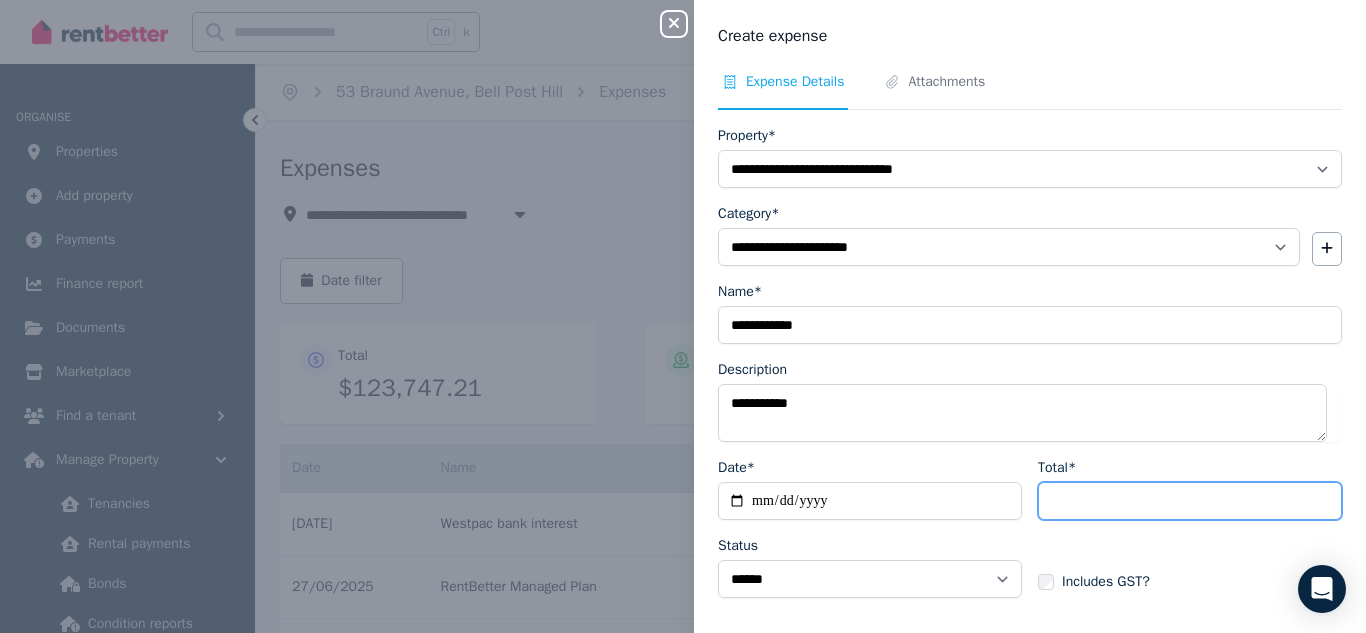 click on "Total*" at bounding box center [1190, 501] 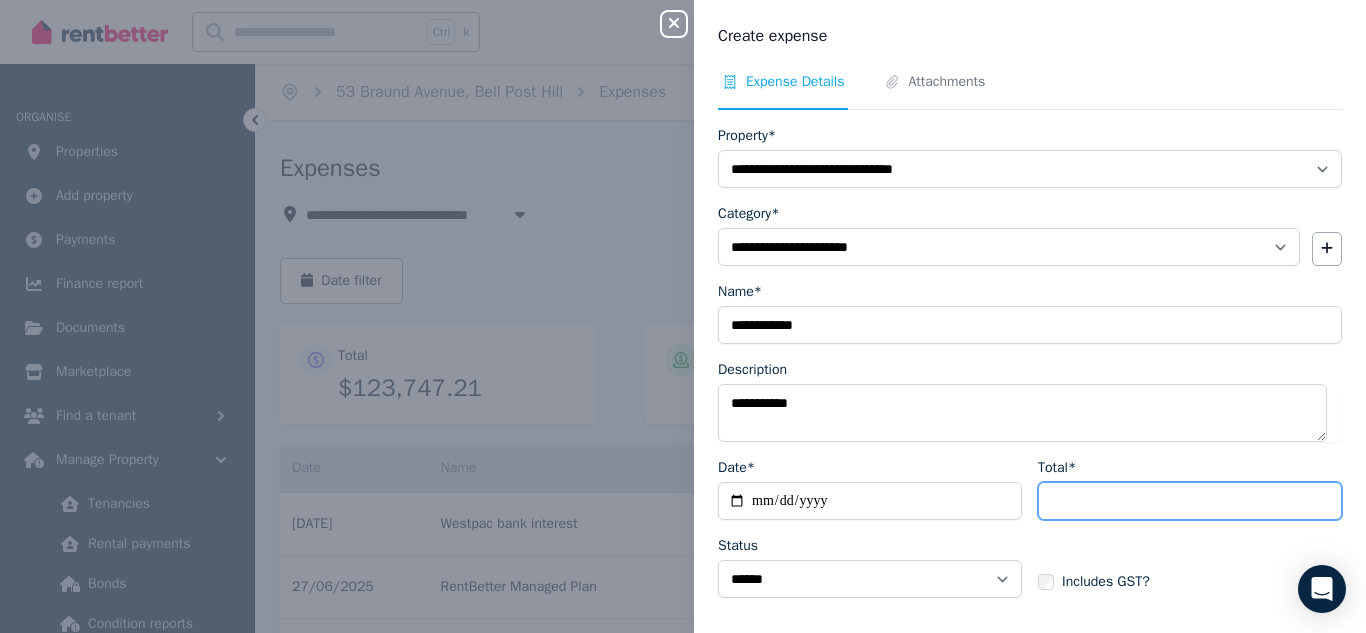 type on "******" 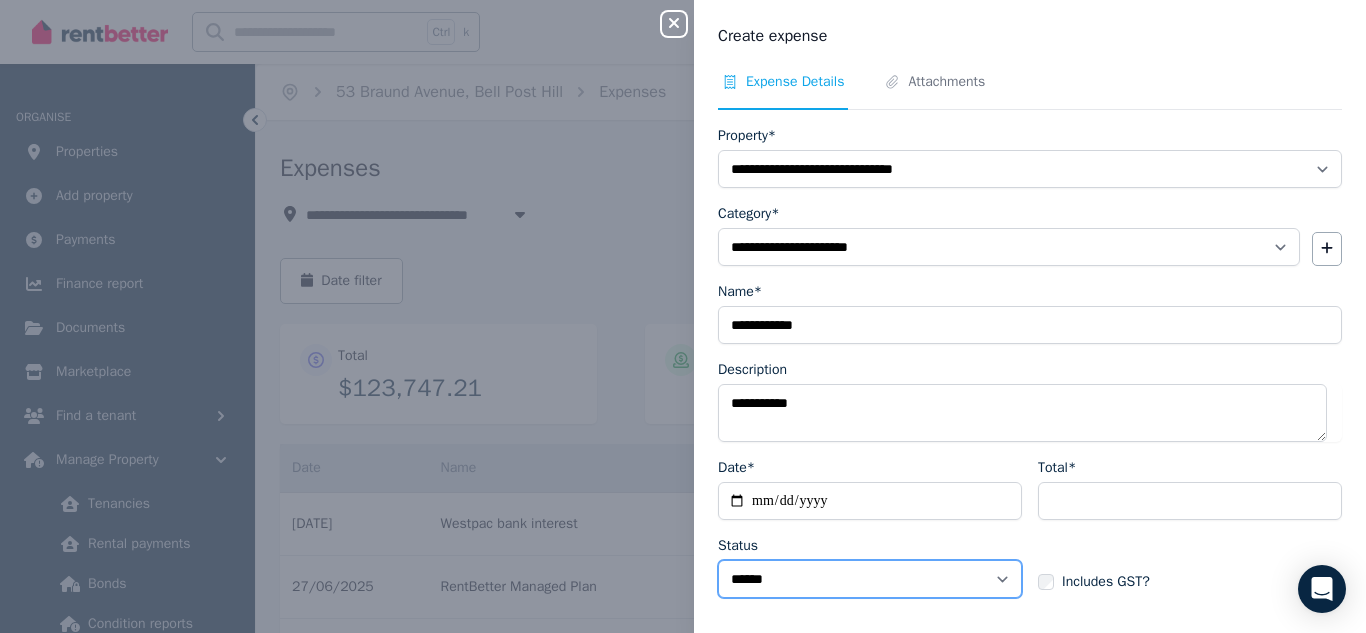 click on "****** ****" at bounding box center (870, 579) 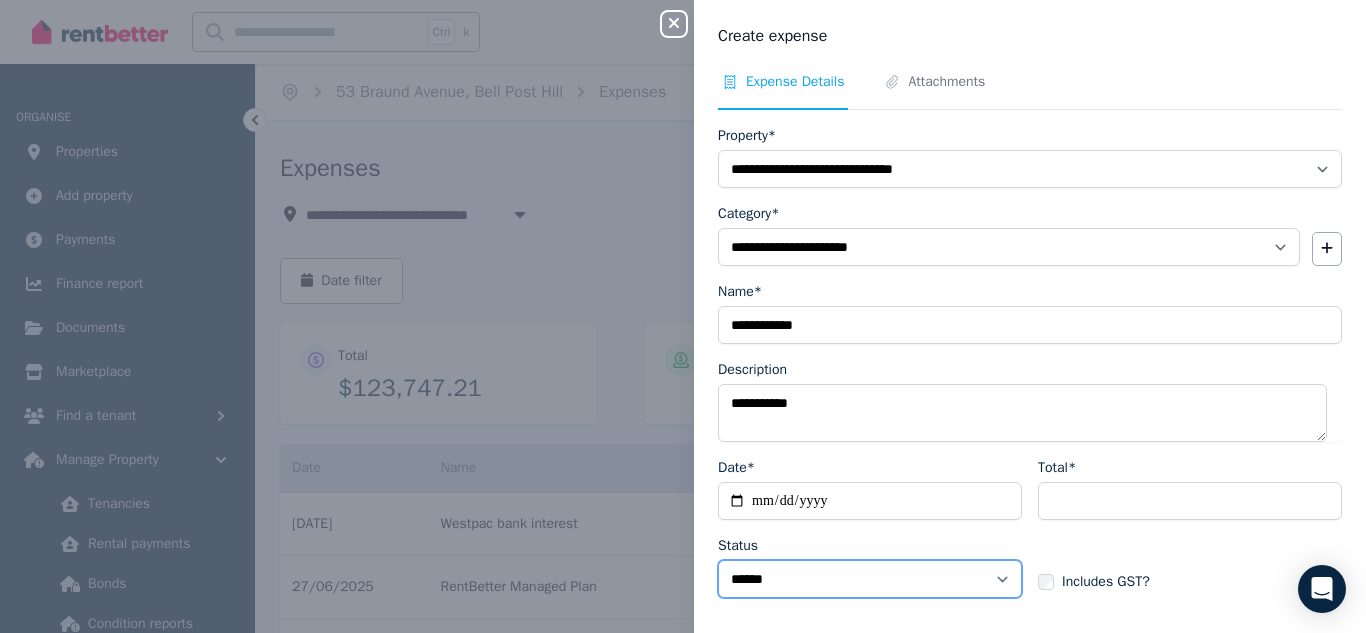 select on "**********" 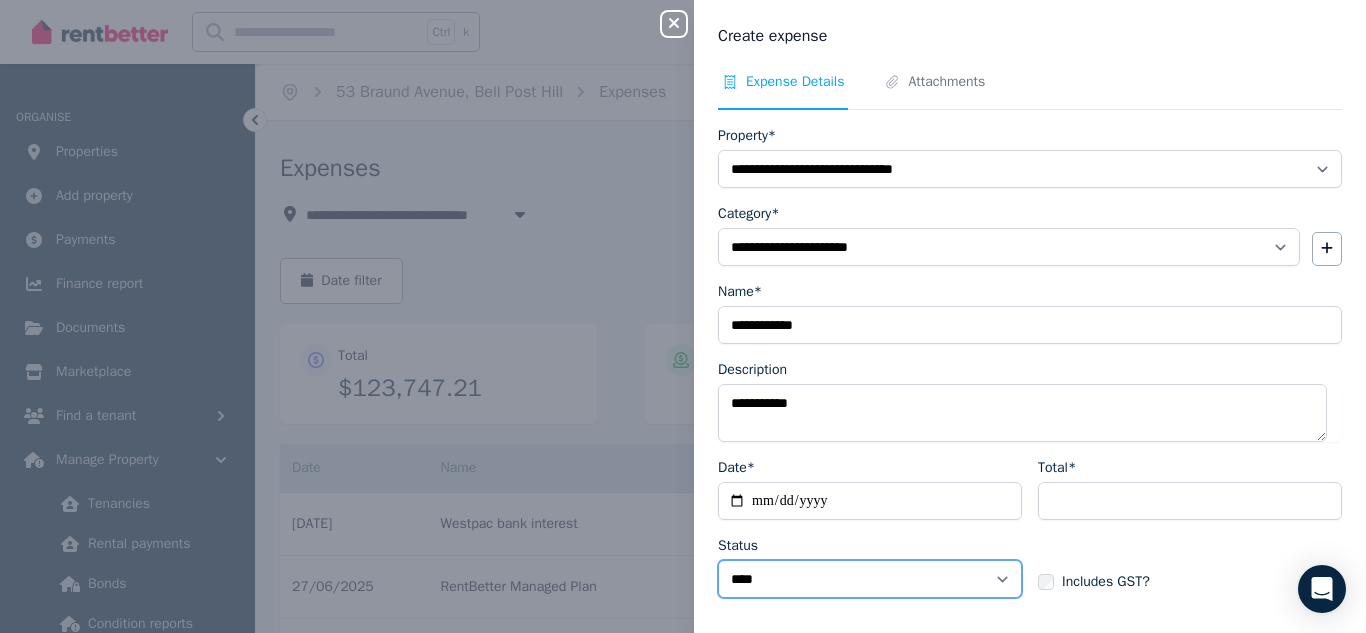 click on "****** ****" at bounding box center [870, 579] 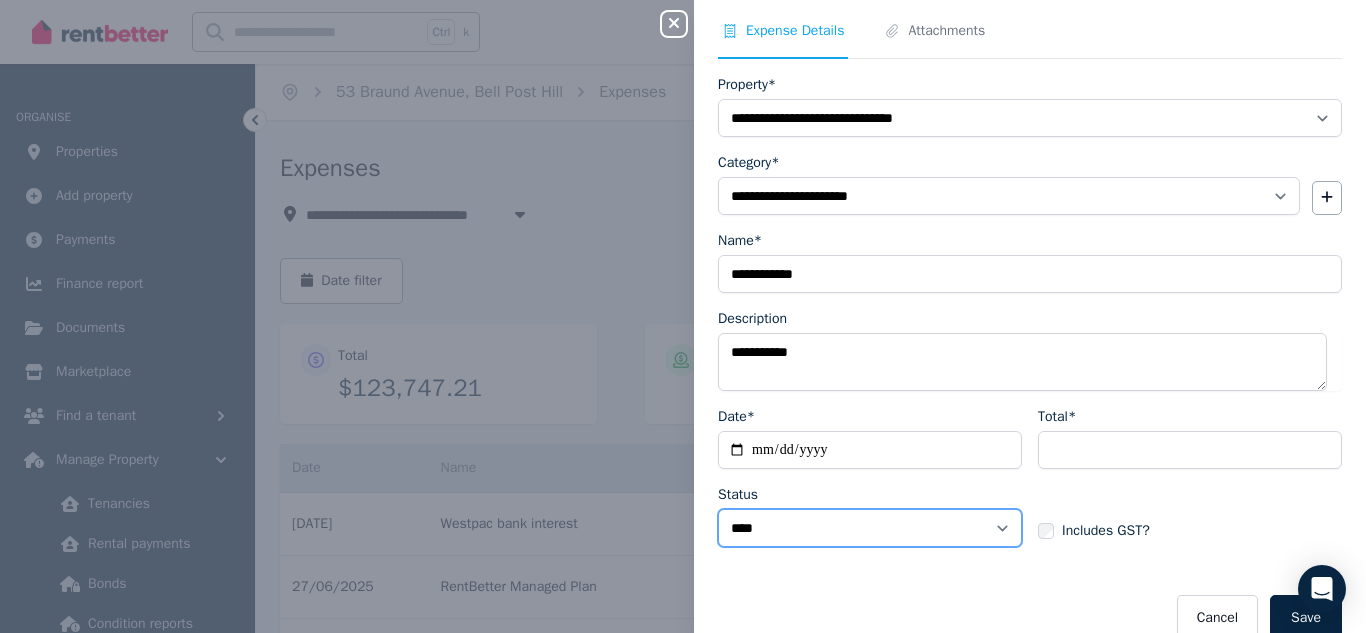 scroll, scrollTop: 83, scrollLeft: 0, axis: vertical 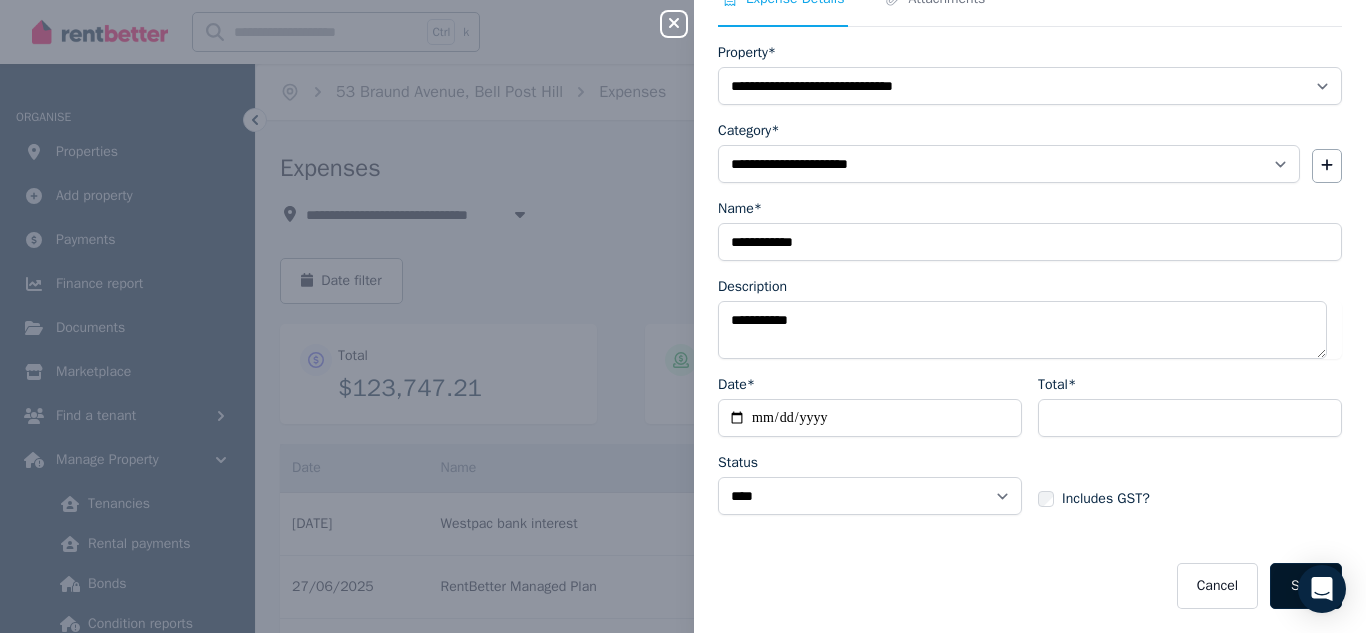 click on "Save" at bounding box center (1306, 586) 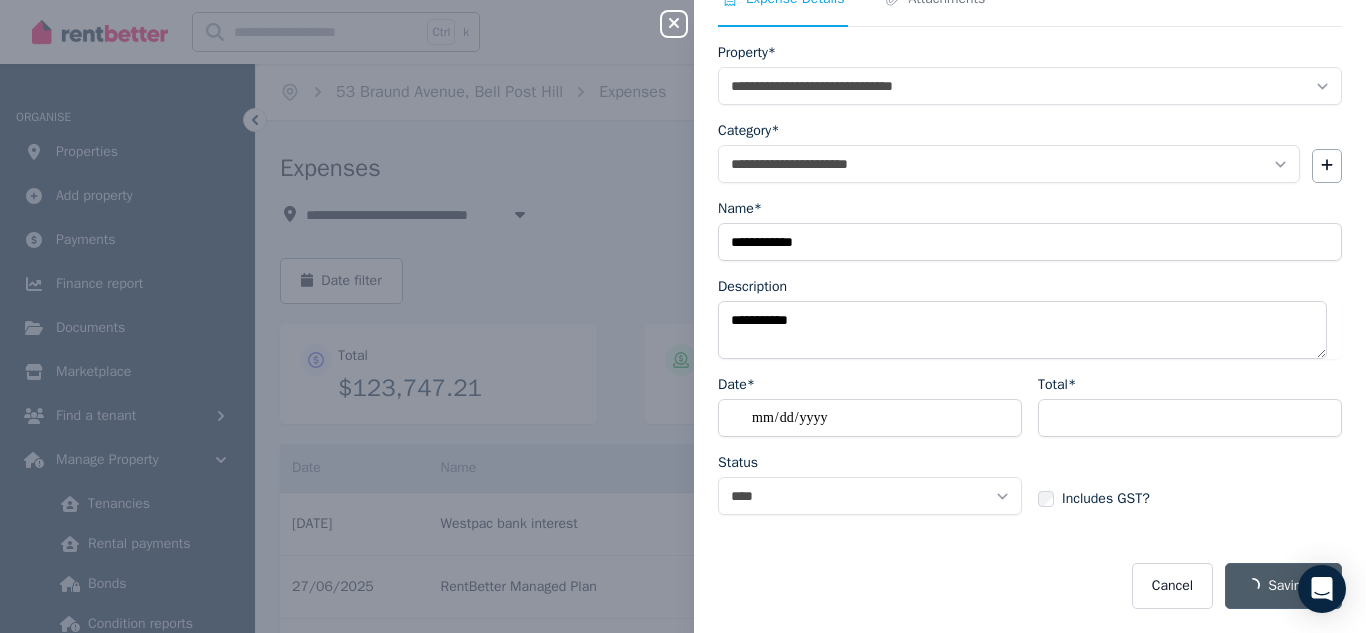 select on "**********" 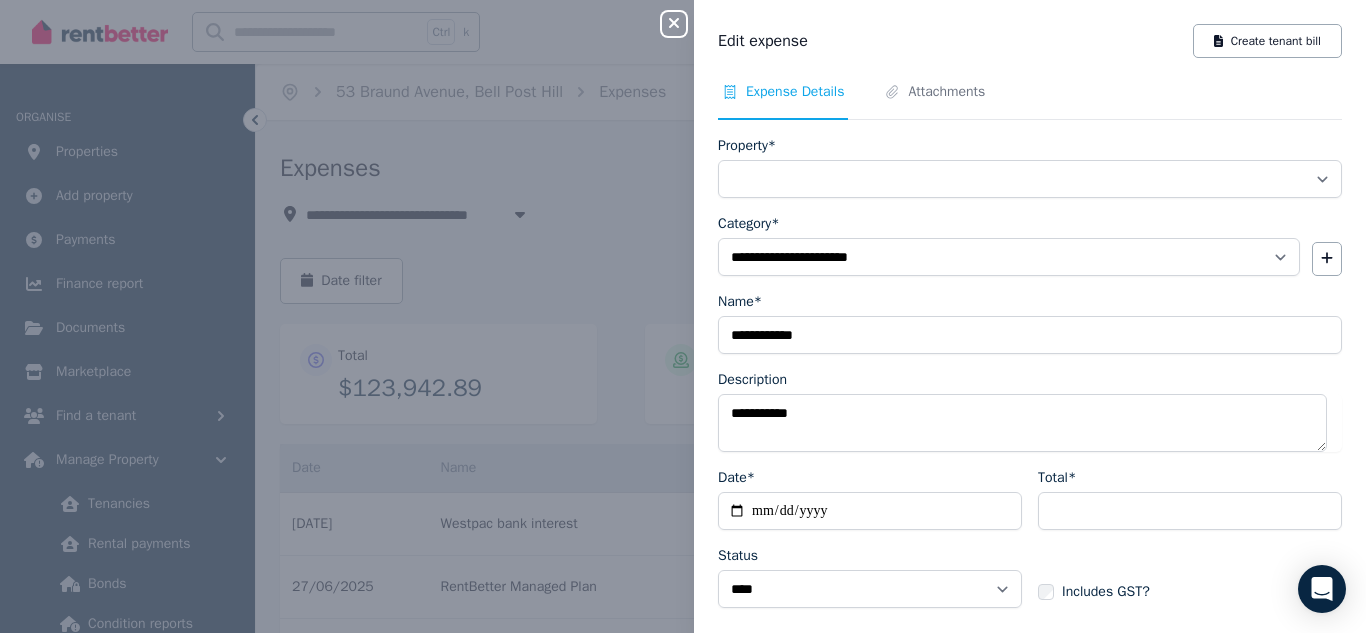 select on "**********" 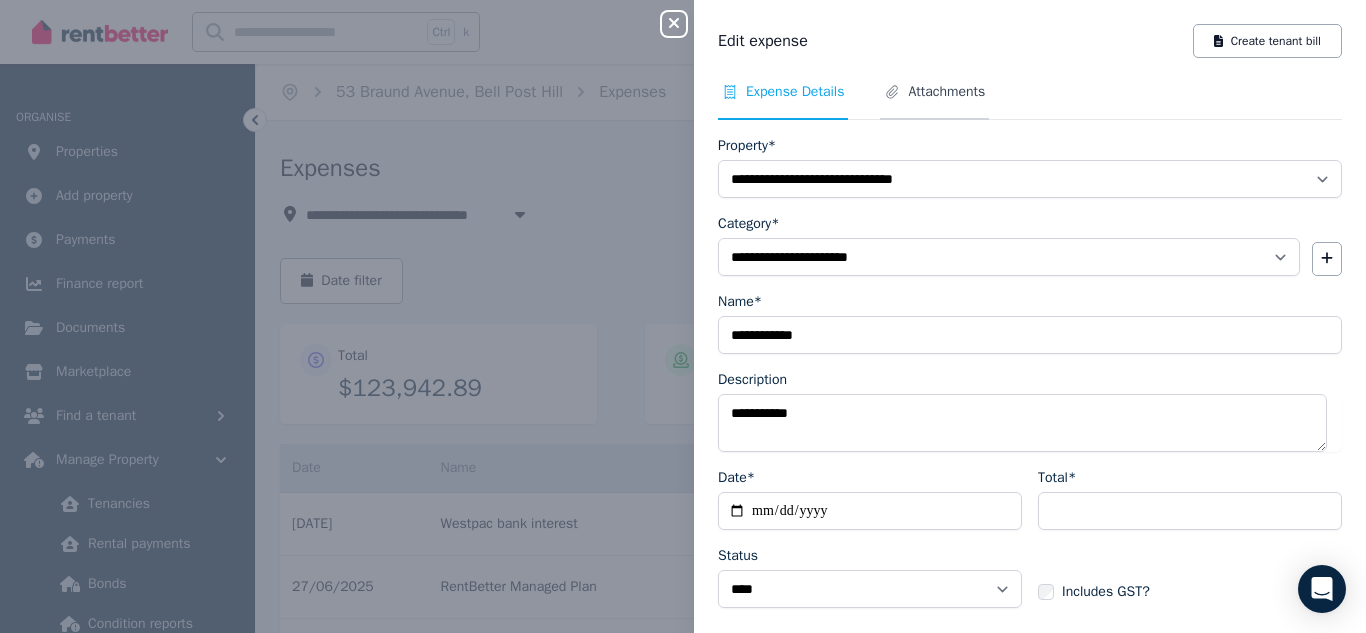 click on "Attachments" at bounding box center [946, 92] 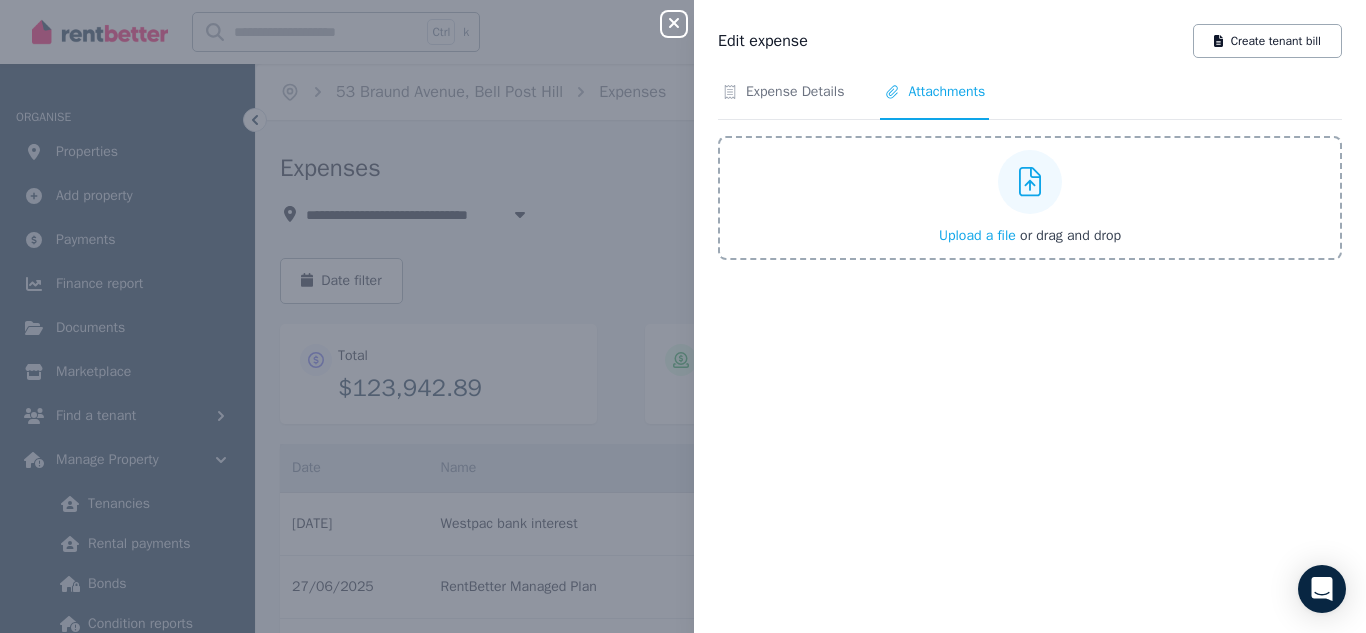 click on "Upload a file" at bounding box center (977, 235) 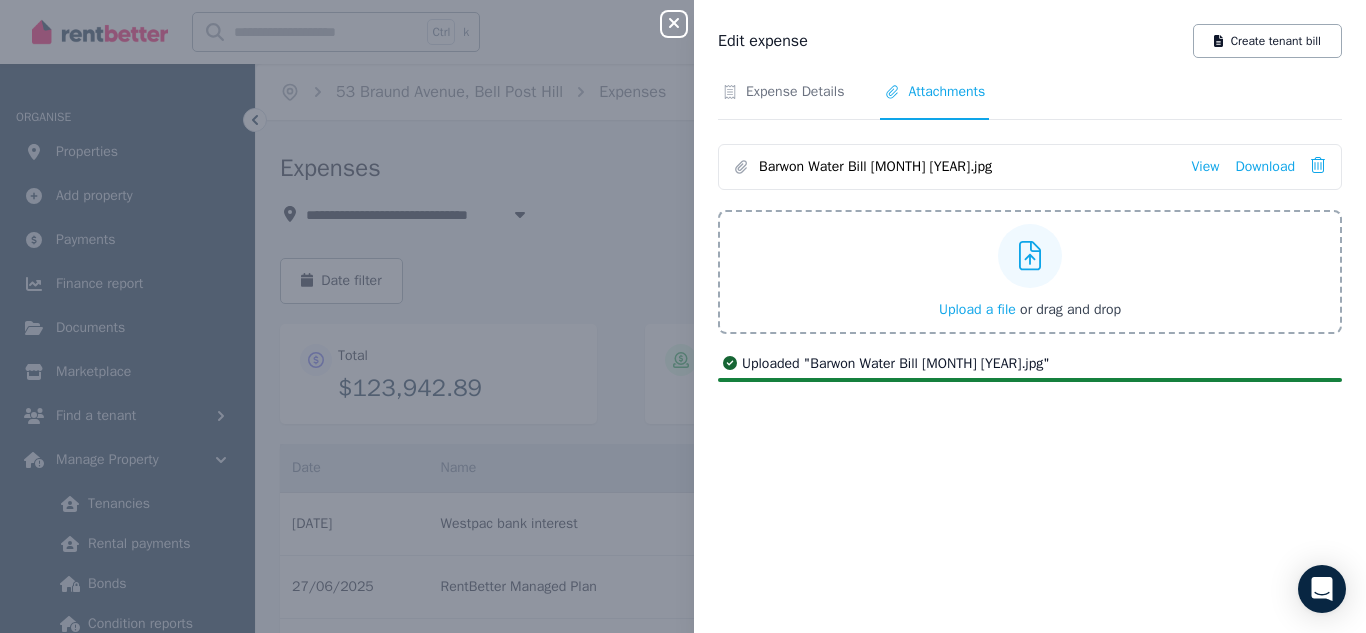 click on "Close panel" at bounding box center (674, 24) 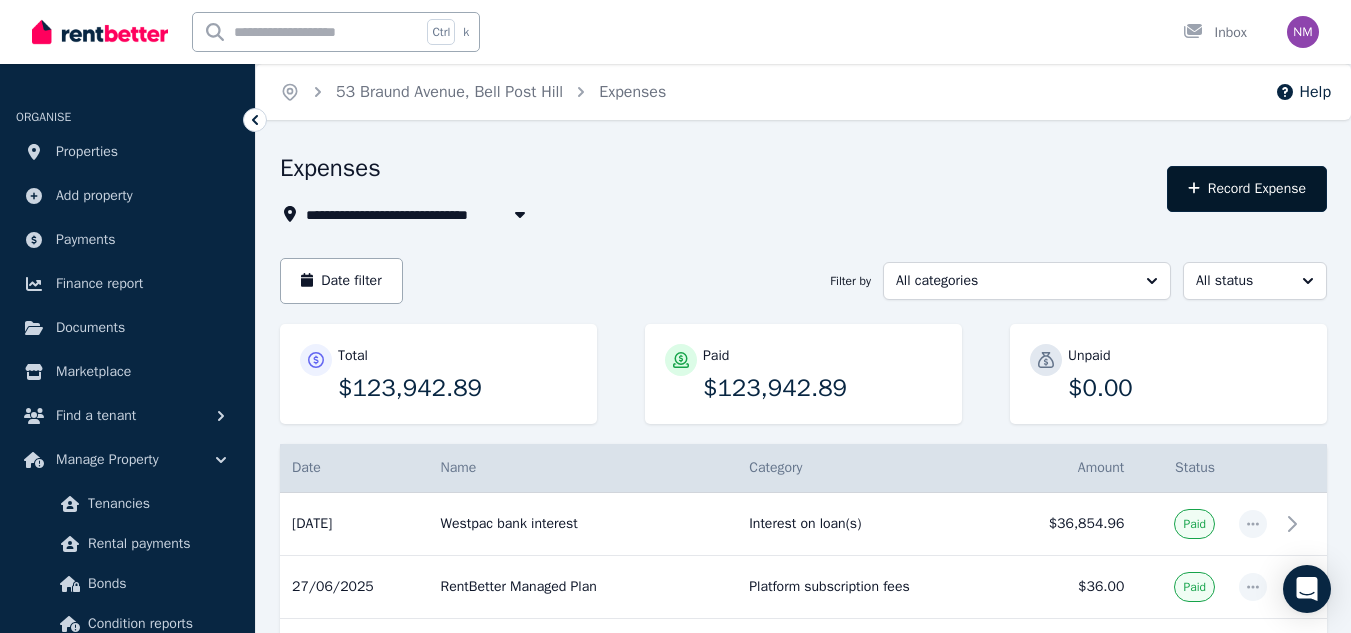 click on "Record Expense" at bounding box center [1247, 189] 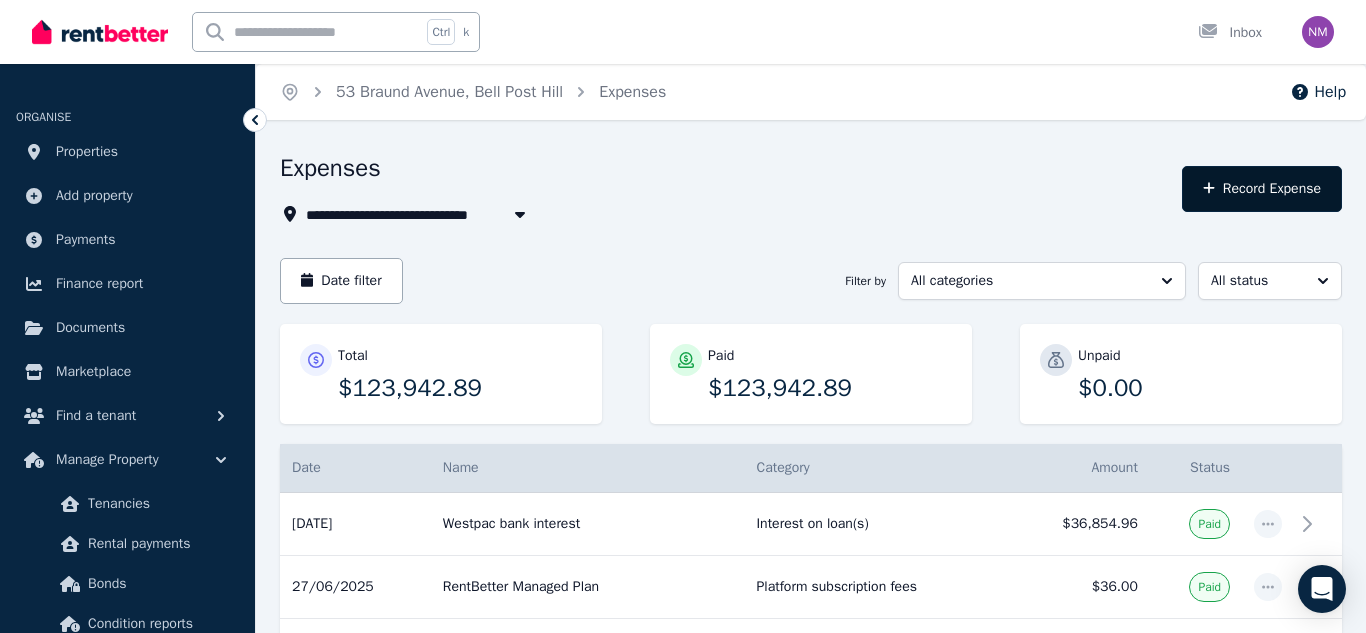 select on "**********" 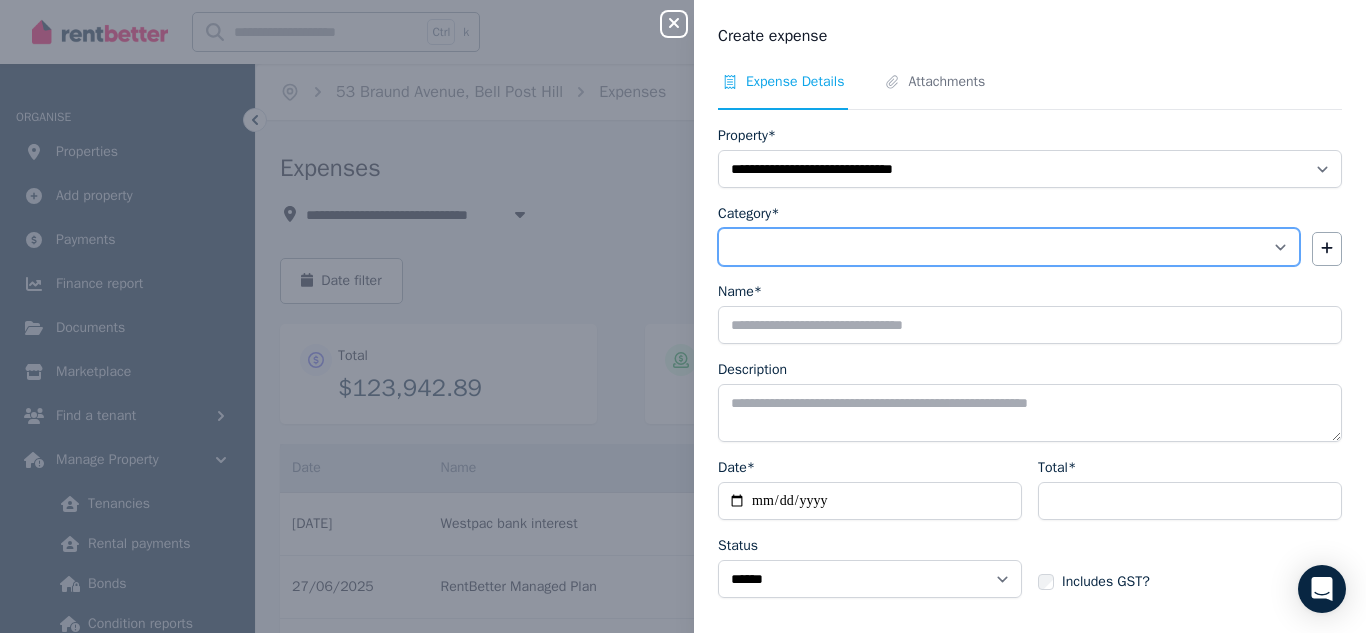 click on "**********" at bounding box center (1009, 247) 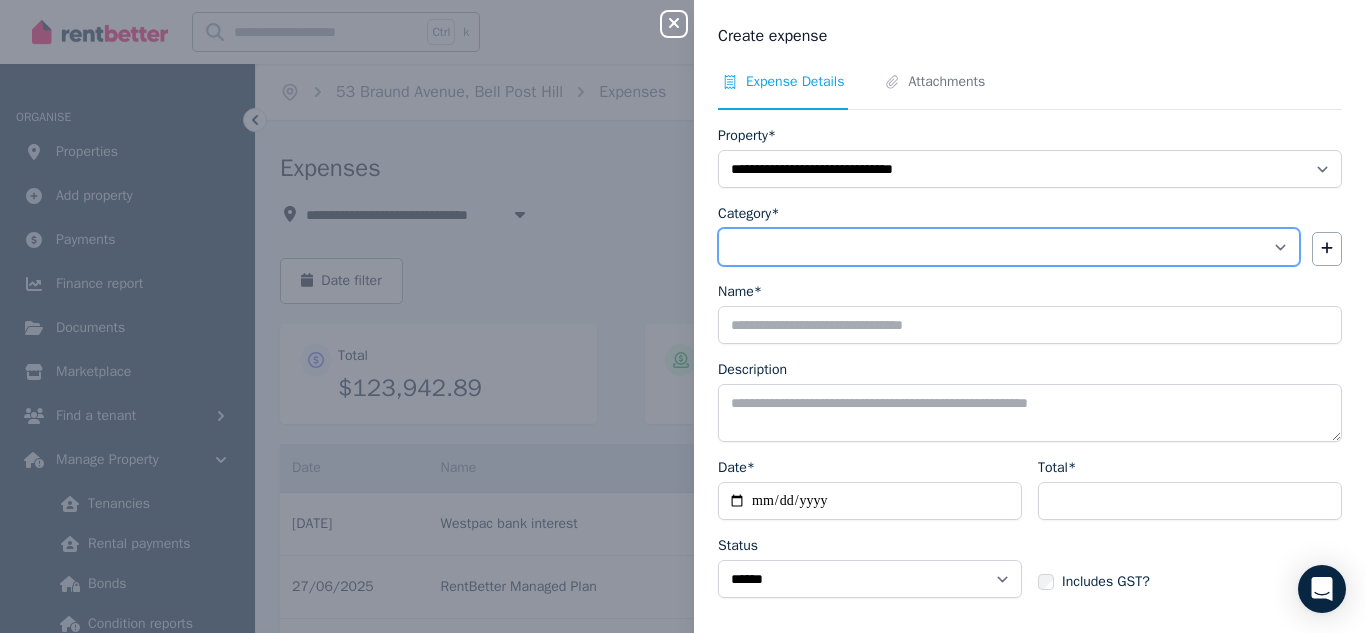 select on "**********" 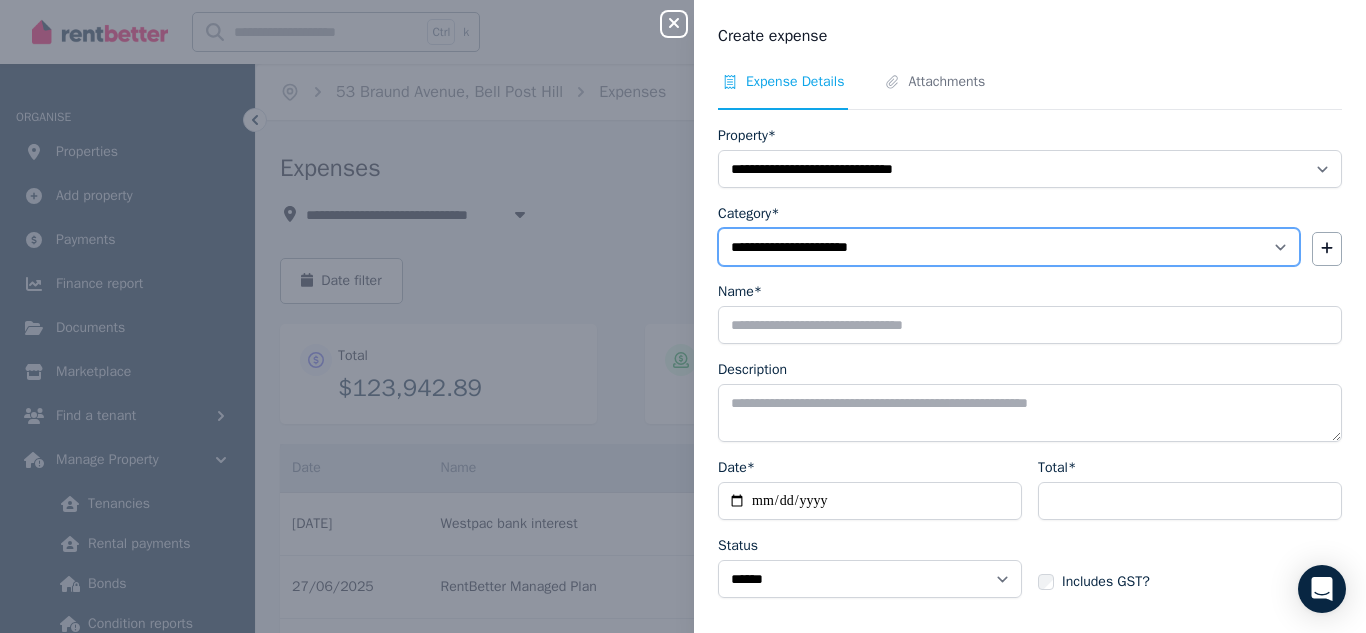 click on "**********" at bounding box center (1009, 247) 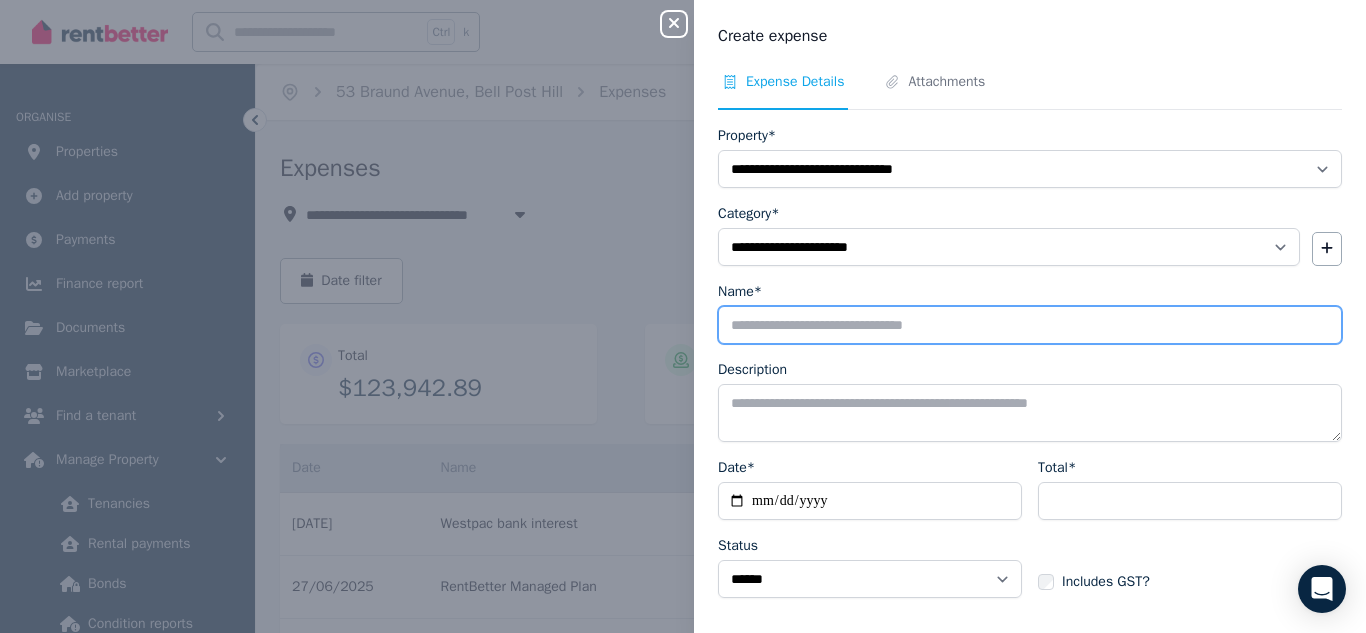 click on "Name*" at bounding box center [1030, 325] 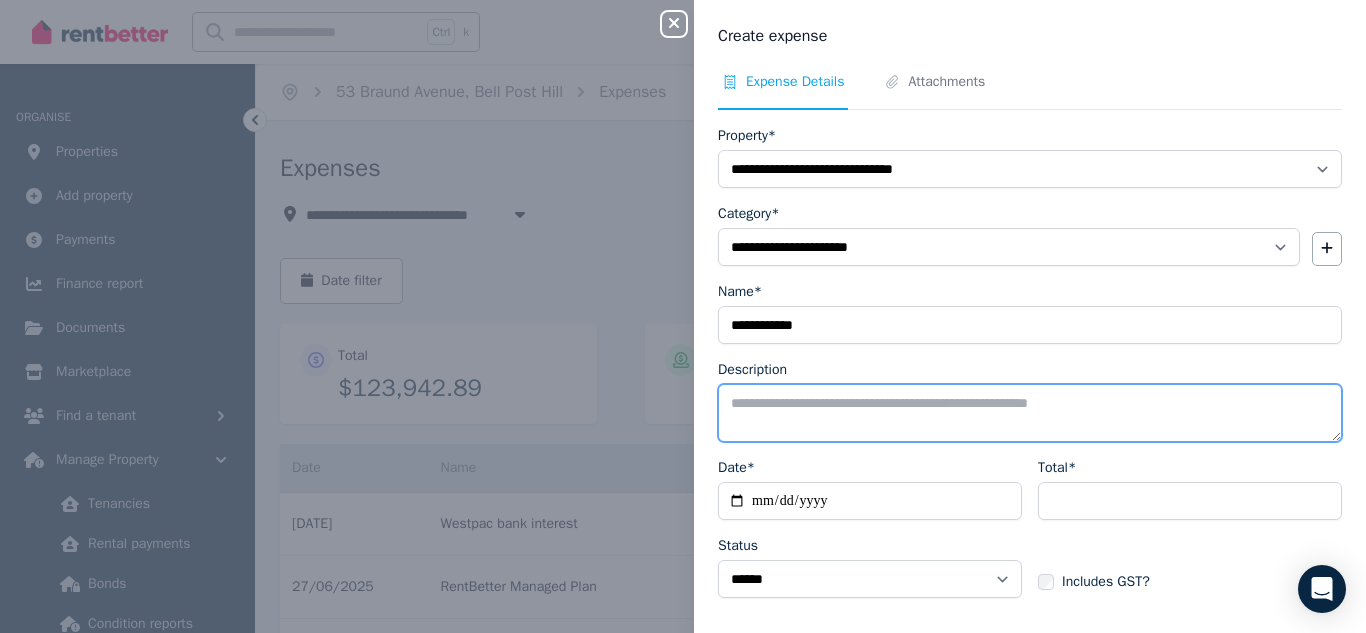 click on "Description" at bounding box center (1030, 413) 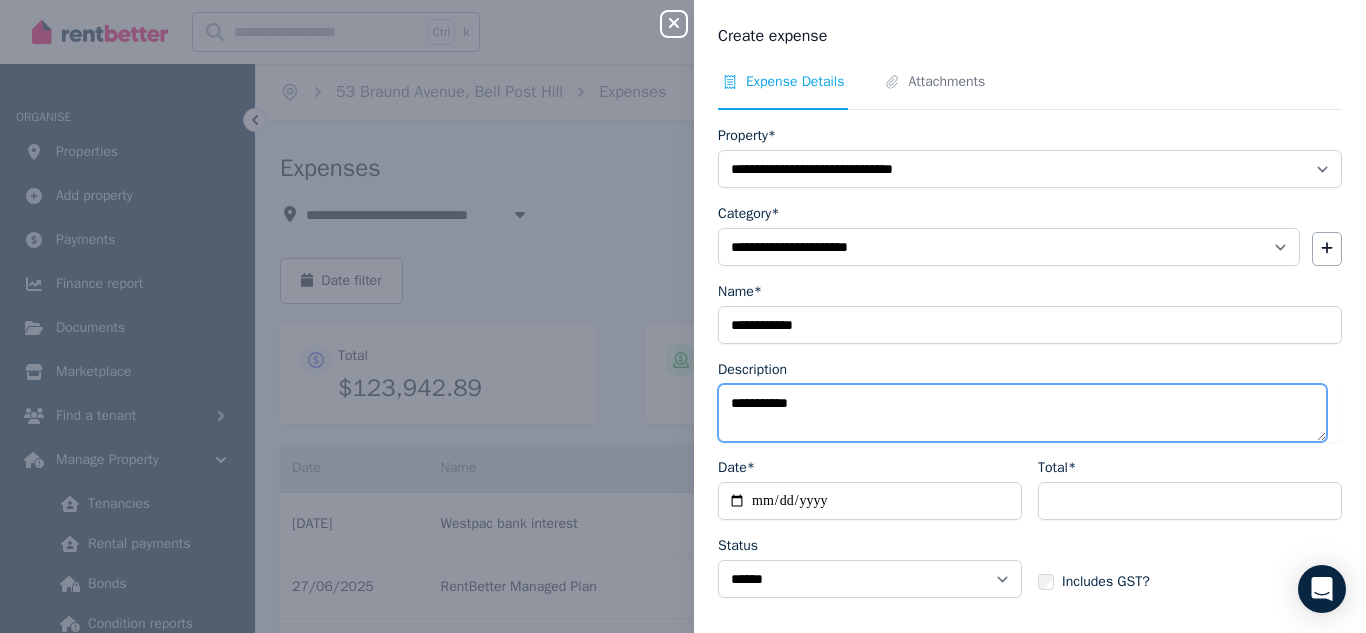 type on "**********" 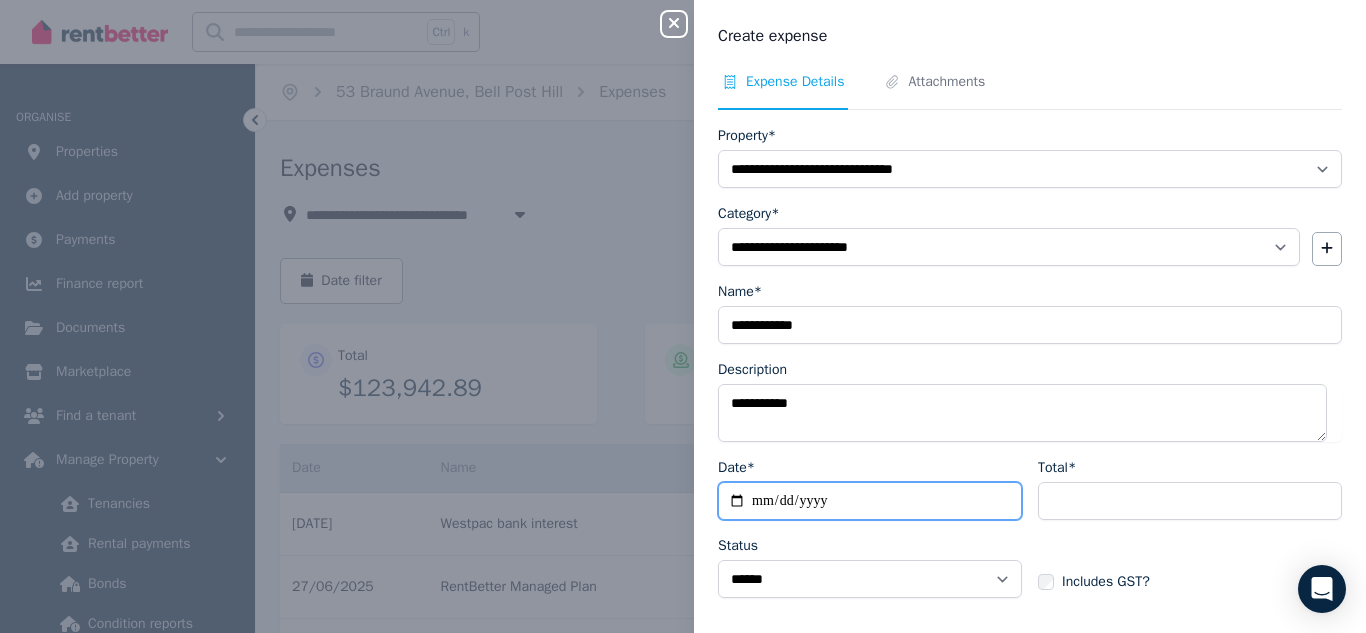 click on "Date*" at bounding box center [870, 501] 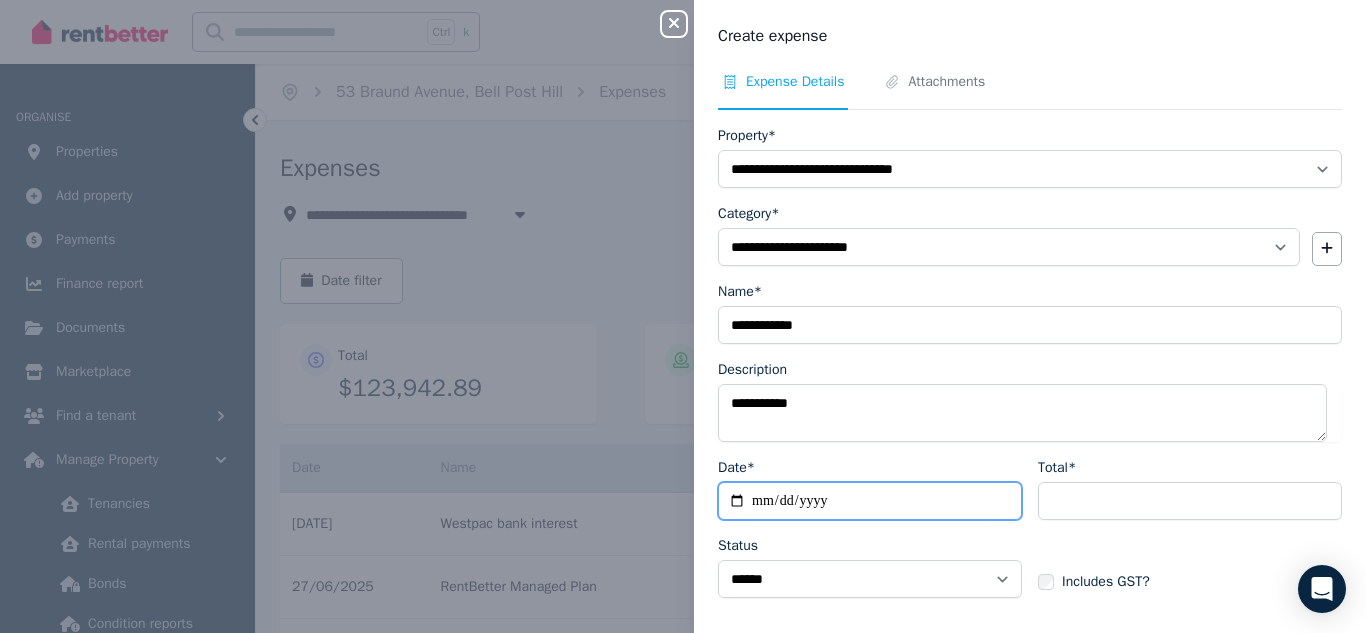 type on "**********" 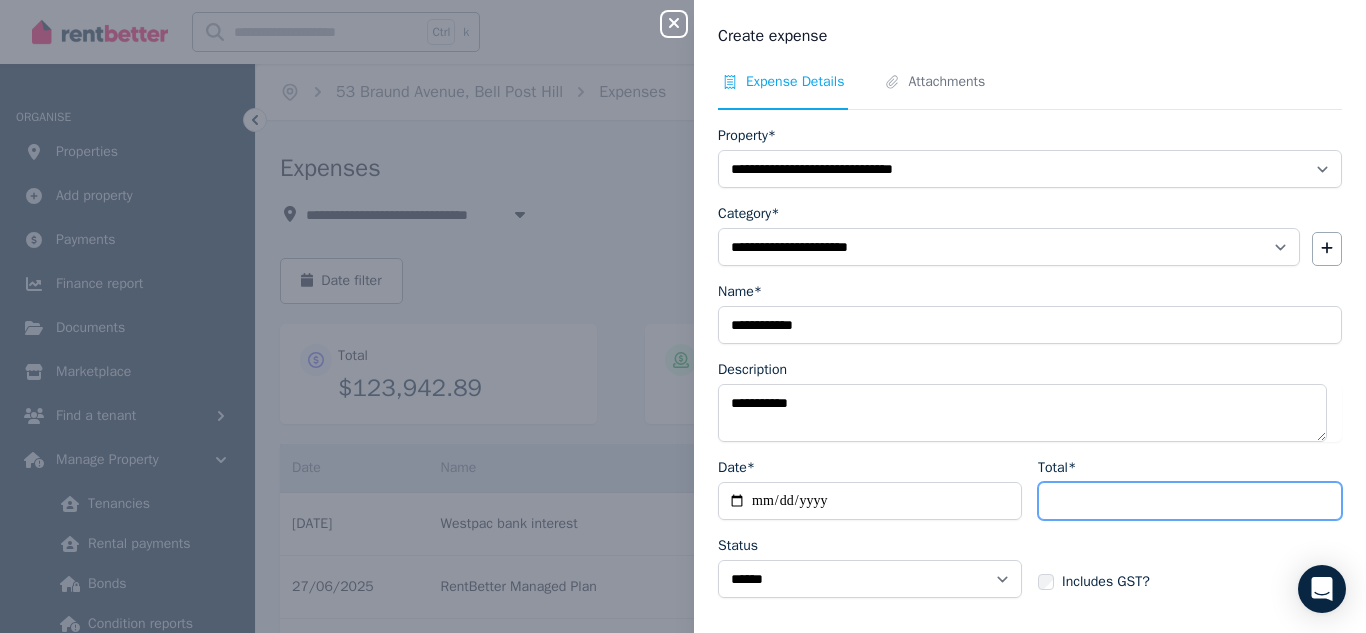 click on "Total*" at bounding box center (1190, 501) 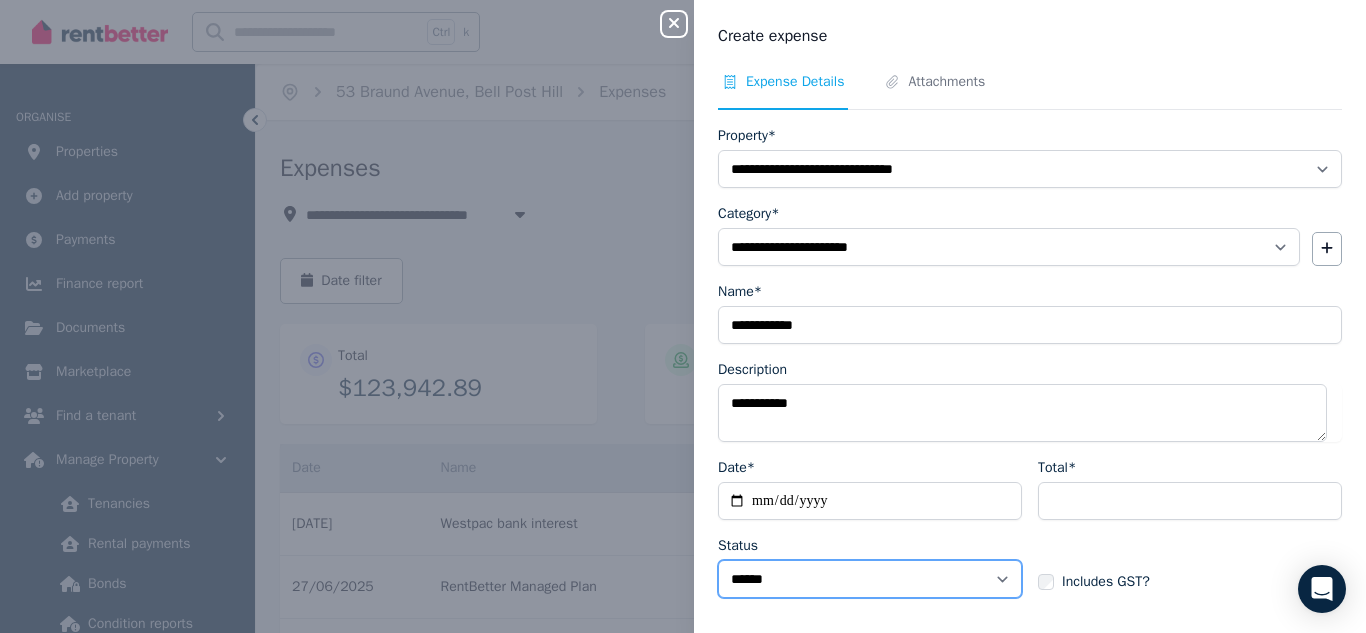 click on "****** ****" at bounding box center (870, 579) 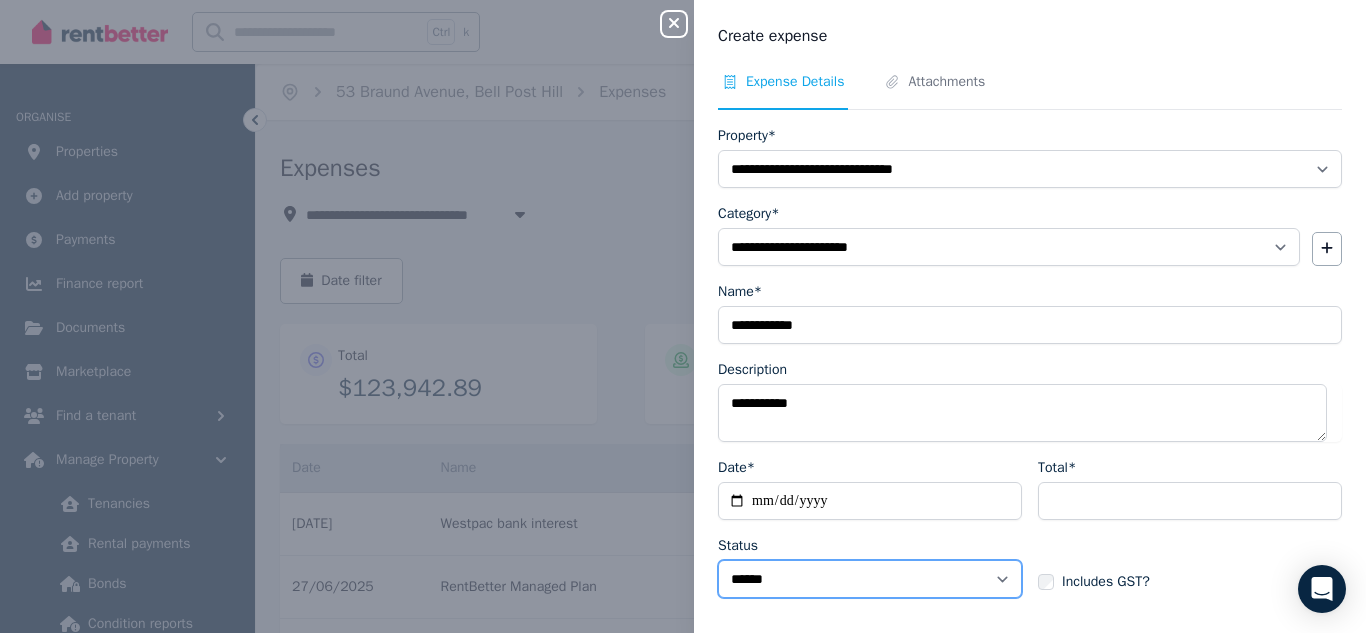 select on "**********" 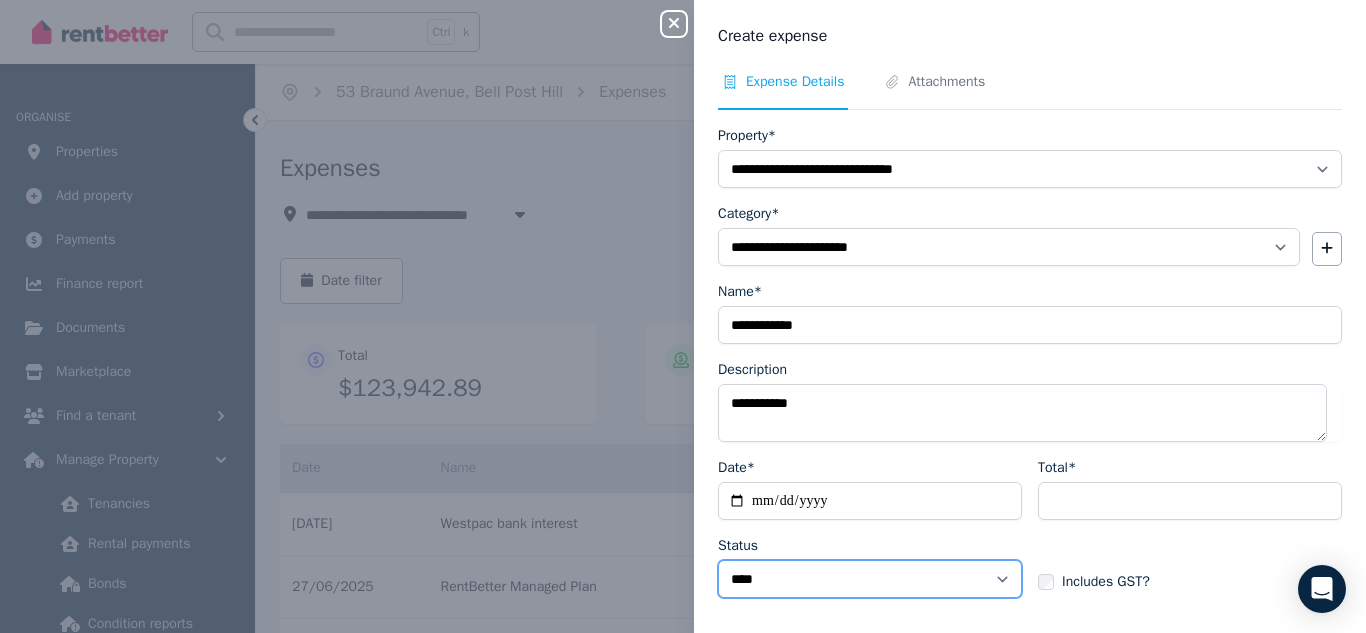 click on "****** ****" at bounding box center [870, 579] 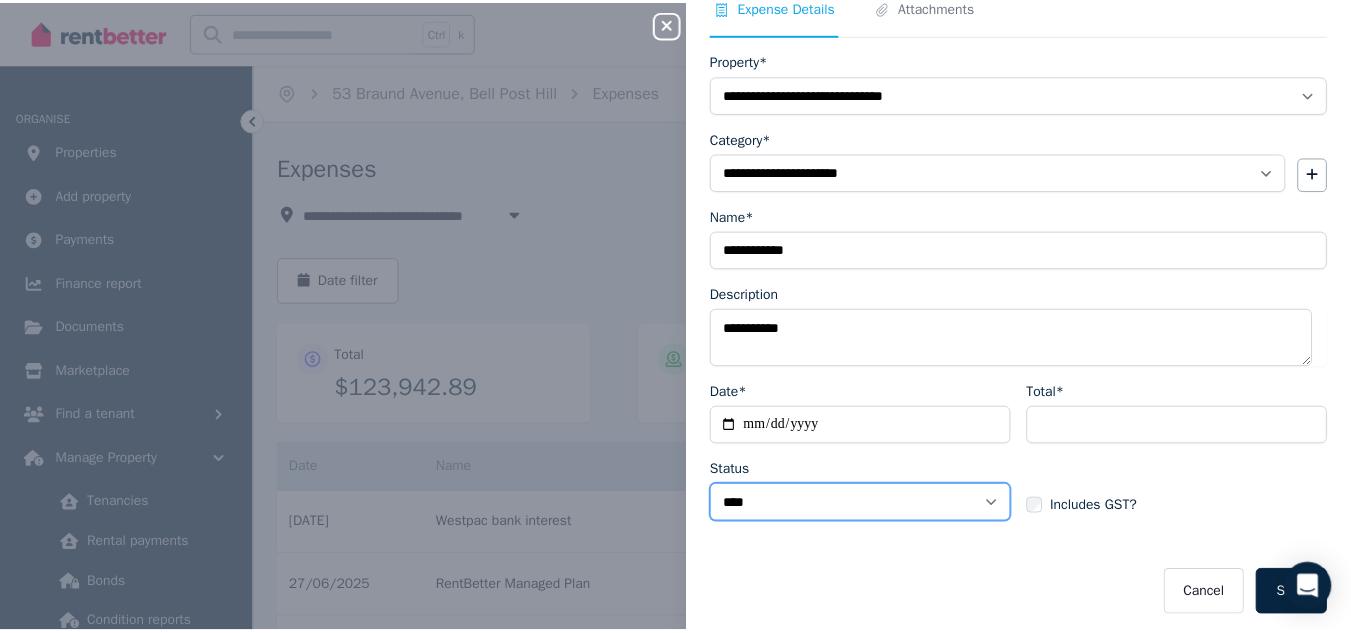 scroll, scrollTop: 83, scrollLeft: 0, axis: vertical 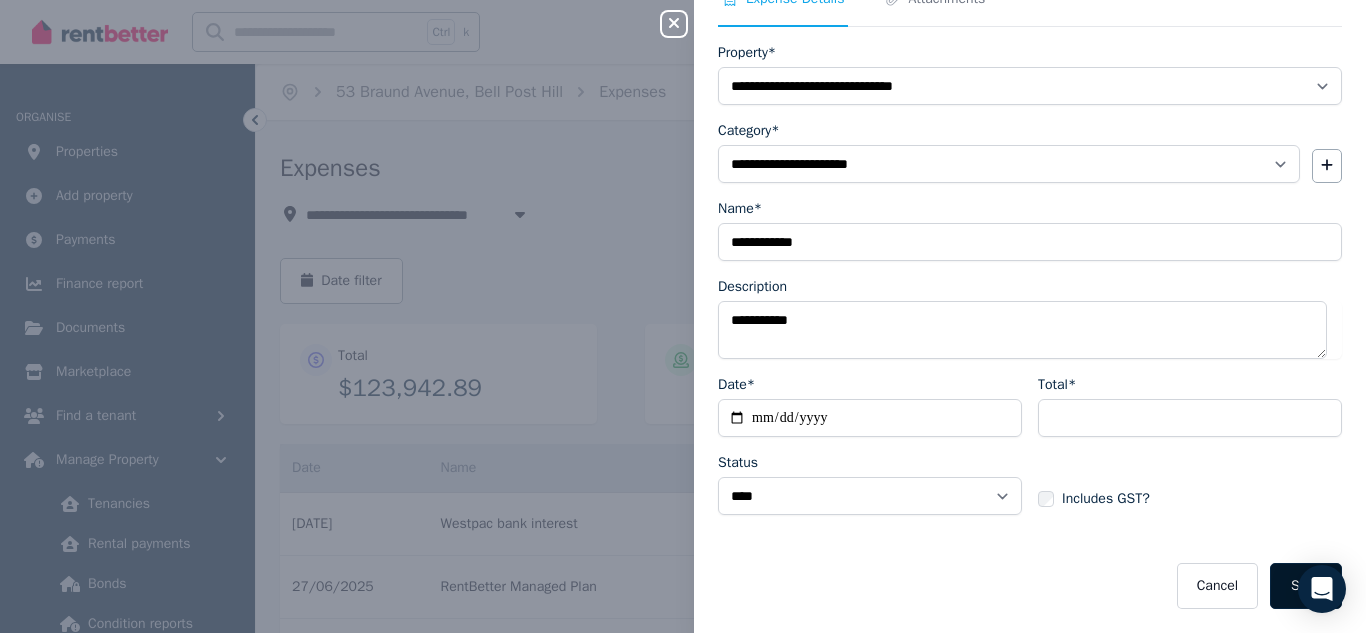 click on "Save" at bounding box center [1306, 586] 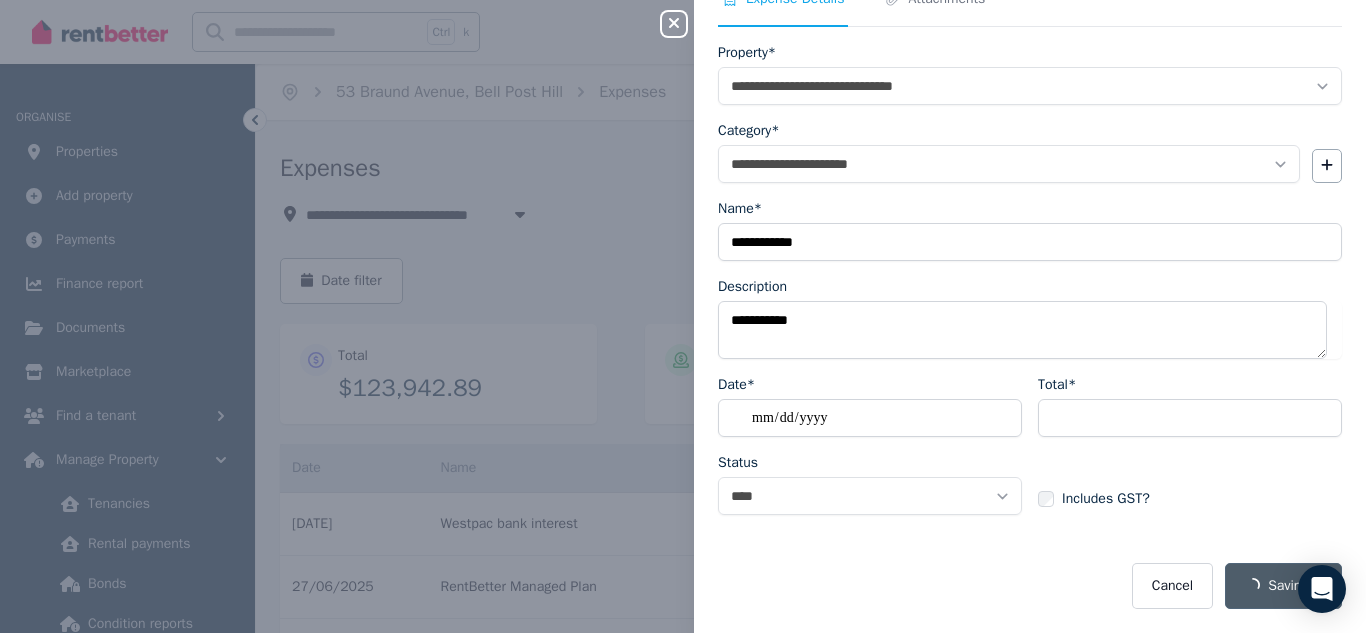 select on "**********" 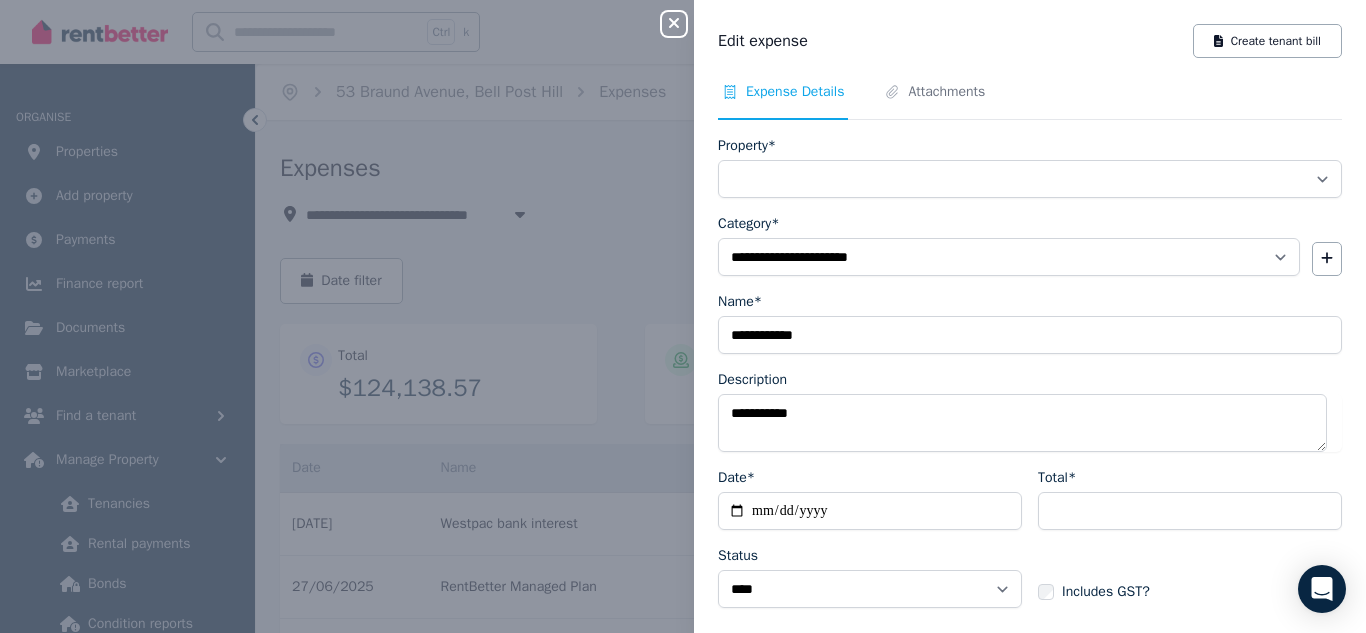 select on "**********" 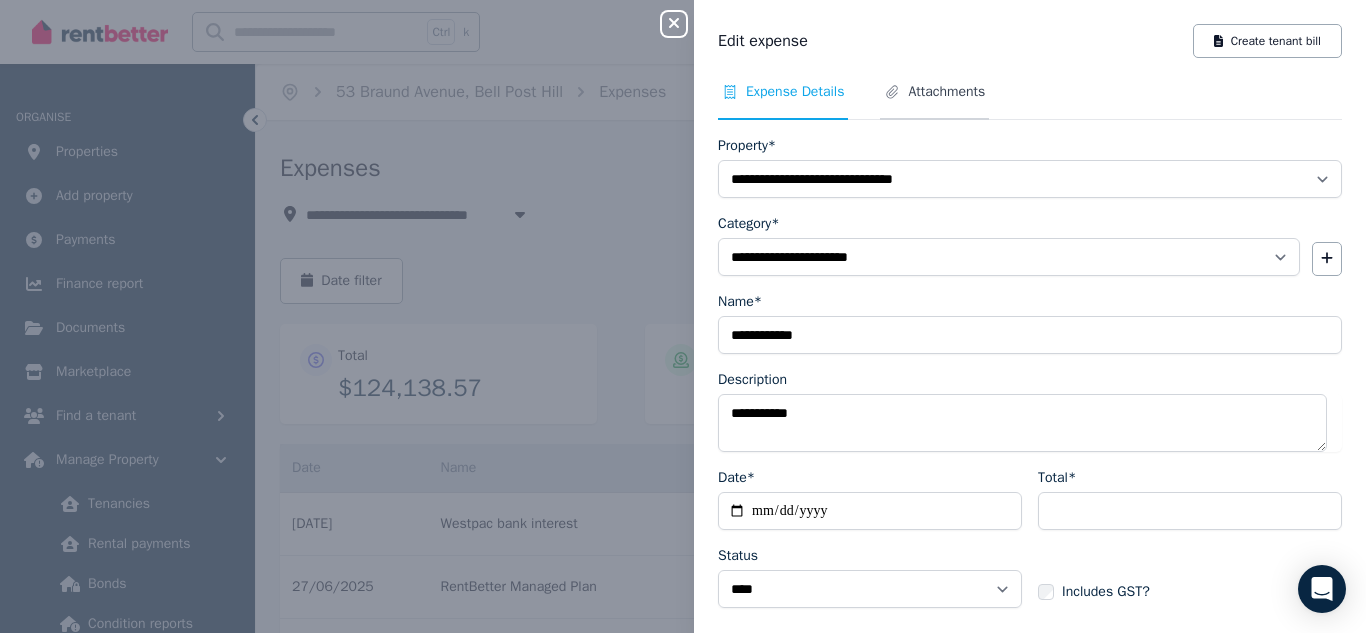 click on "Attachments" at bounding box center [946, 92] 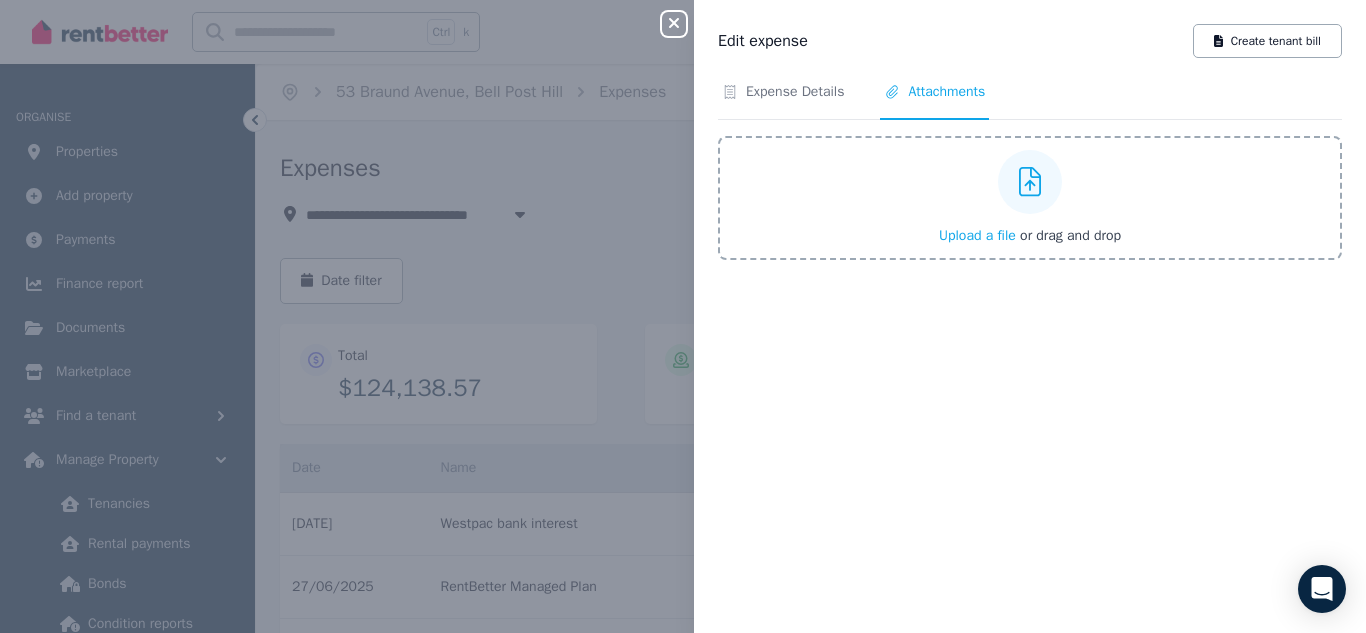 click on "Upload a file" at bounding box center [977, 235] 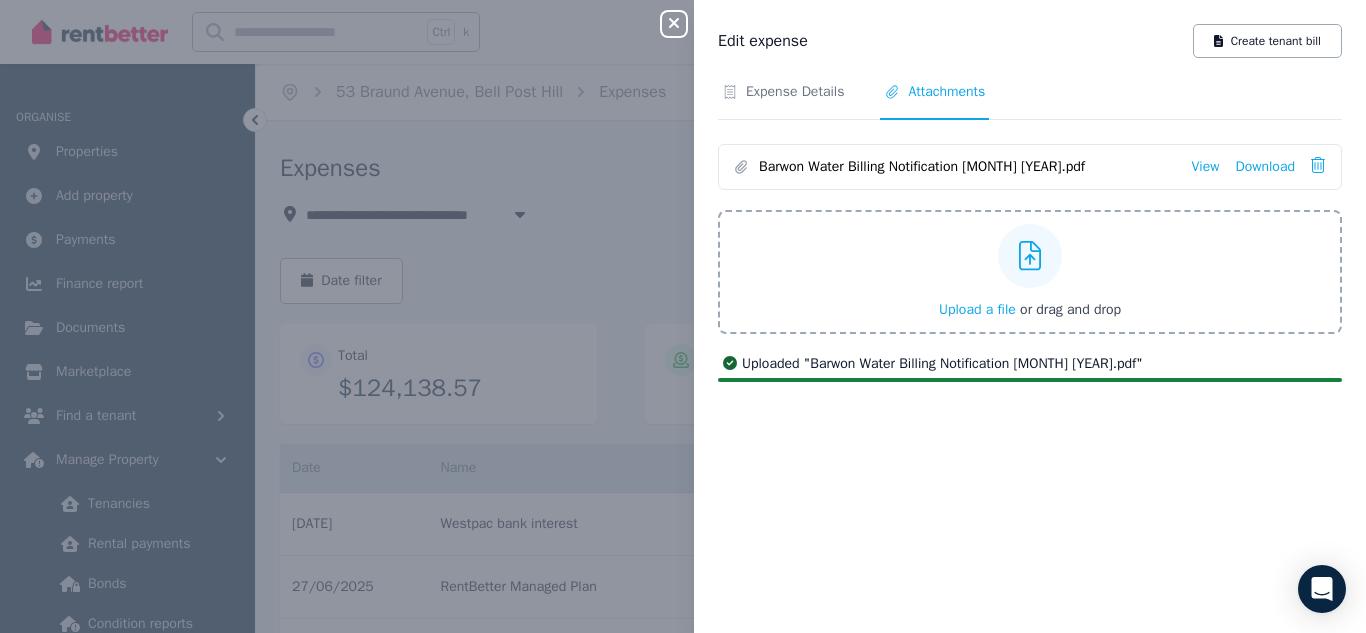 click 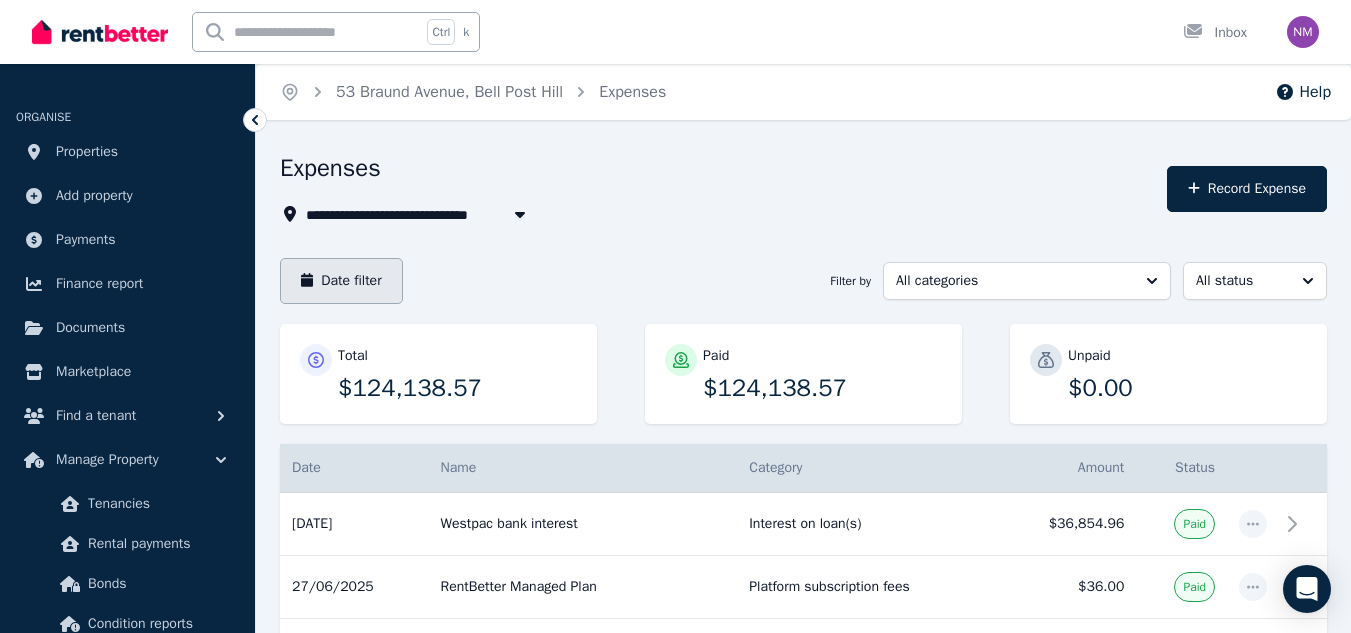 click on "Date filter" at bounding box center (341, 281) 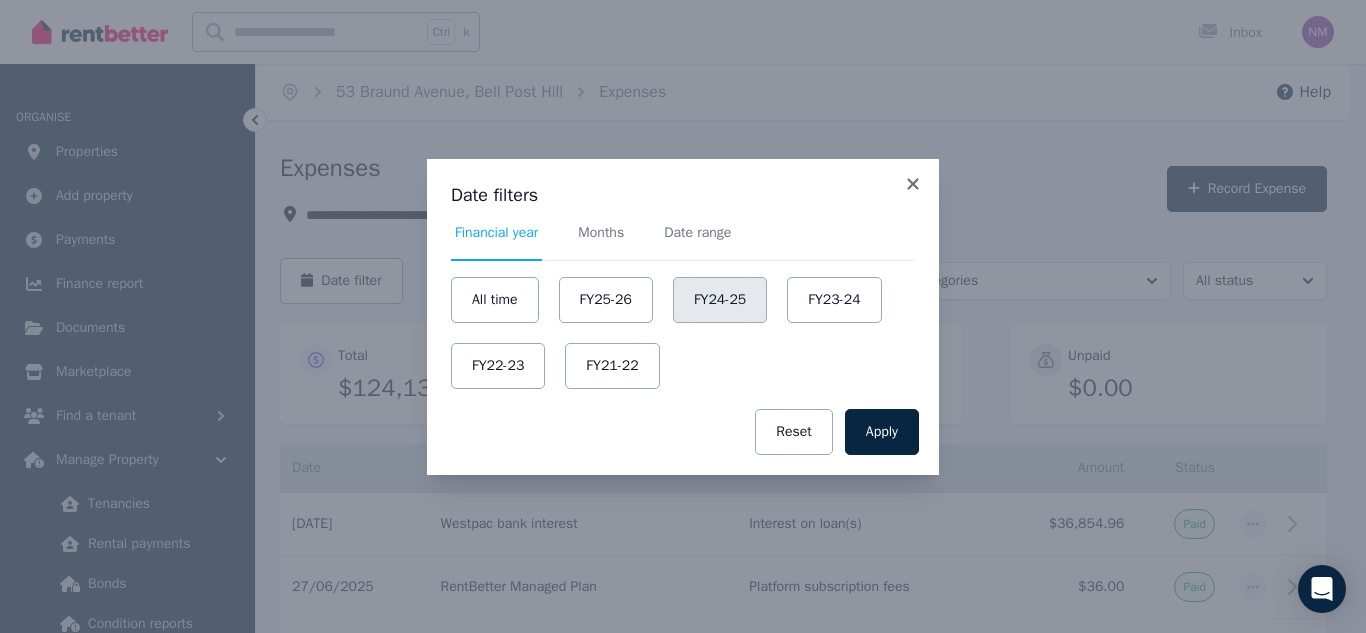 click on "FY24-25" at bounding box center (720, 300) 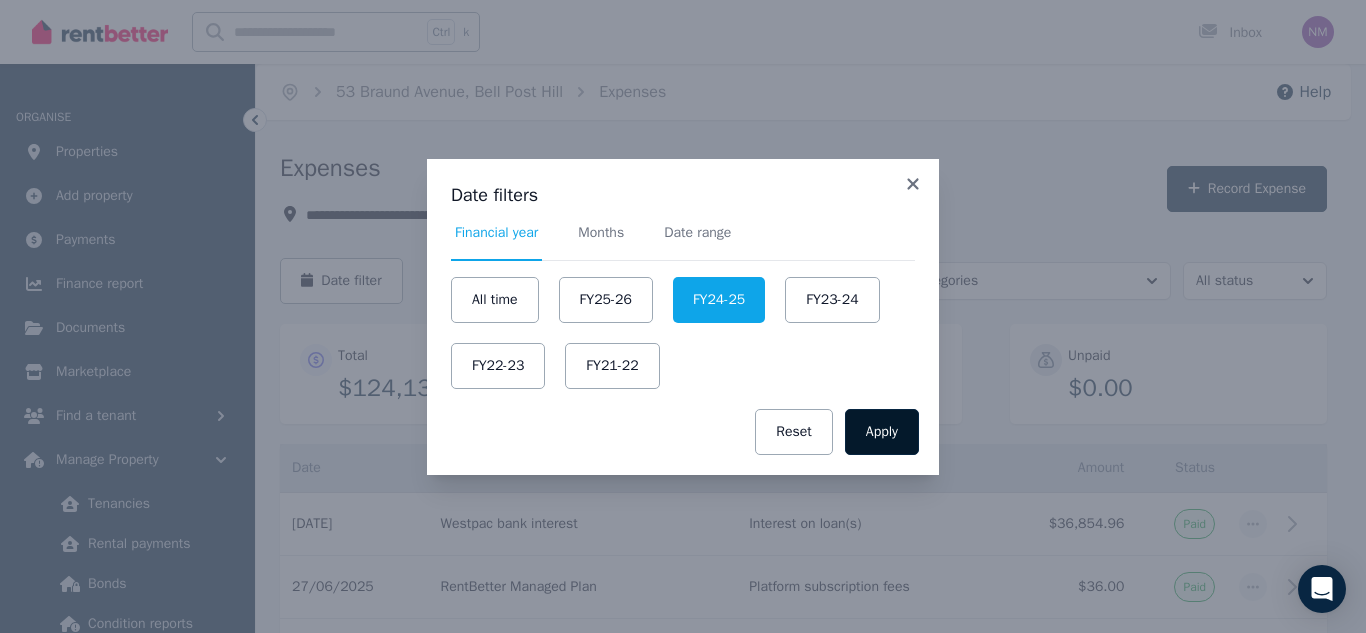 click on "Apply" at bounding box center [882, 432] 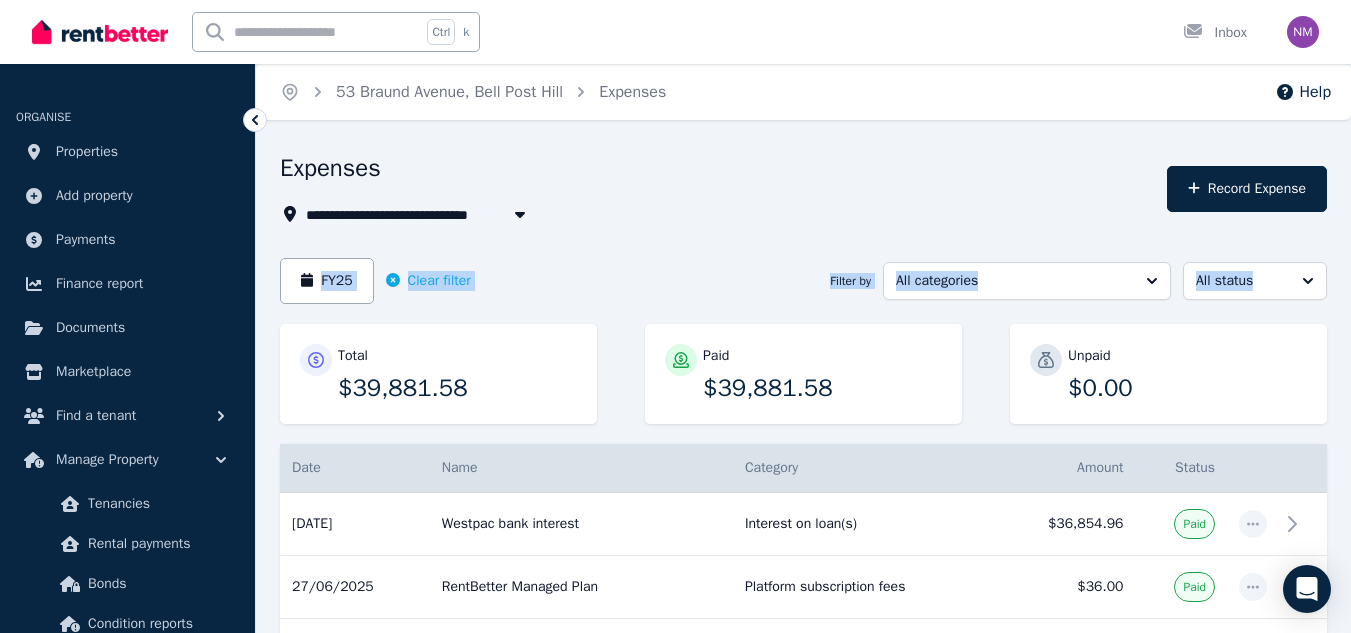 drag, startPoint x: 1336, startPoint y: 180, endPoint x: 1341, endPoint y: 274, distance: 94.13288 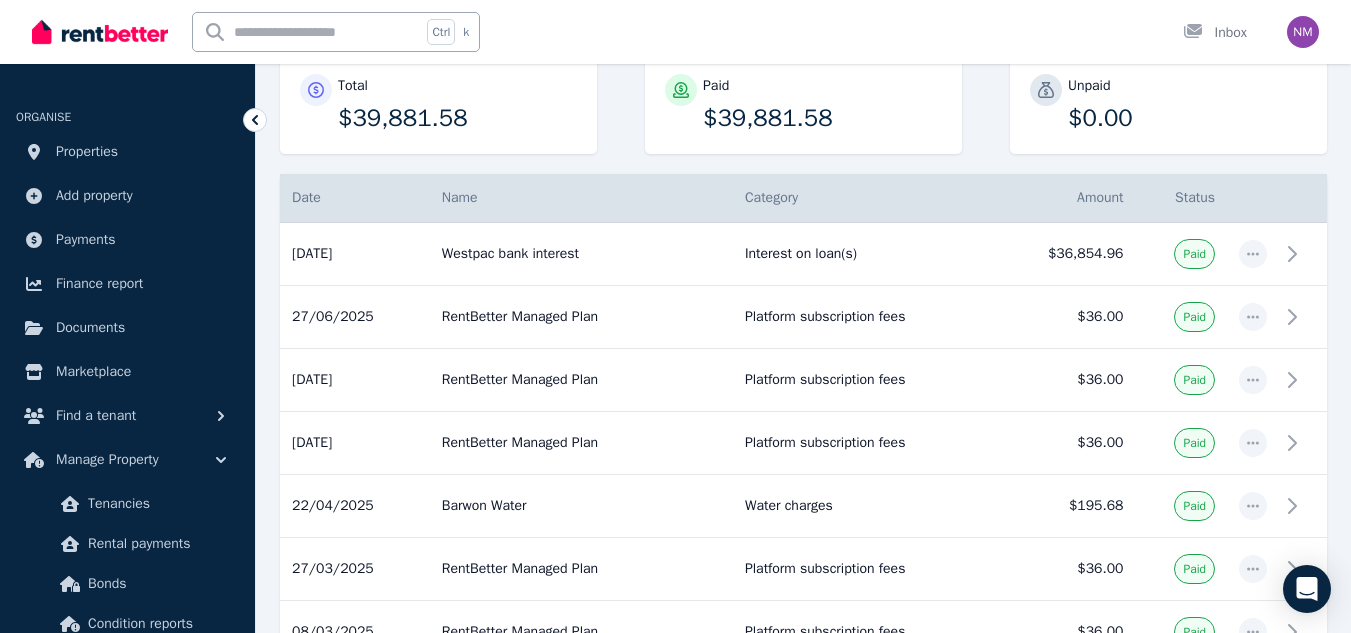scroll, scrollTop: 285, scrollLeft: 0, axis: vertical 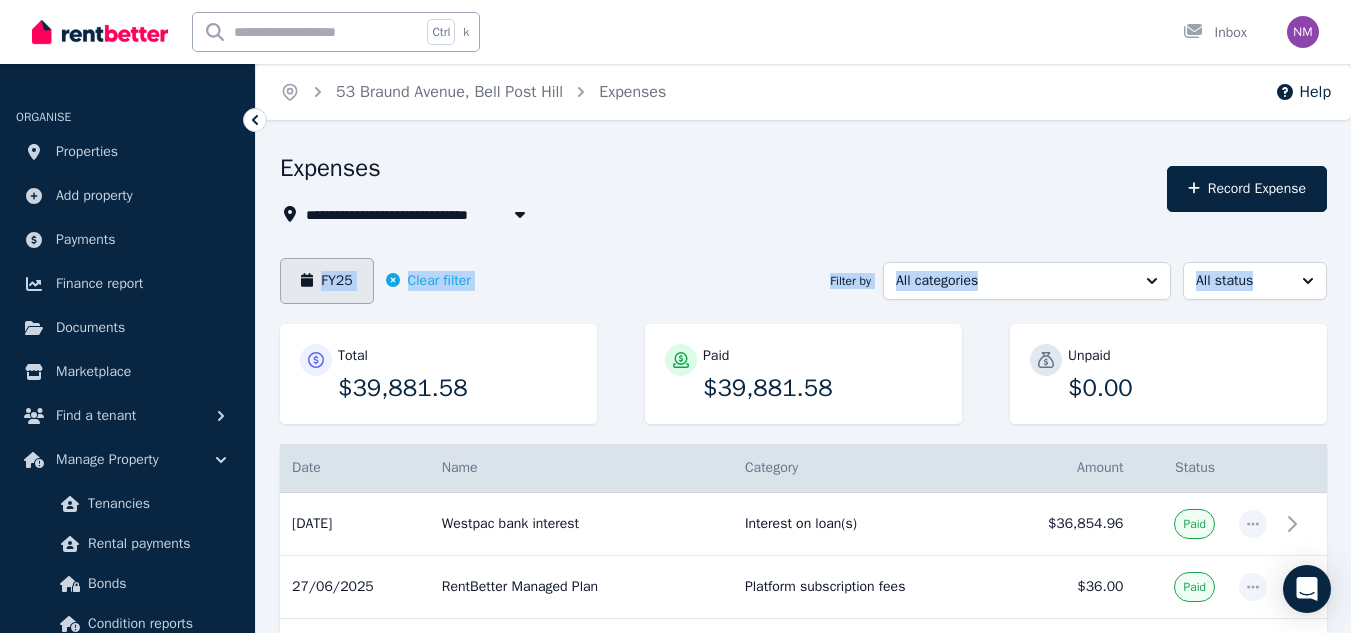 click on "FY25" at bounding box center [327, 281] 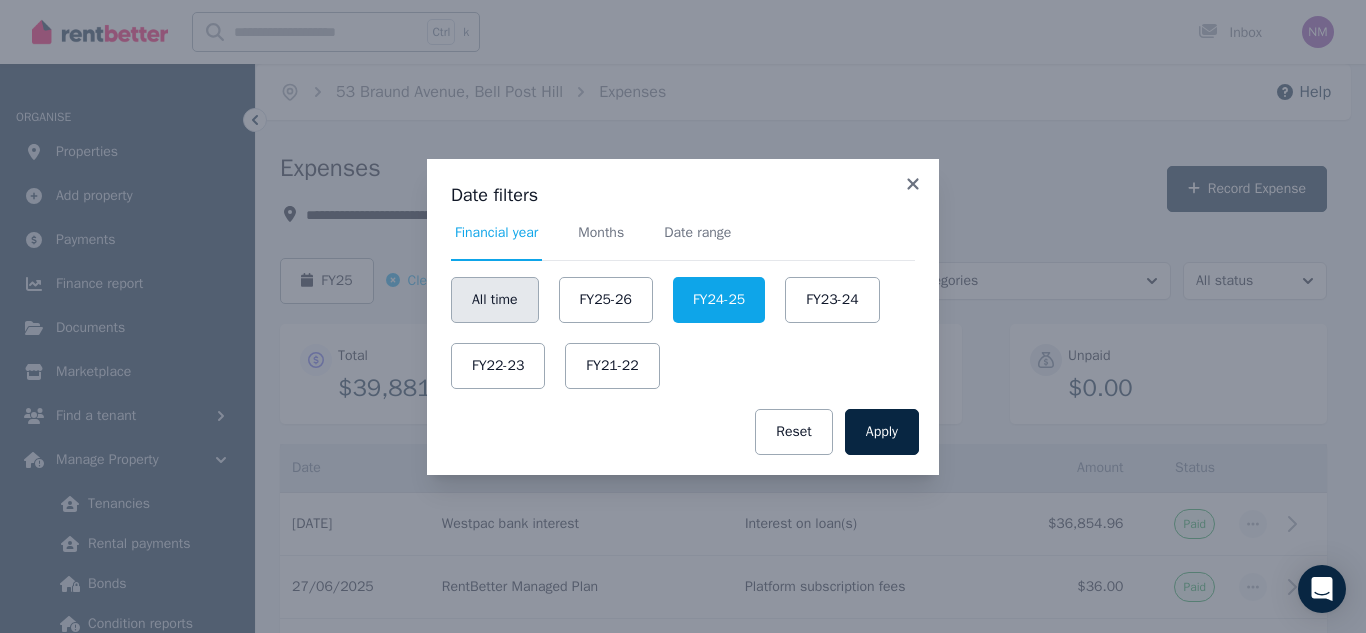 click on "All time" at bounding box center (495, 300) 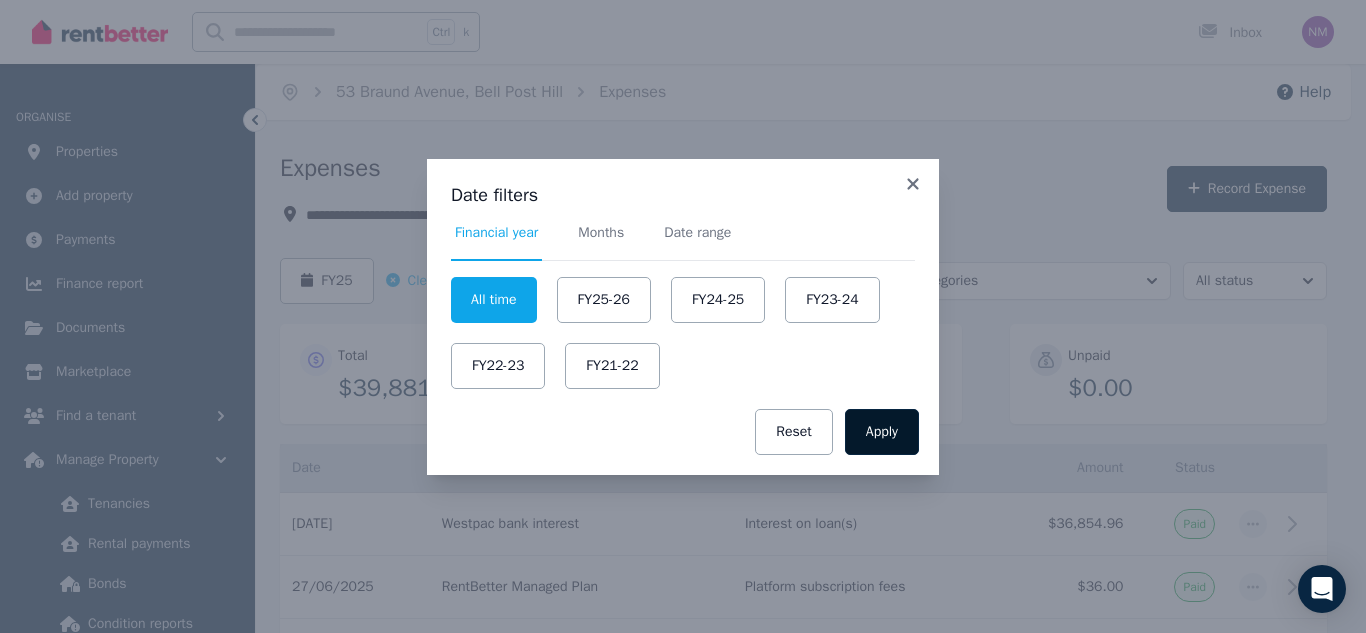 click on "Apply" at bounding box center (882, 432) 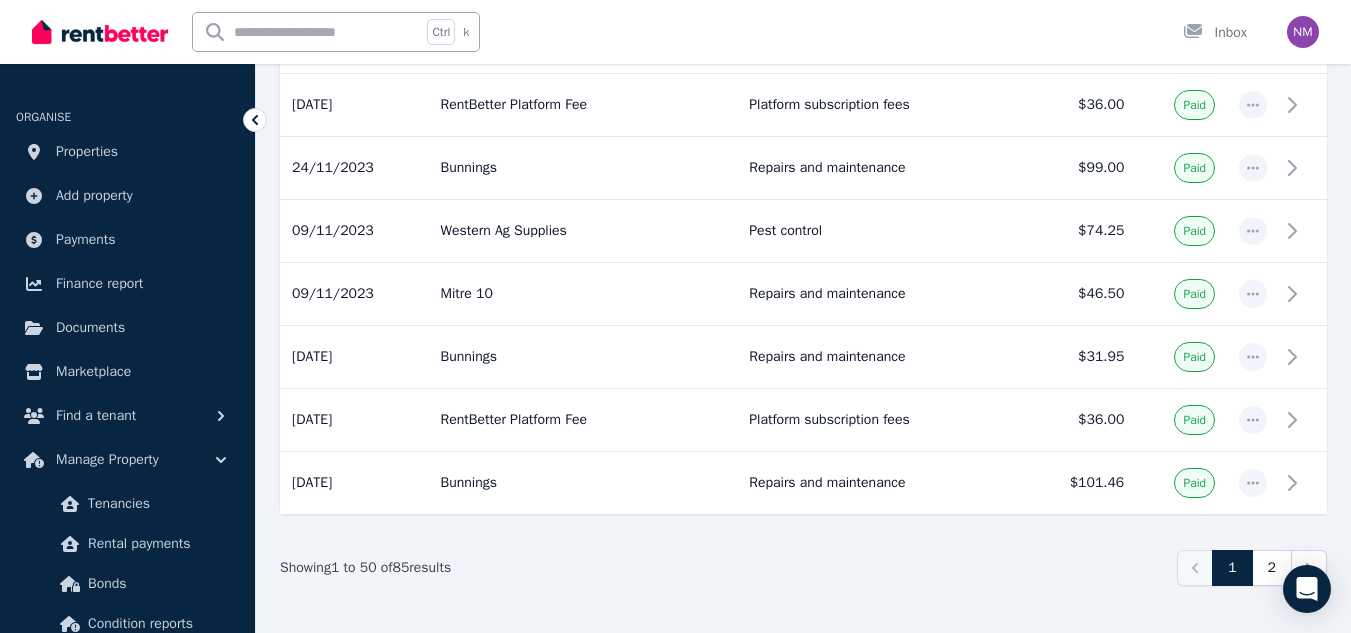 scroll, scrollTop: 3153, scrollLeft: 0, axis: vertical 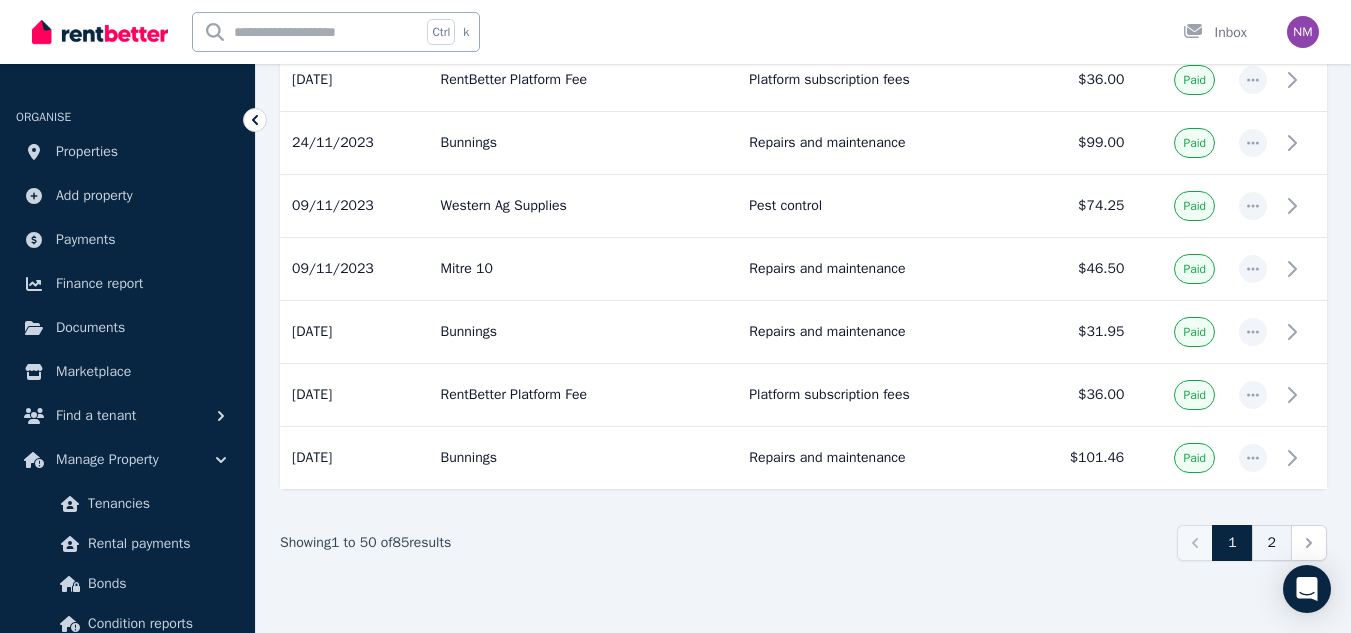 click on "2" at bounding box center (1272, 543) 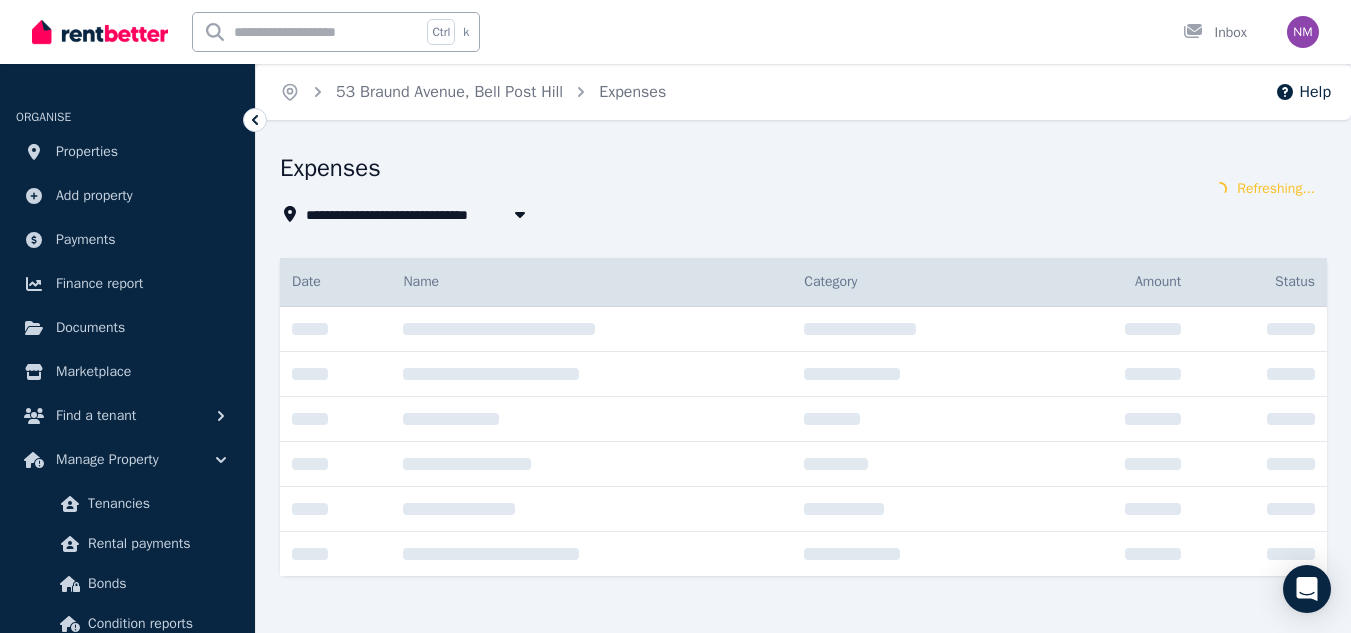 scroll, scrollTop: 0, scrollLeft: 0, axis: both 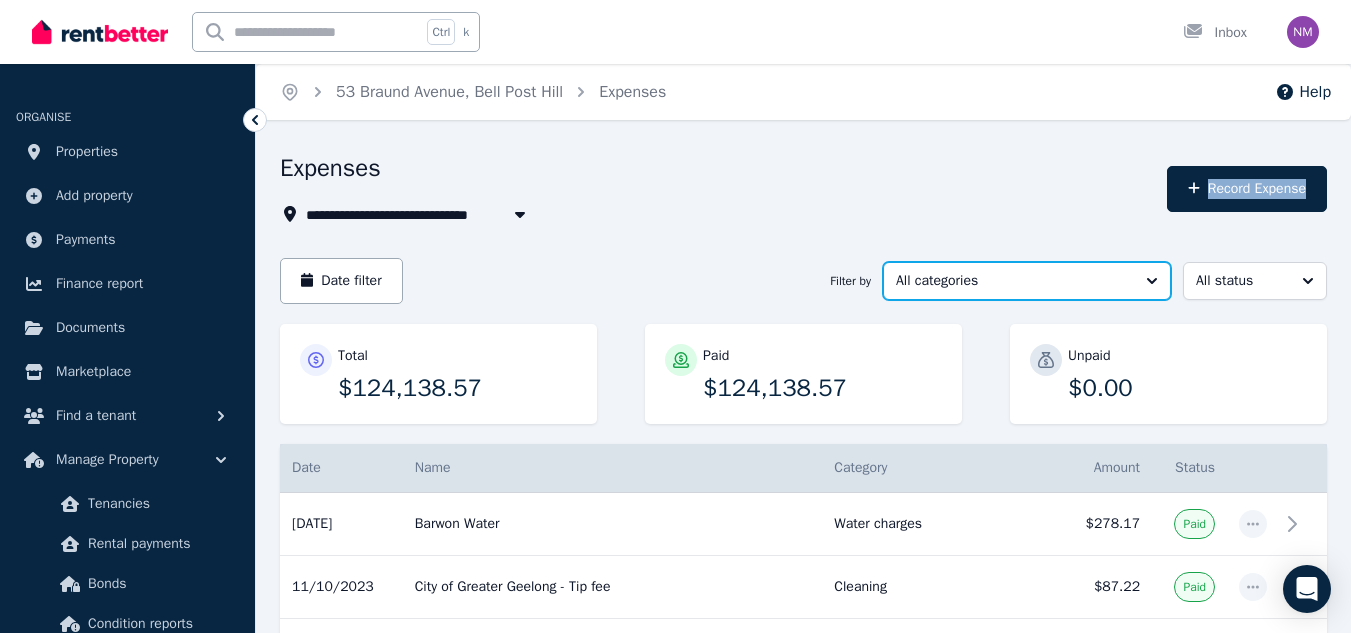 click on "All categories" at bounding box center [1027, 281] 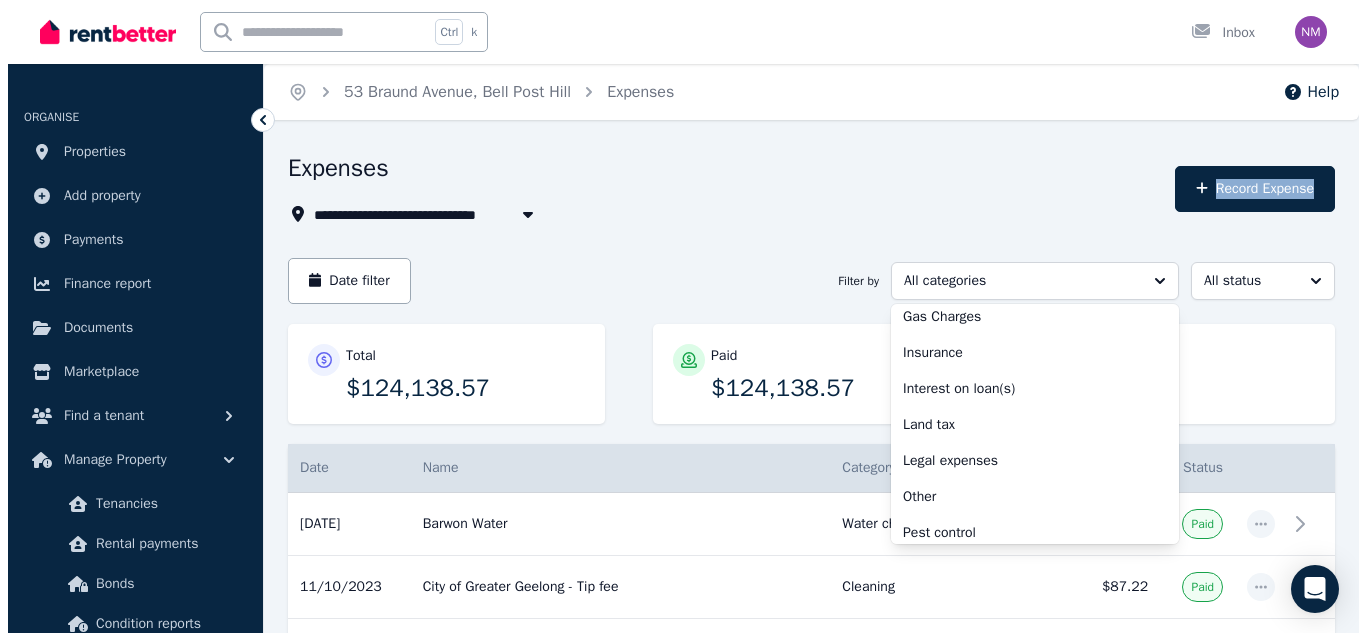 scroll, scrollTop: 419, scrollLeft: 0, axis: vertical 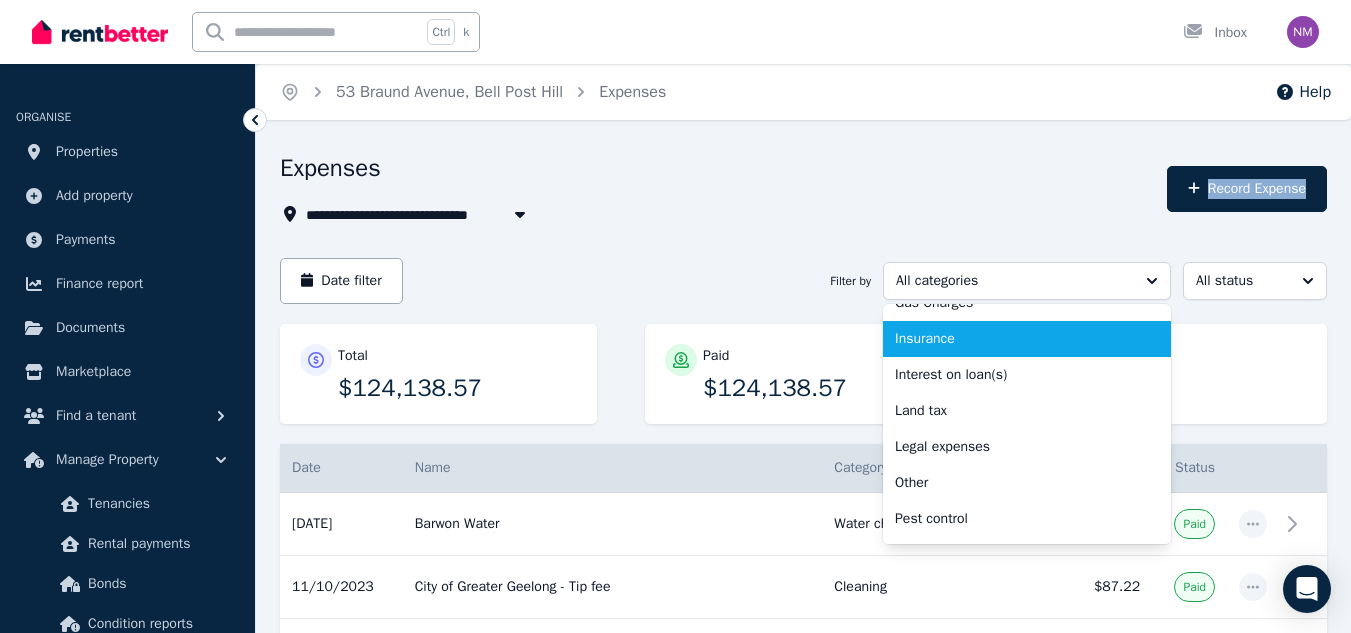 click on "Insurance" at bounding box center (1015, 339) 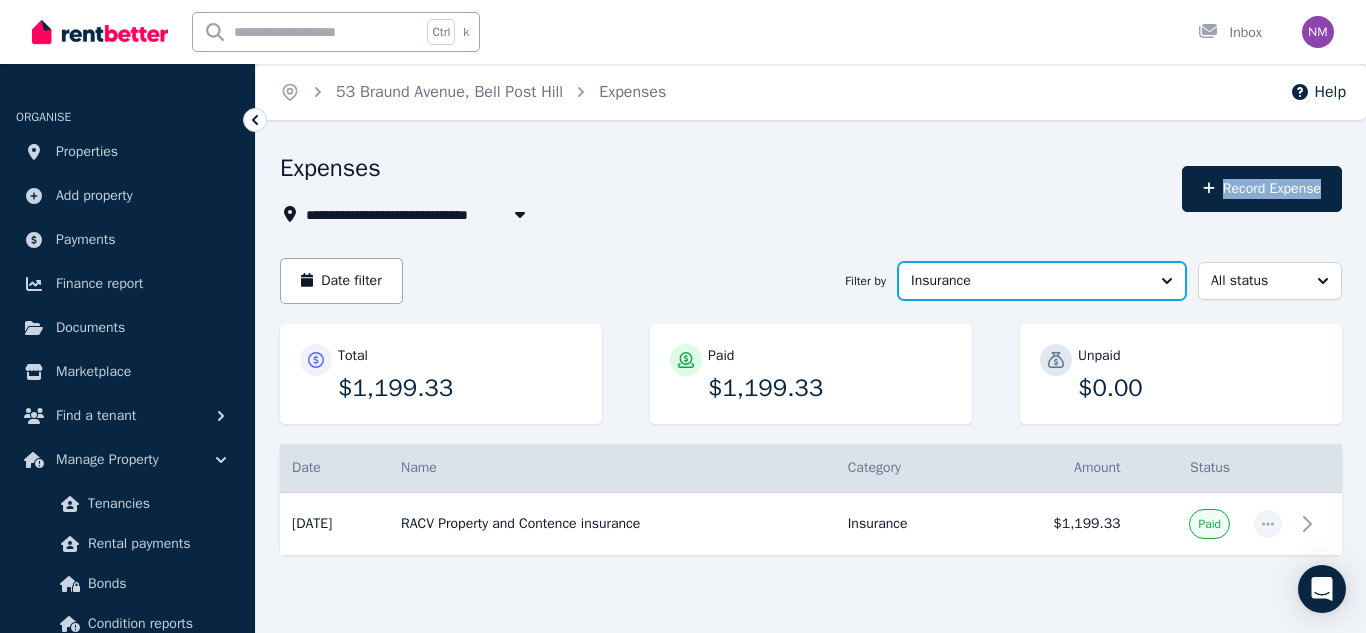 click on "Insurance" at bounding box center (1042, 281) 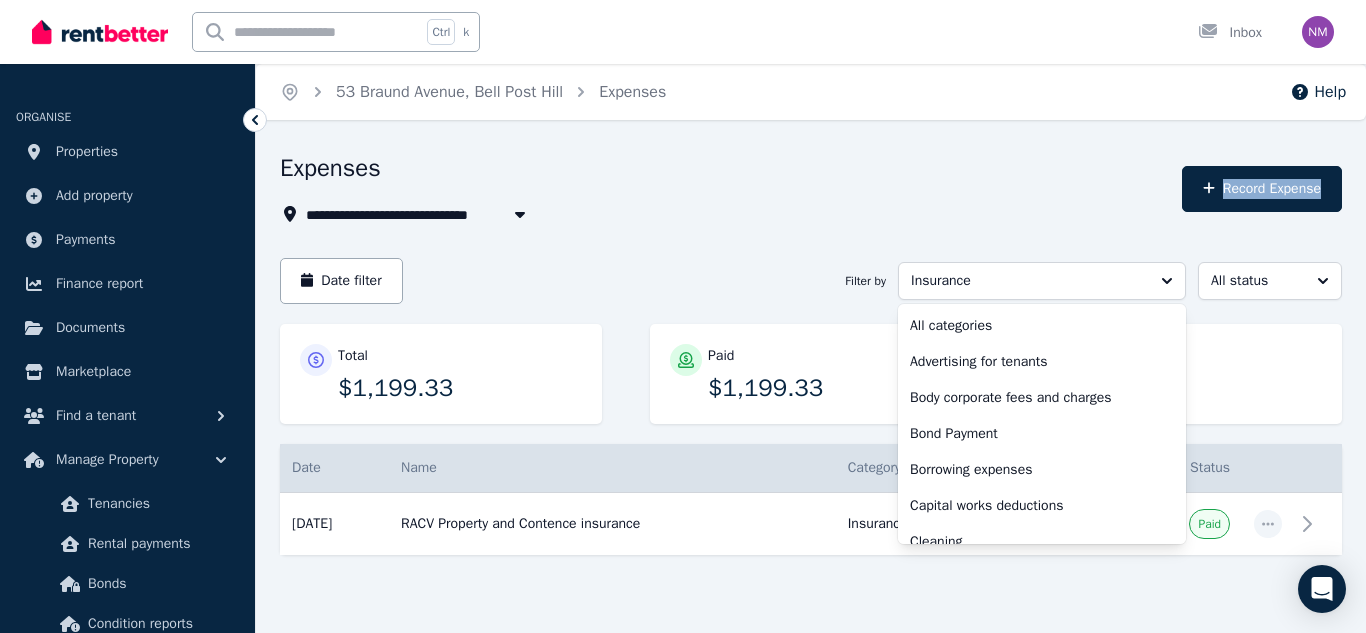 scroll, scrollTop: 232, scrollLeft: 0, axis: vertical 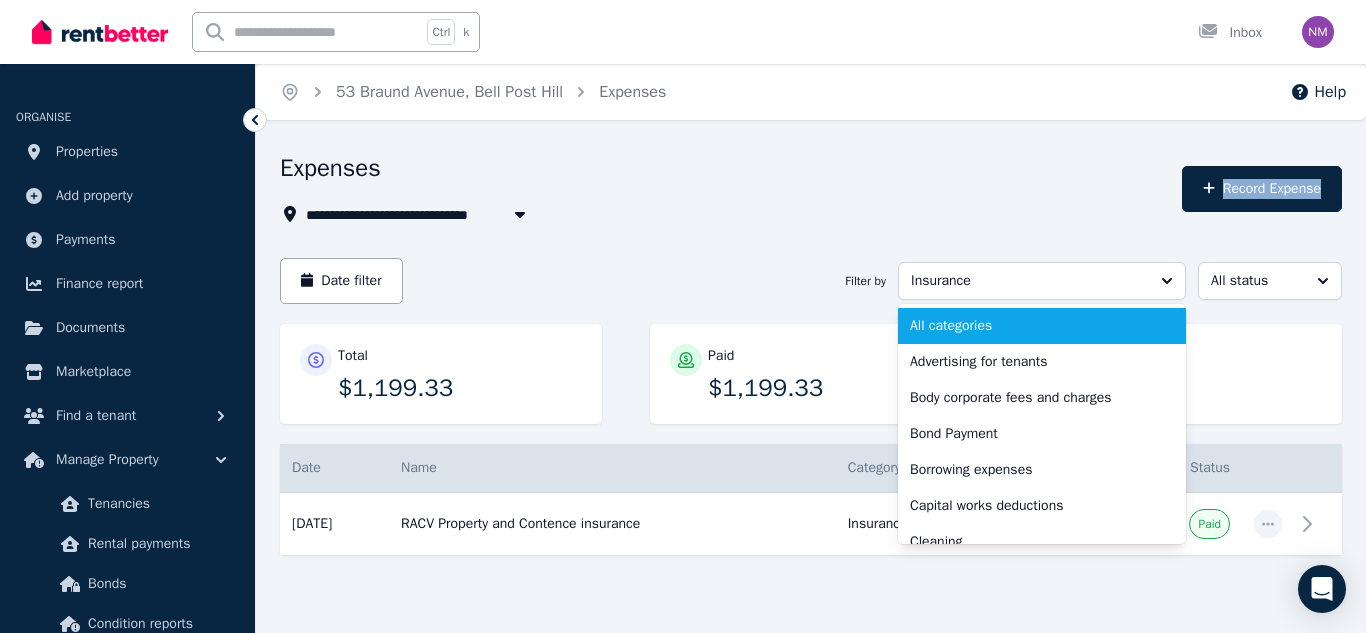 click on "All categories" at bounding box center [1030, 326] 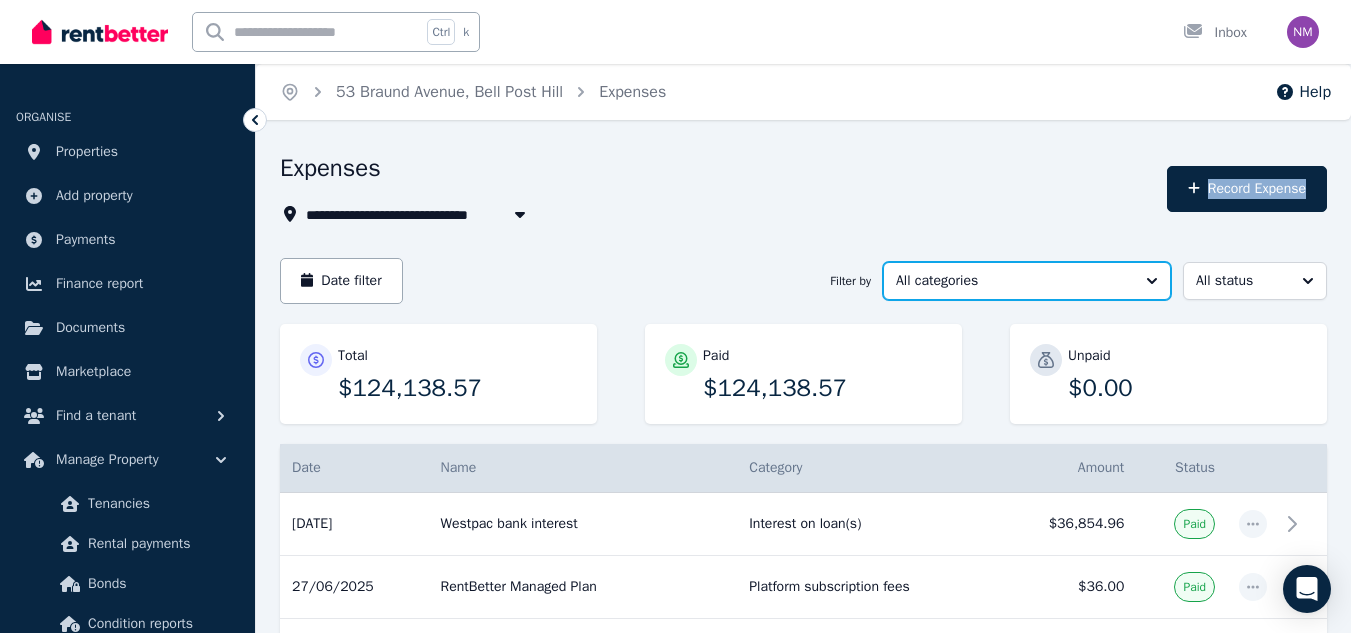 click on "All categories" at bounding box center [1013, 281] 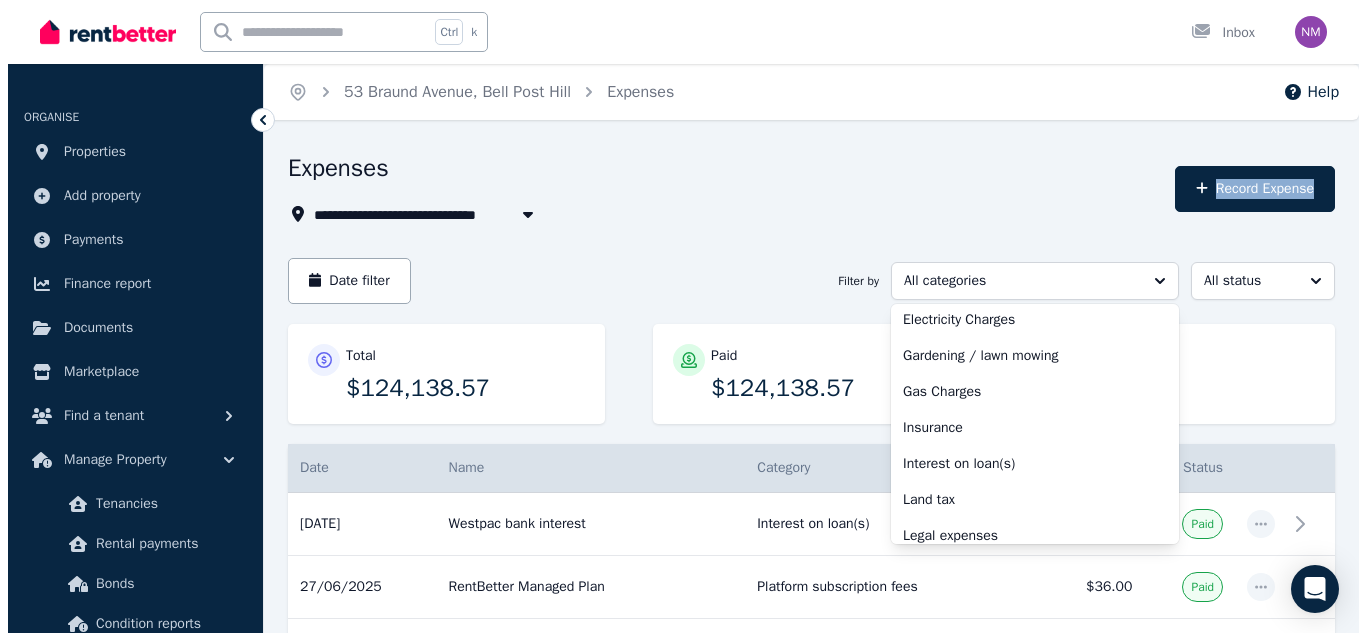 scroll, scrollTop: 419, scrollLeft: 0, axis: vertical 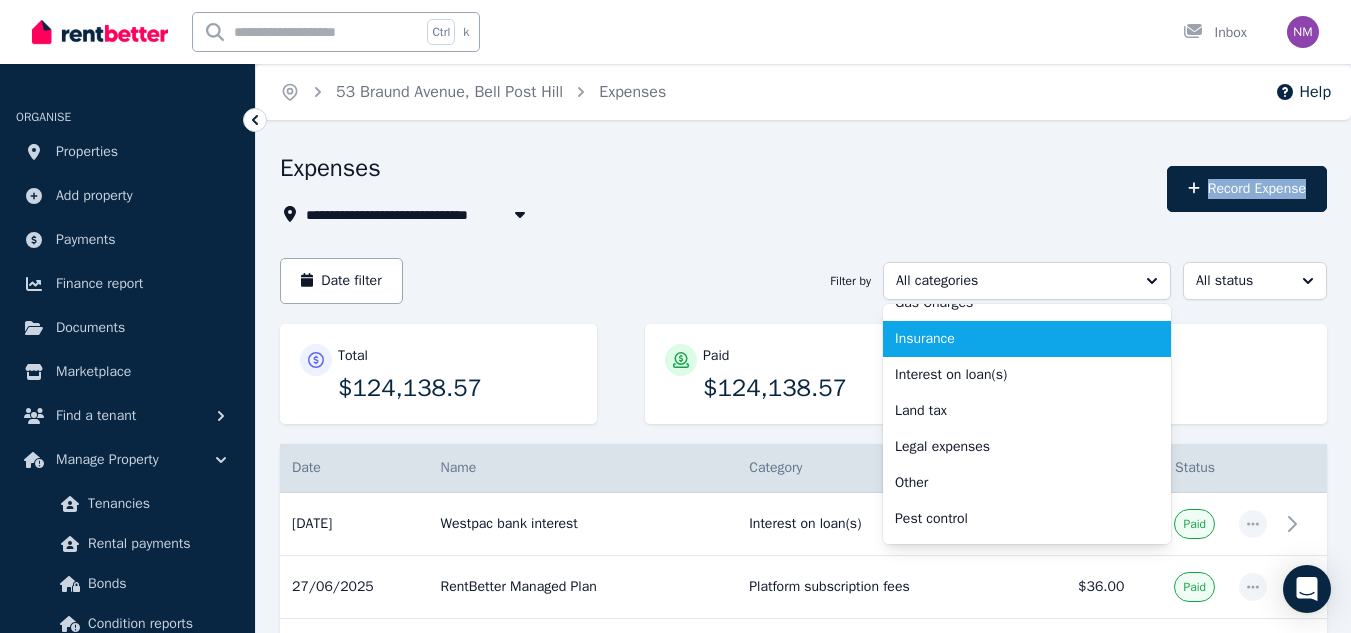 click on "Insurance" at bounding box center (1015, 339) 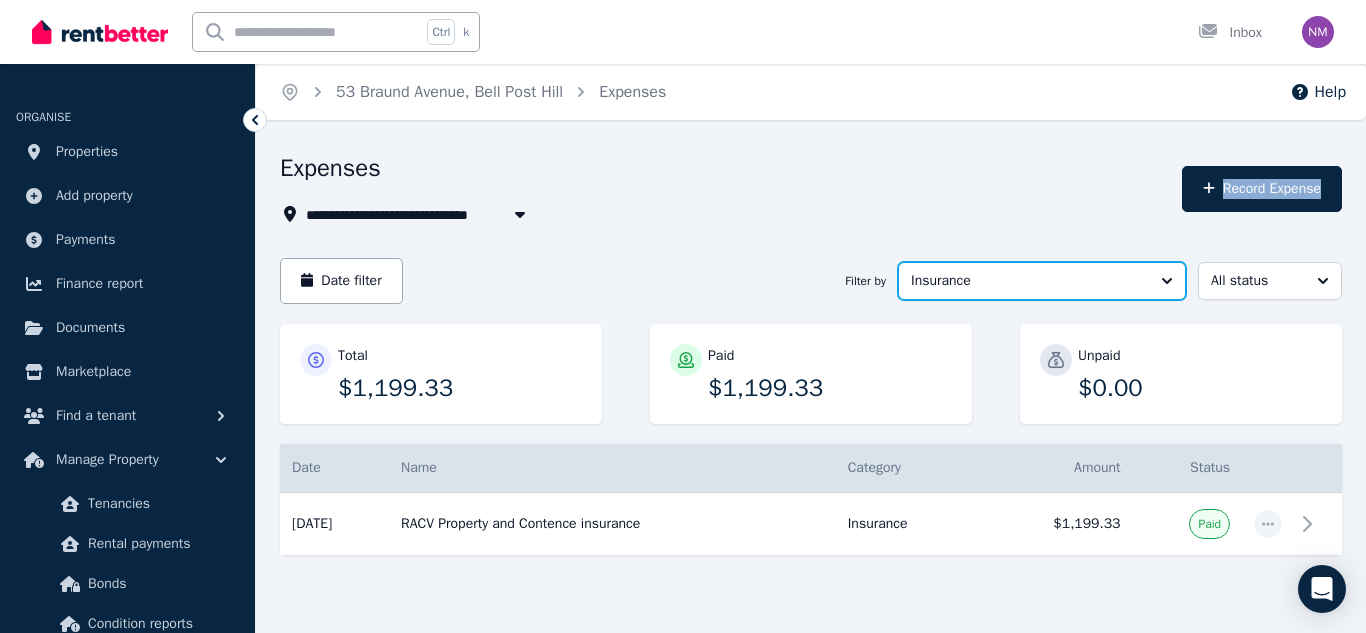 click on "Insurance" at bounding box center (1042, 281) 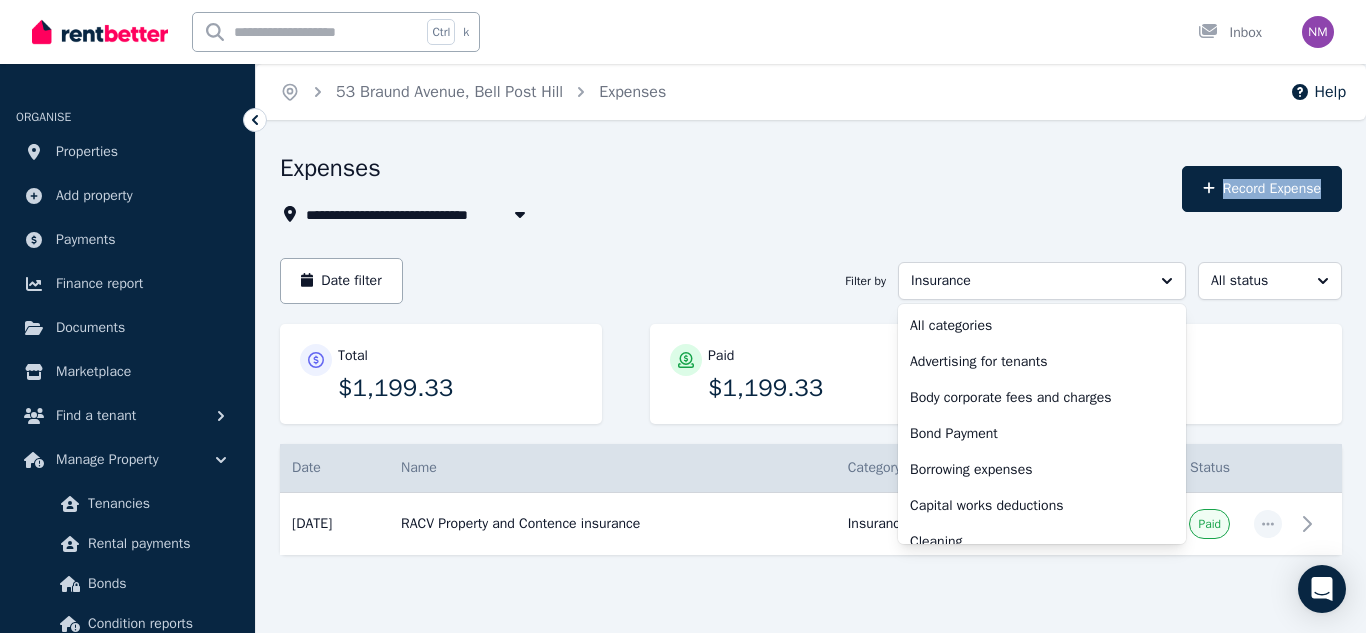 scroll, scrollTop: 232, scrollLeft: 0, axis: vertical 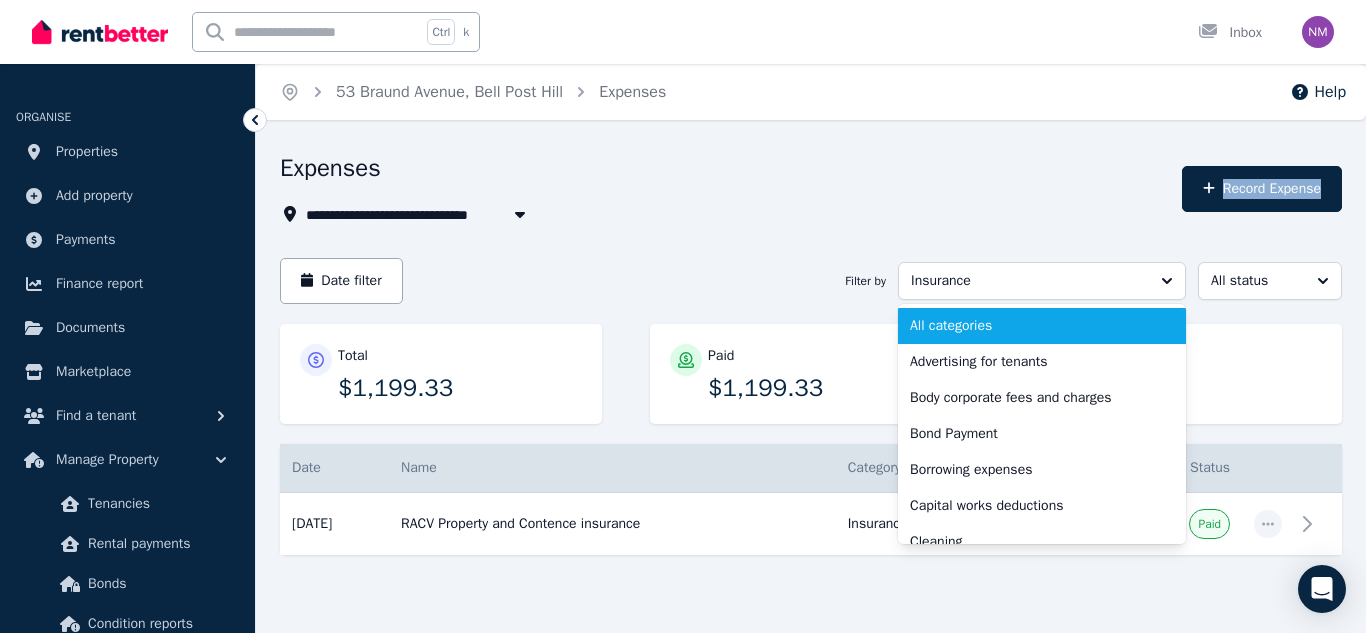 click on "All categories" at bounding box center (1030, 326) 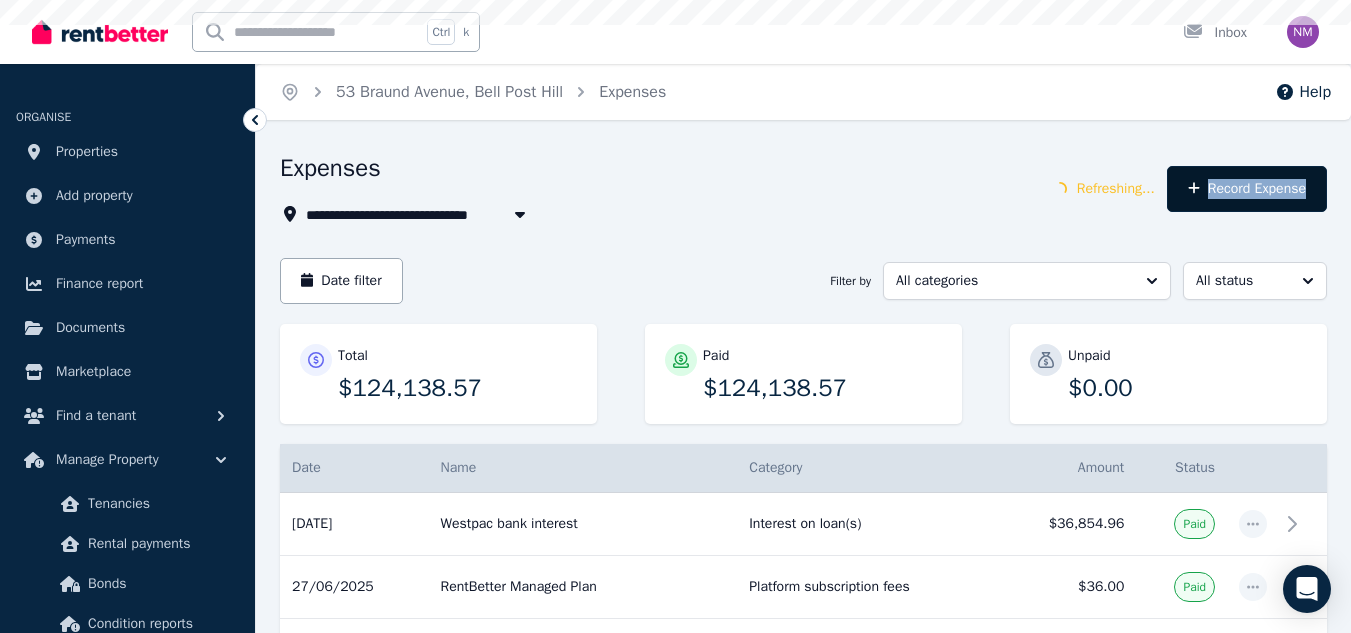 click on "Record Expense" at bounding box center [1247, 189] 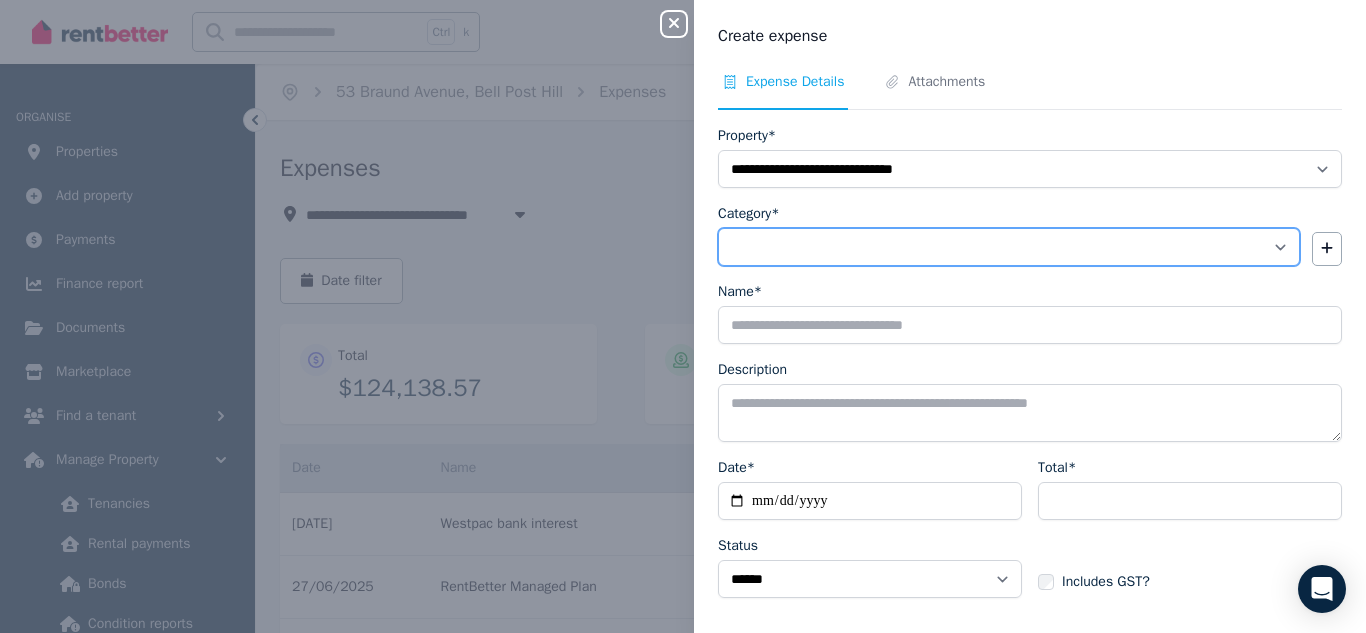 click on "**********" at bounding box center (1009, 247) 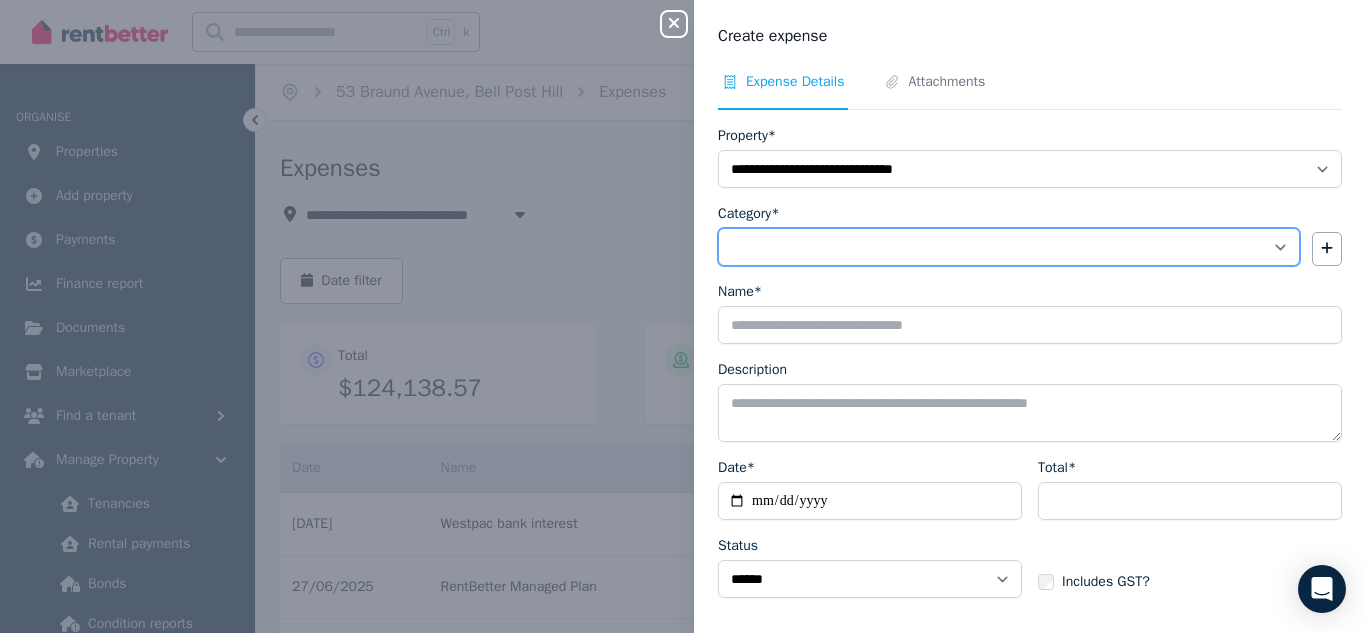 select on "**********" 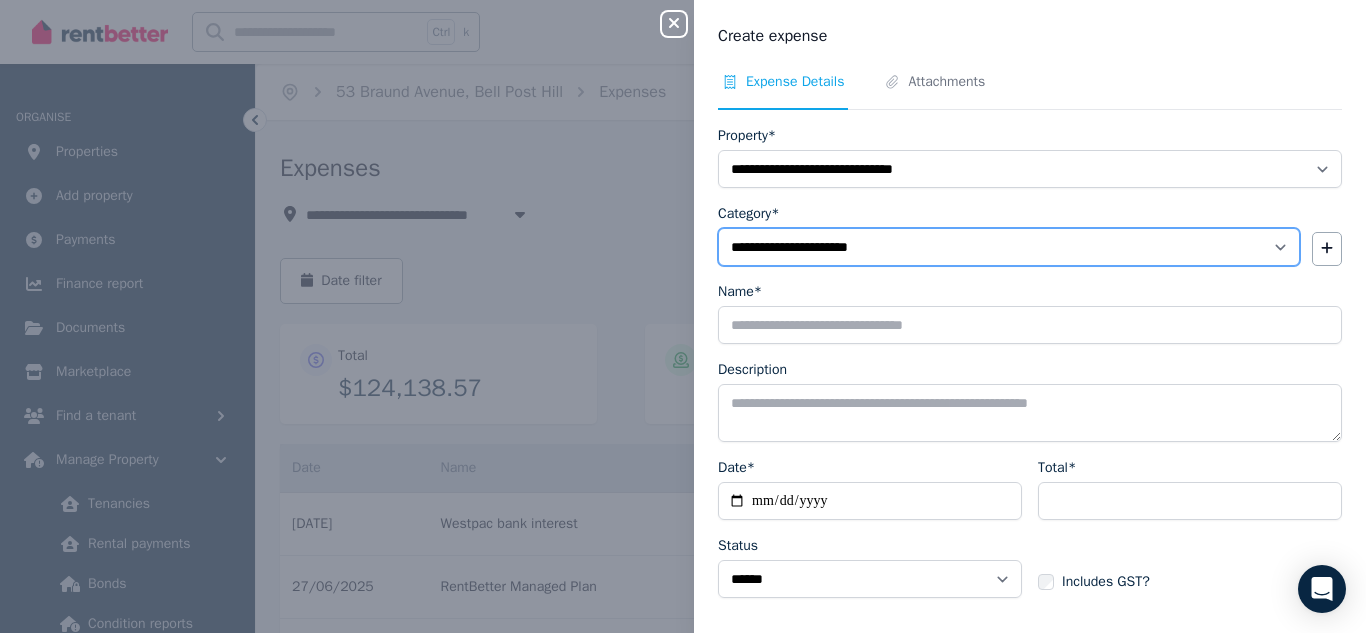 click on "**********" at bounding box center (1009, 247) 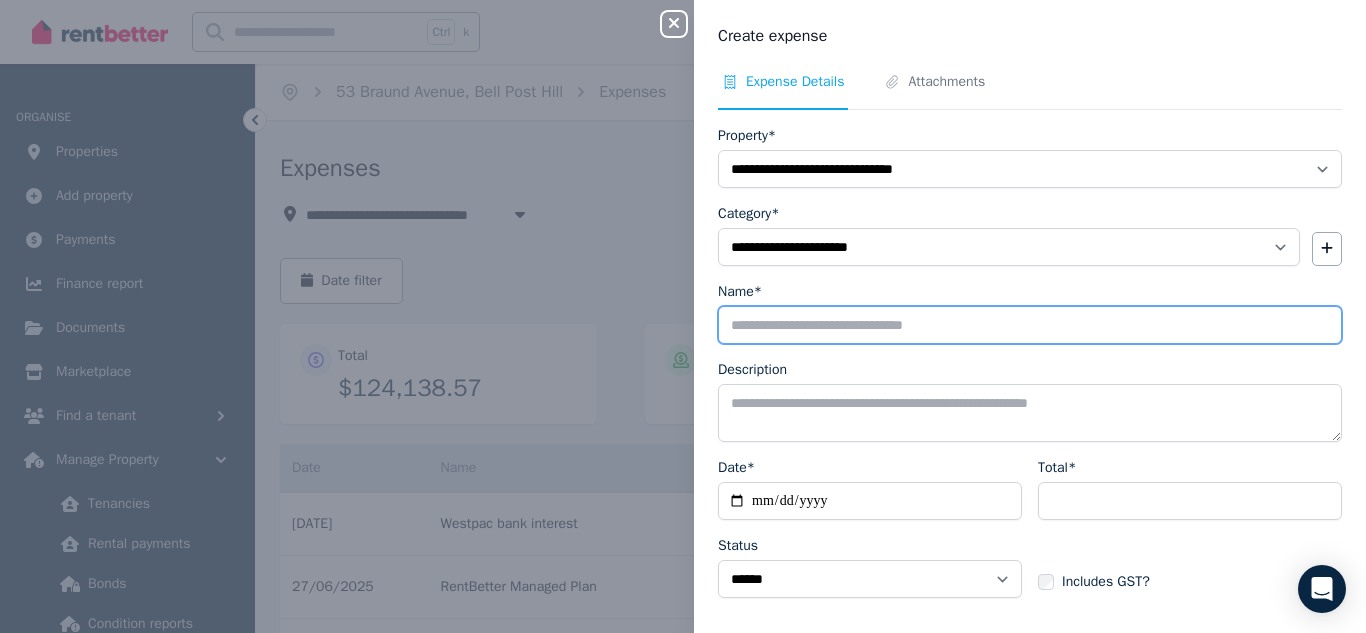 click on "Name*" at bounding box center [1030, 325] 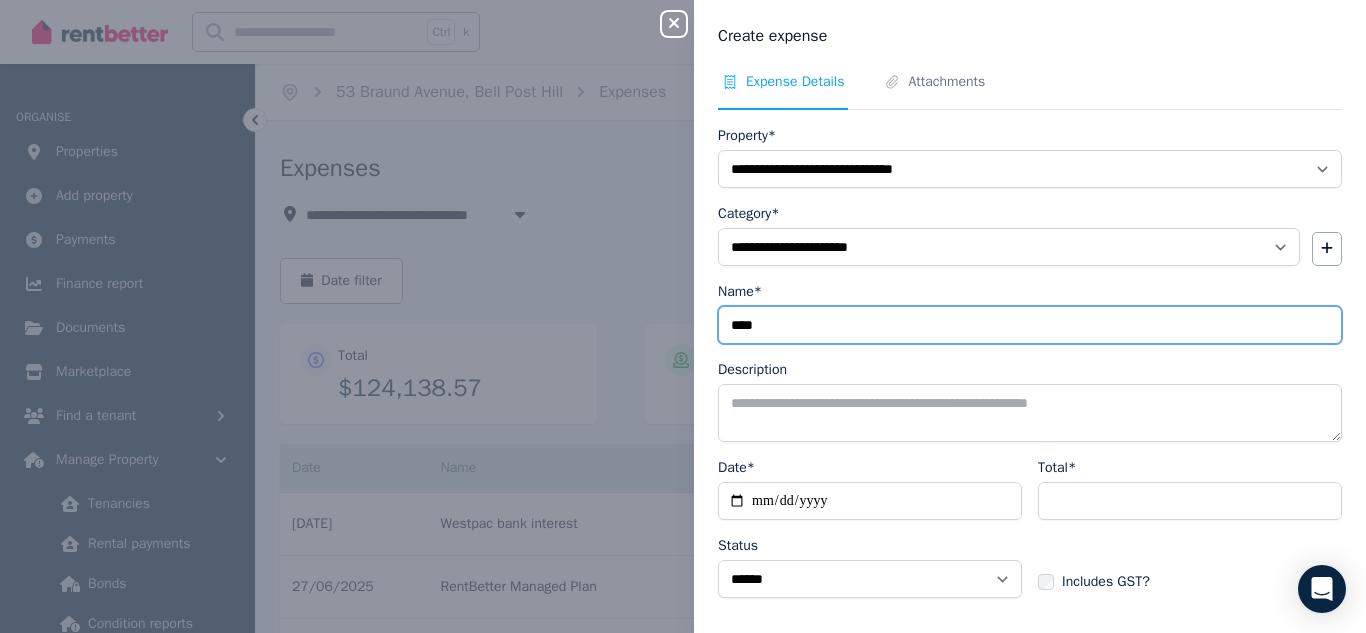 type on "****" 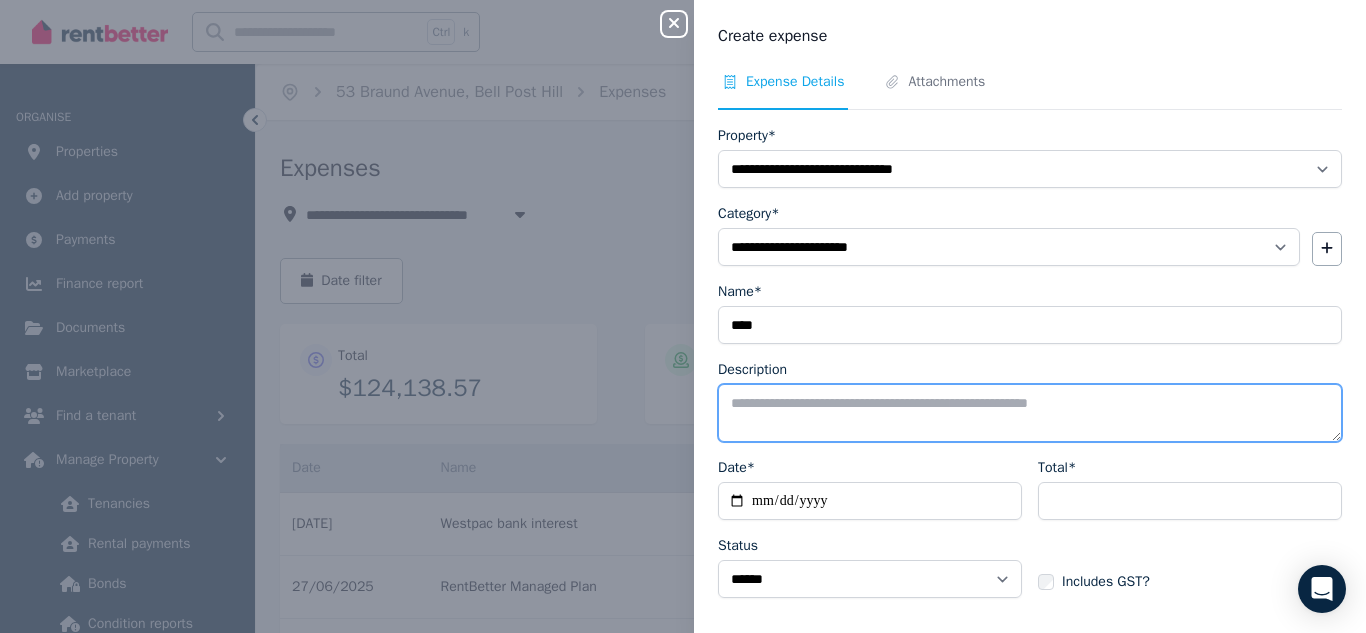 click on "Description" at bounding box center [1030, 413] 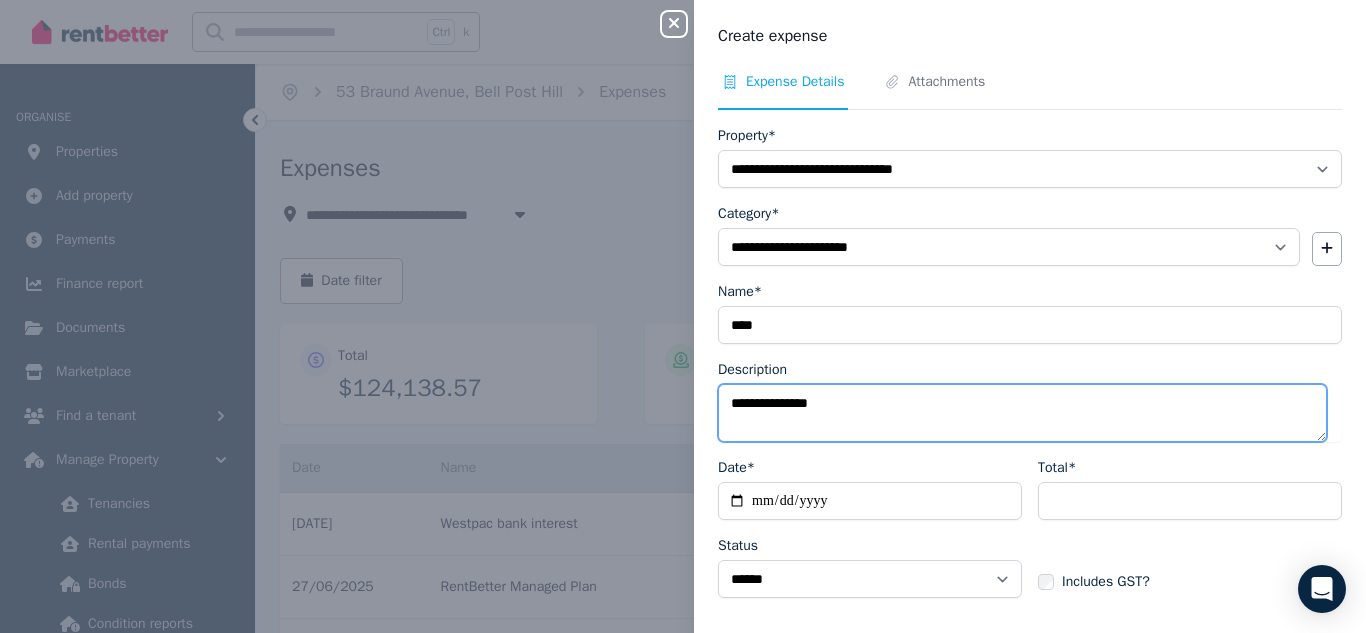 type on "**********" 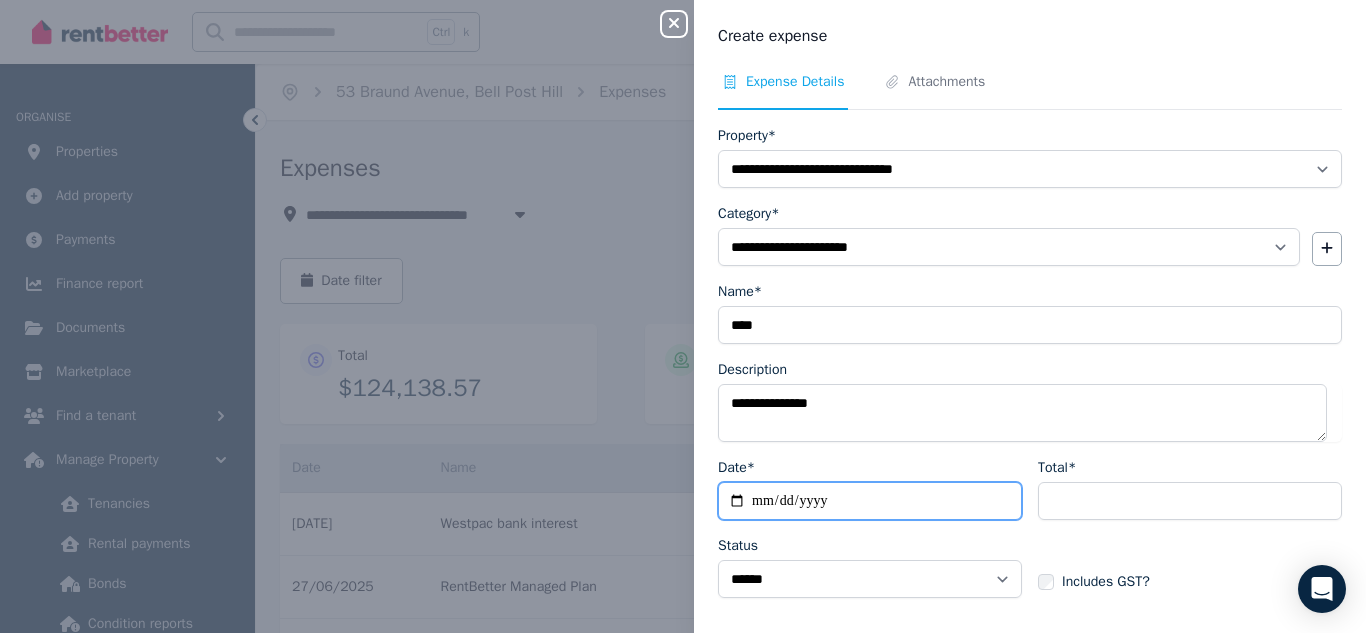 click on "Date*" at bounding box center (870, 501) 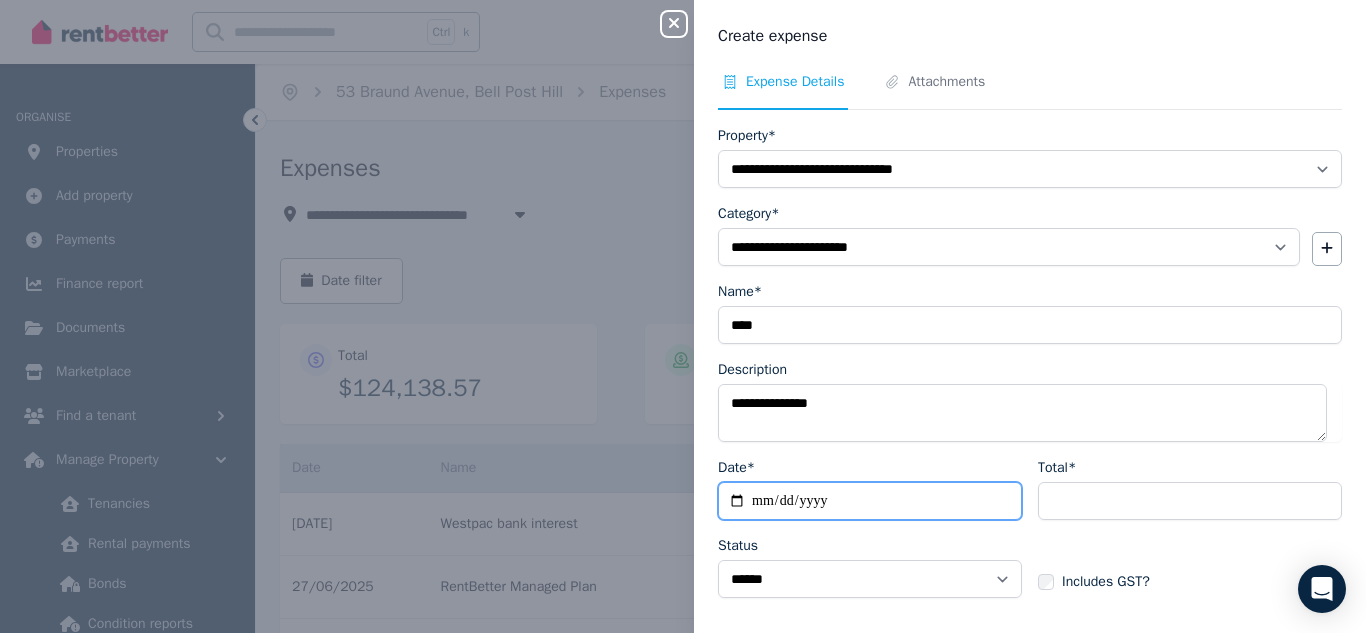 type on "**********" 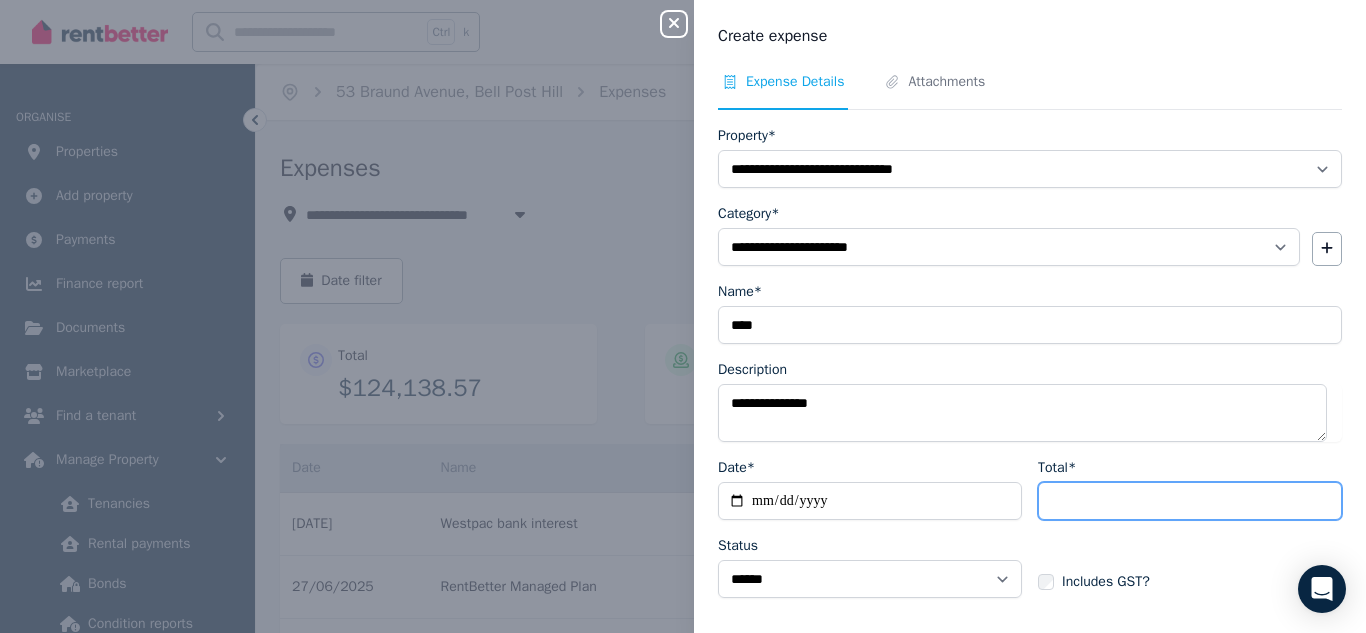 click on "Total*" at bounding box center (1190, 501) 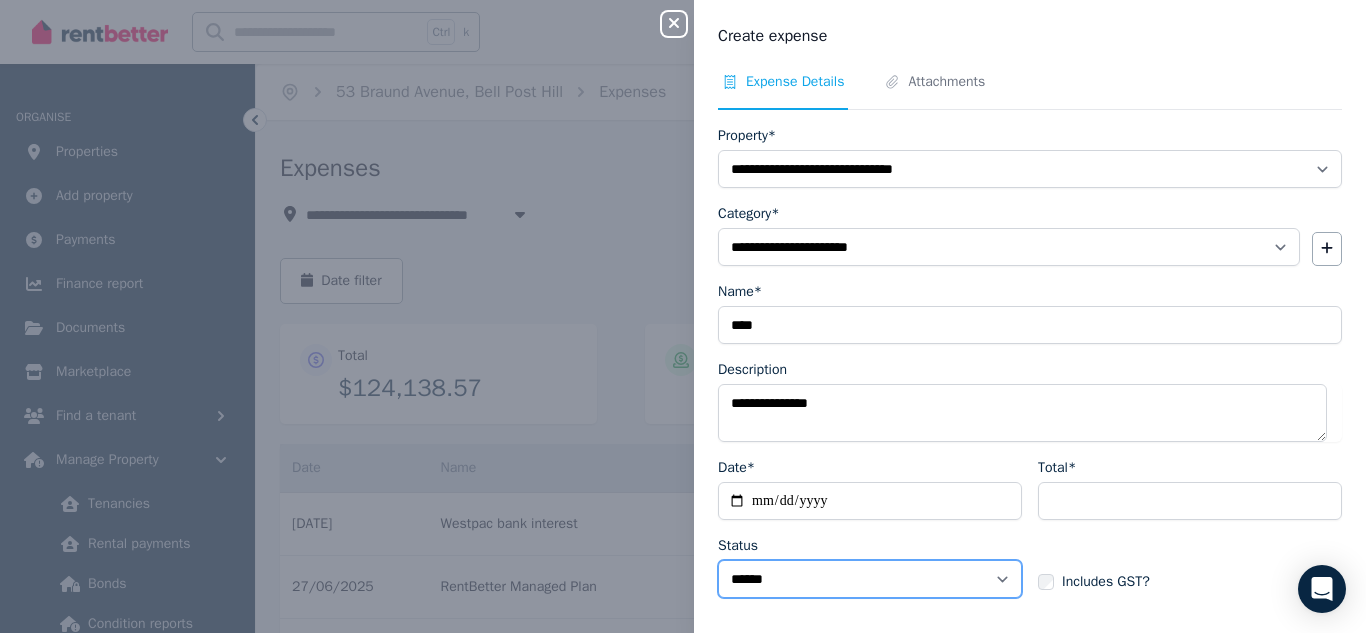 click on "****** ****" at bounding box center (870, 579) 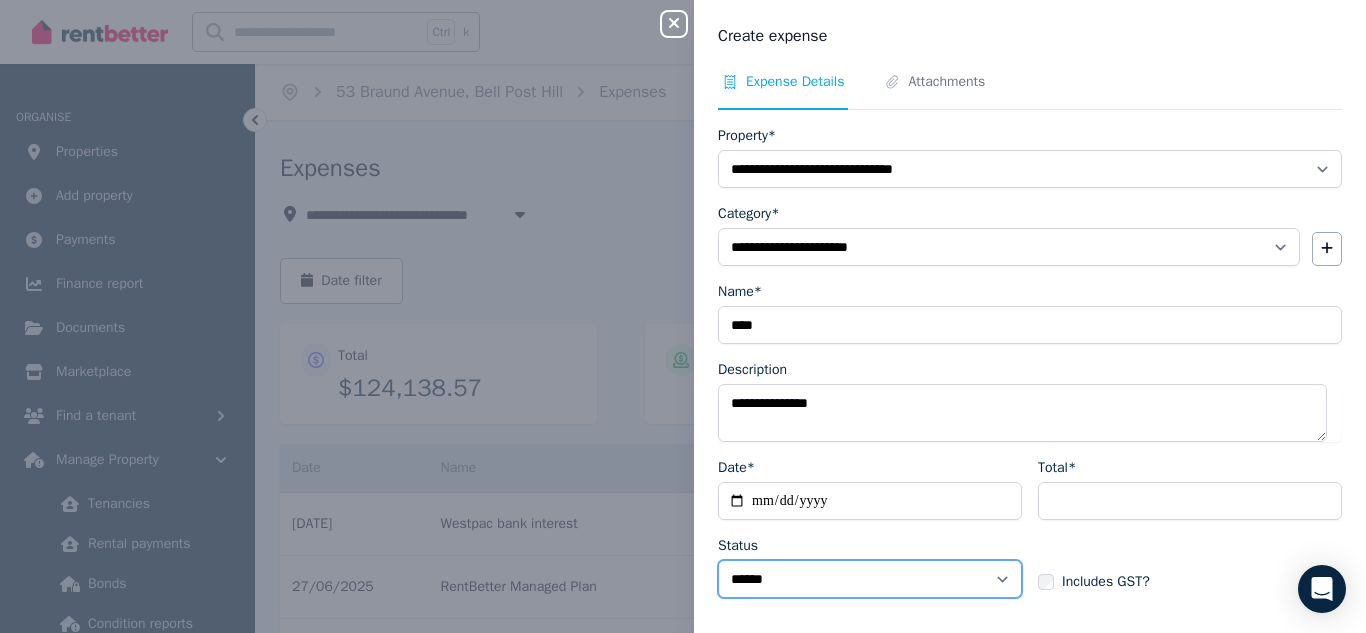 select on "**********" 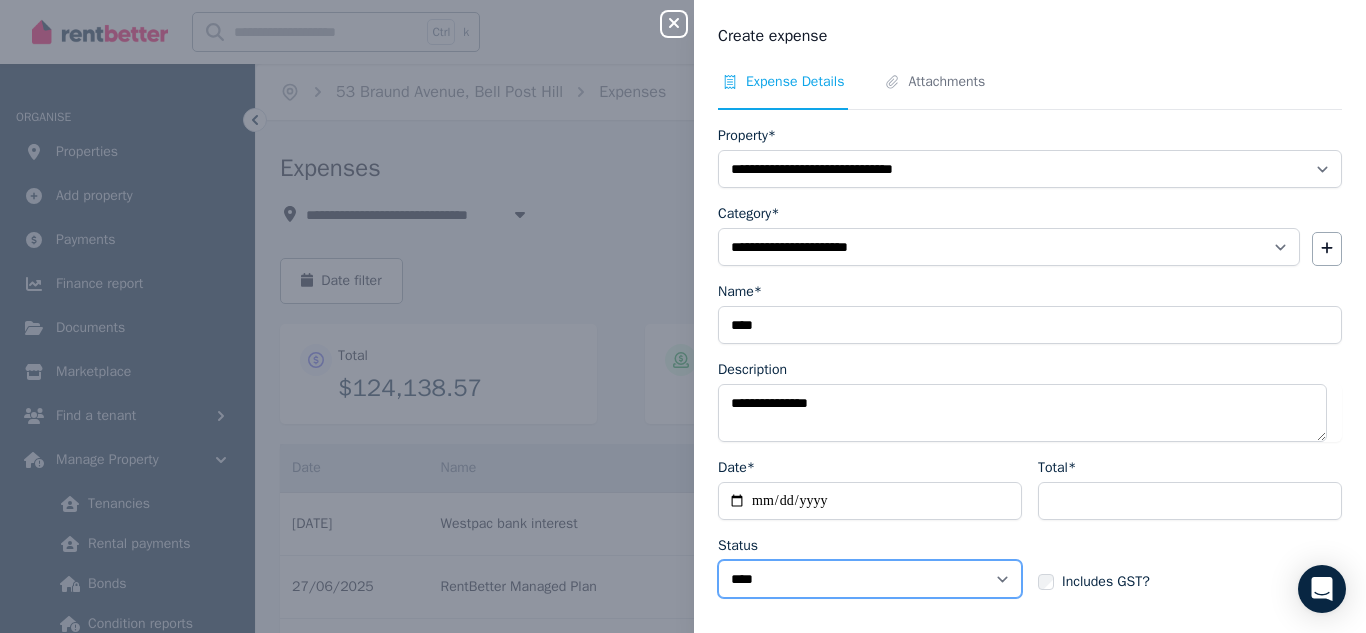 click on "****** ****" at bounding box center (870, 579) 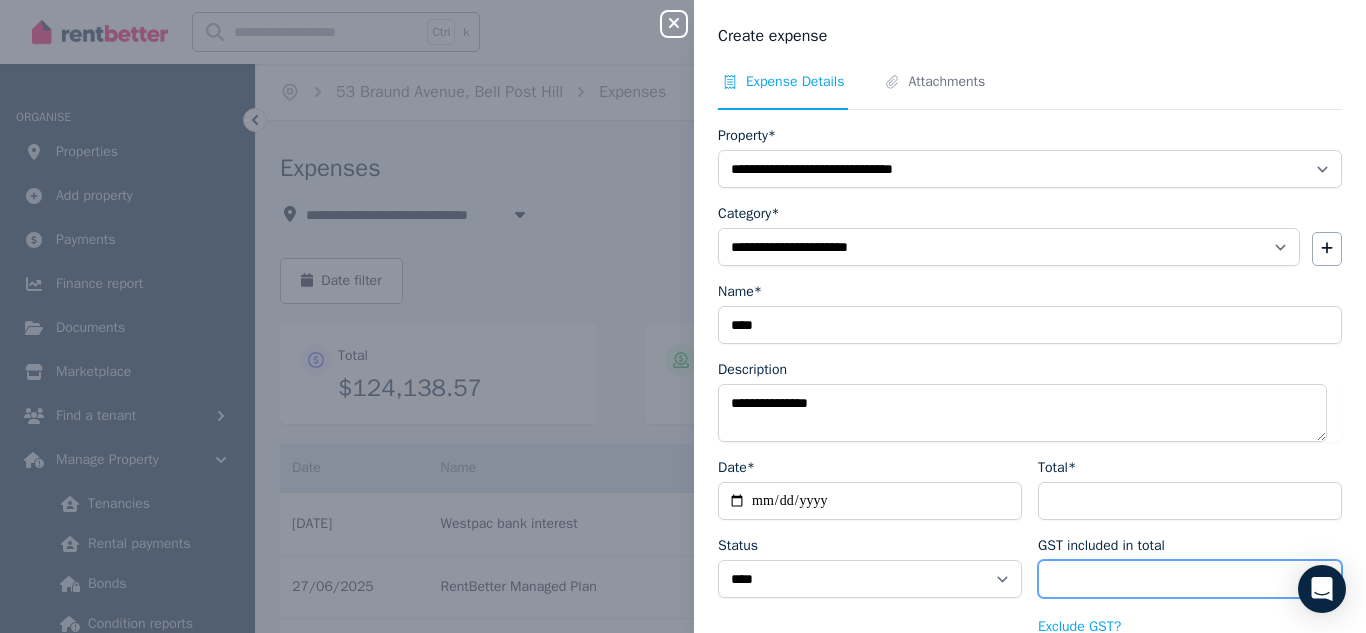click on "******" at bounding box center (1190, 579) 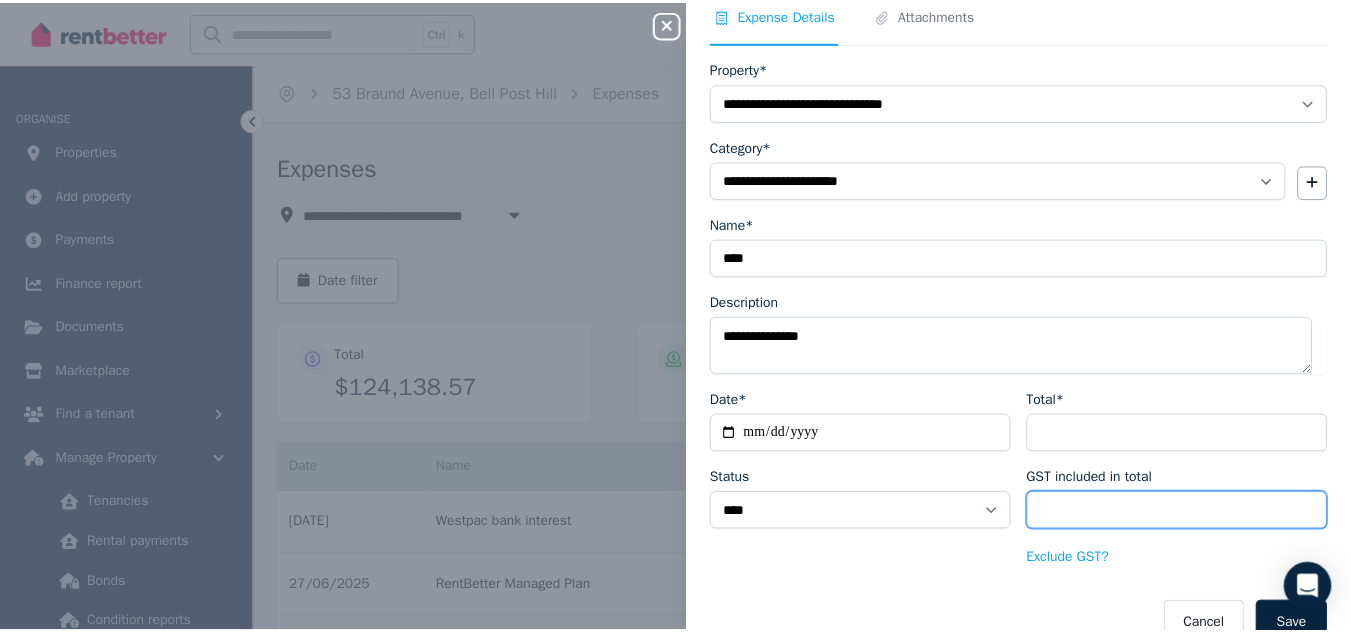 scroll, scrollTop: 107, scrollLeft: 0, axis: vertical 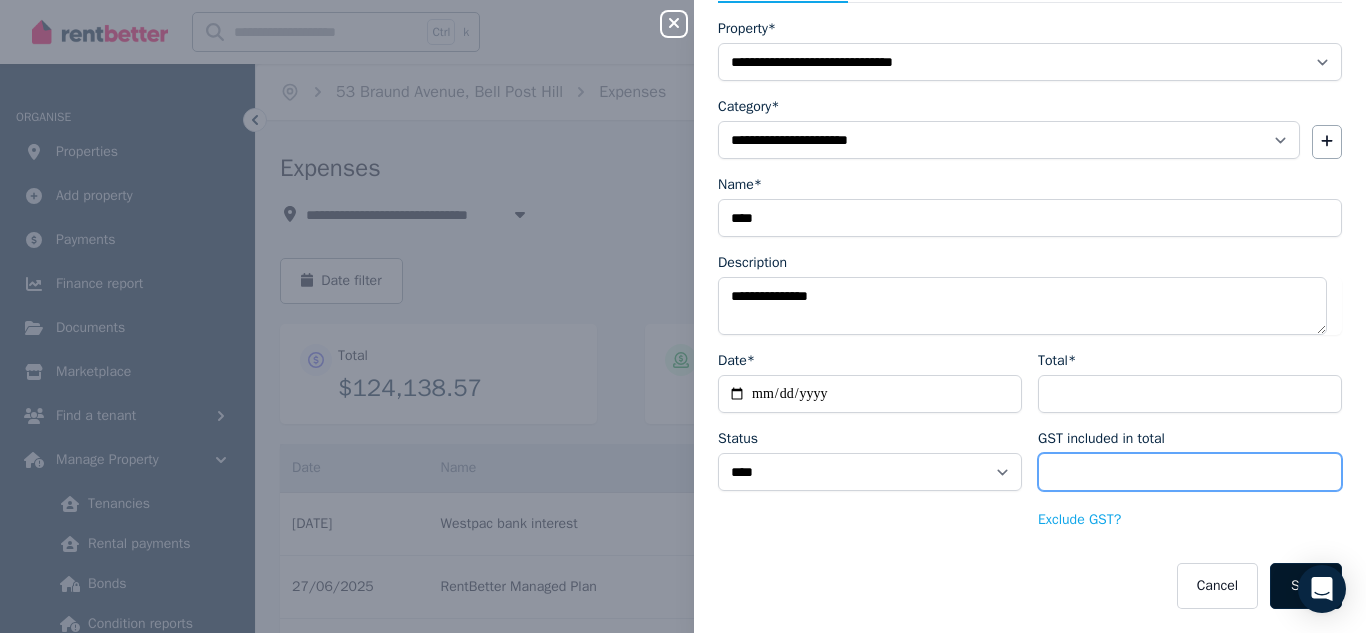 type on "******" 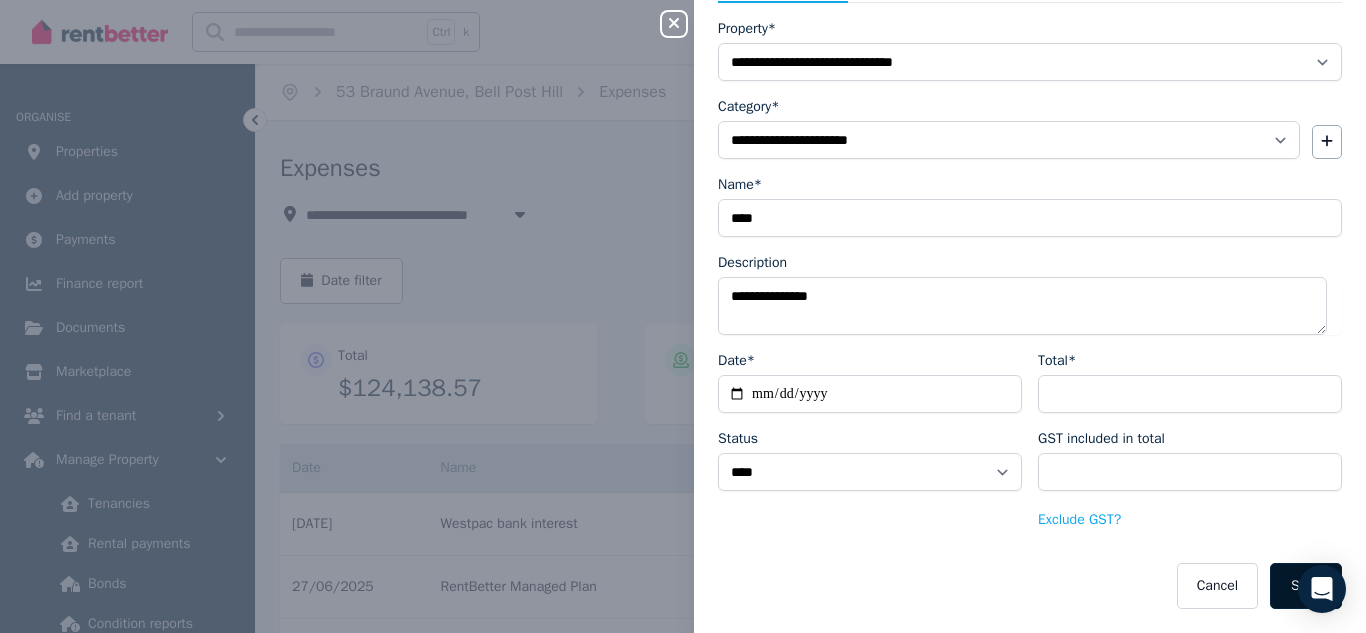 click on "Save" at bounding box center (1306, 586) 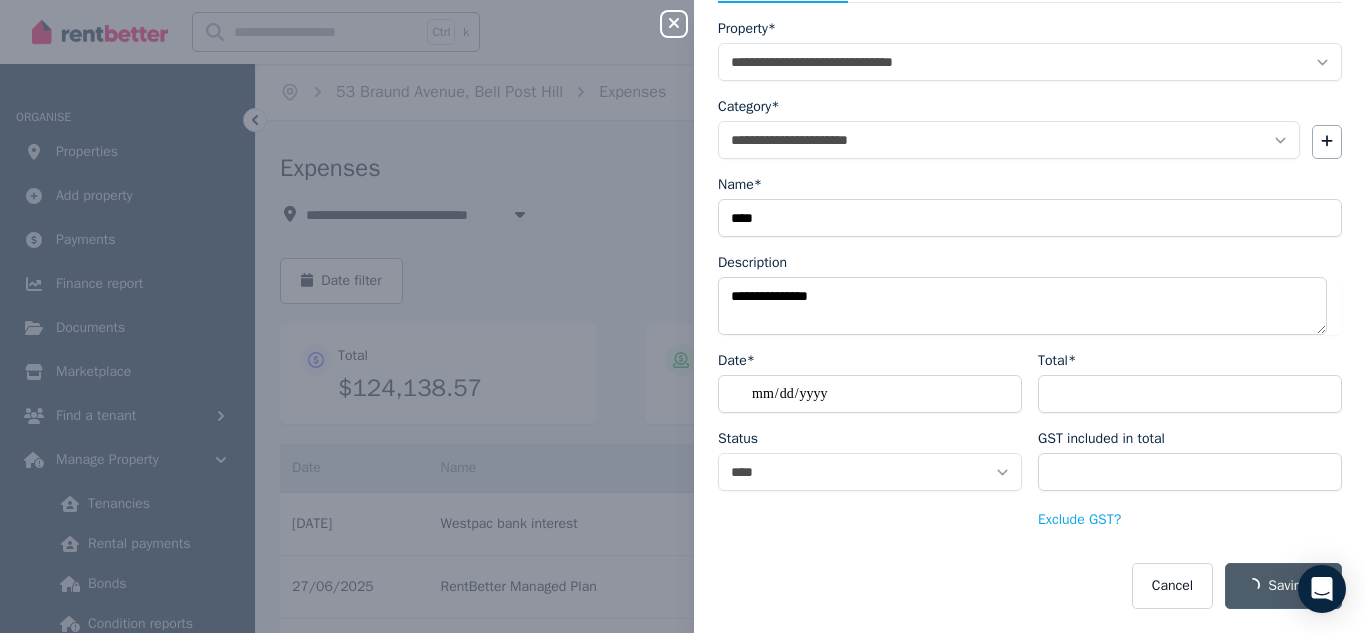 select on "**********" 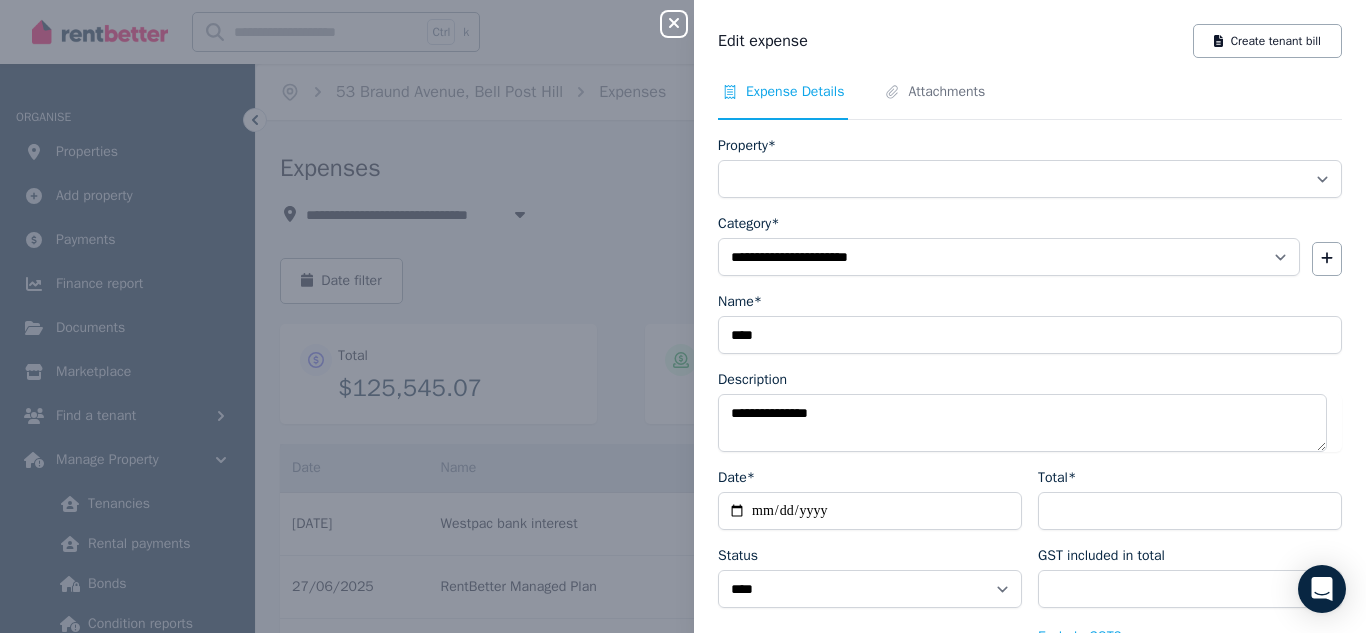 select on "**********" 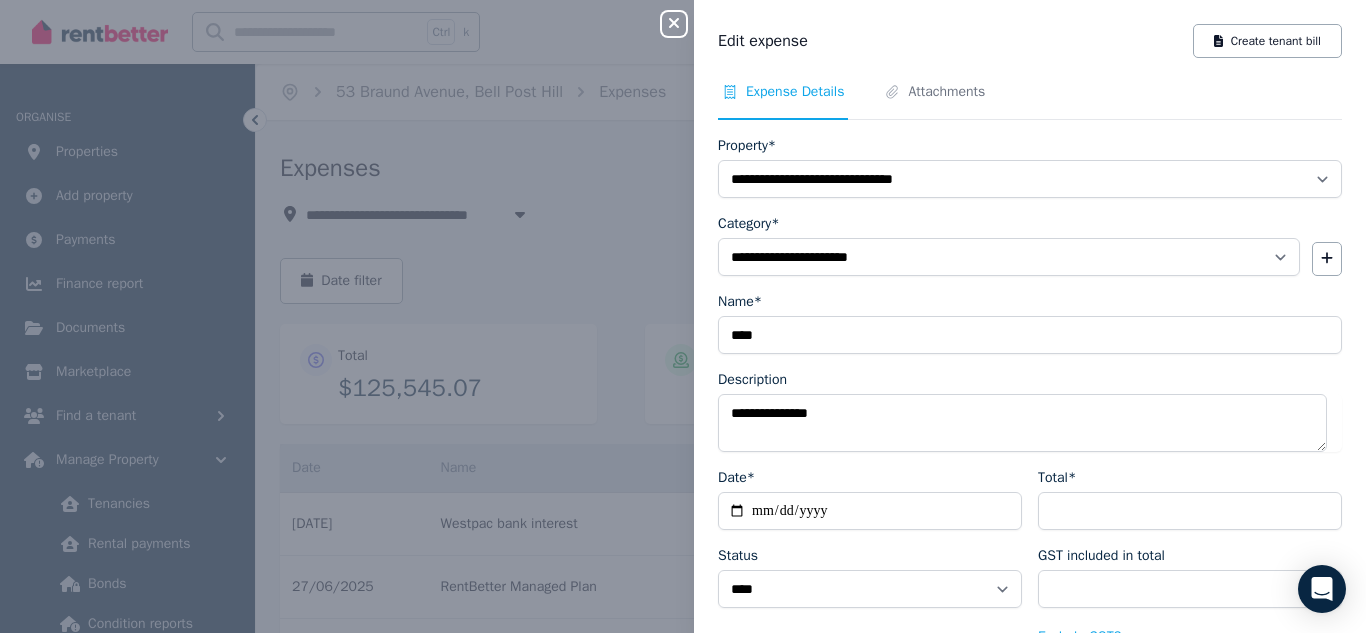 click 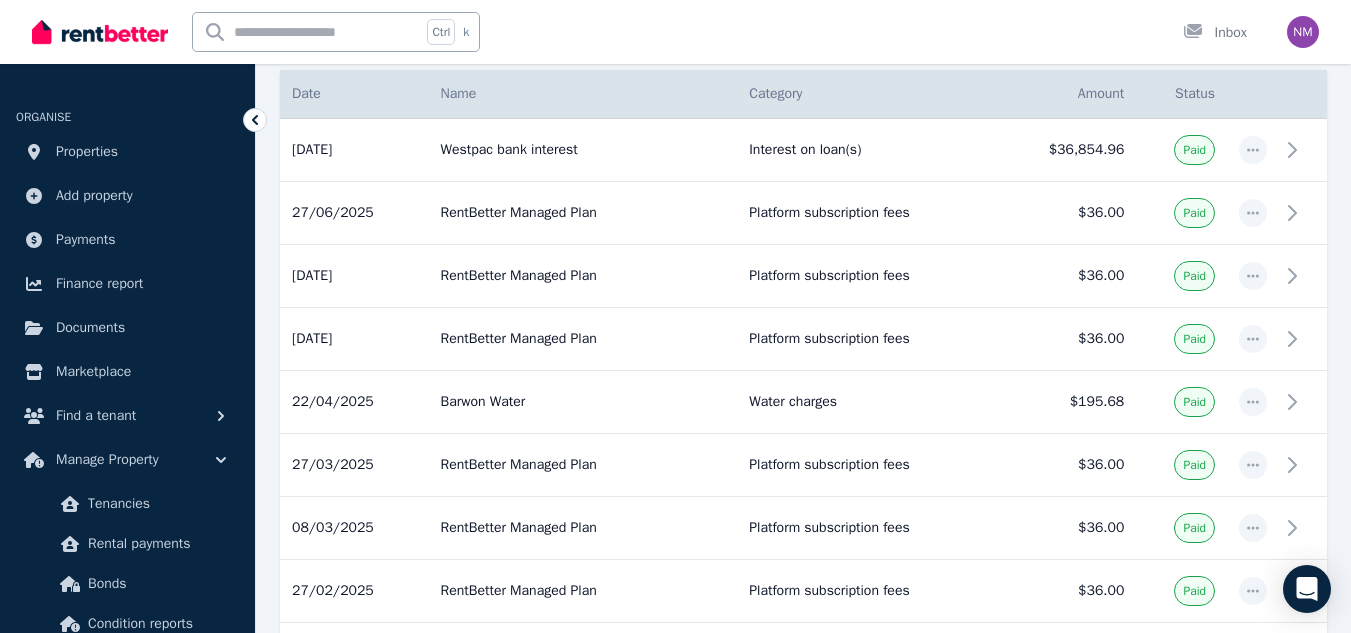 scroll, scrollTop: 362, scrollLeft: 0, axis: vertical 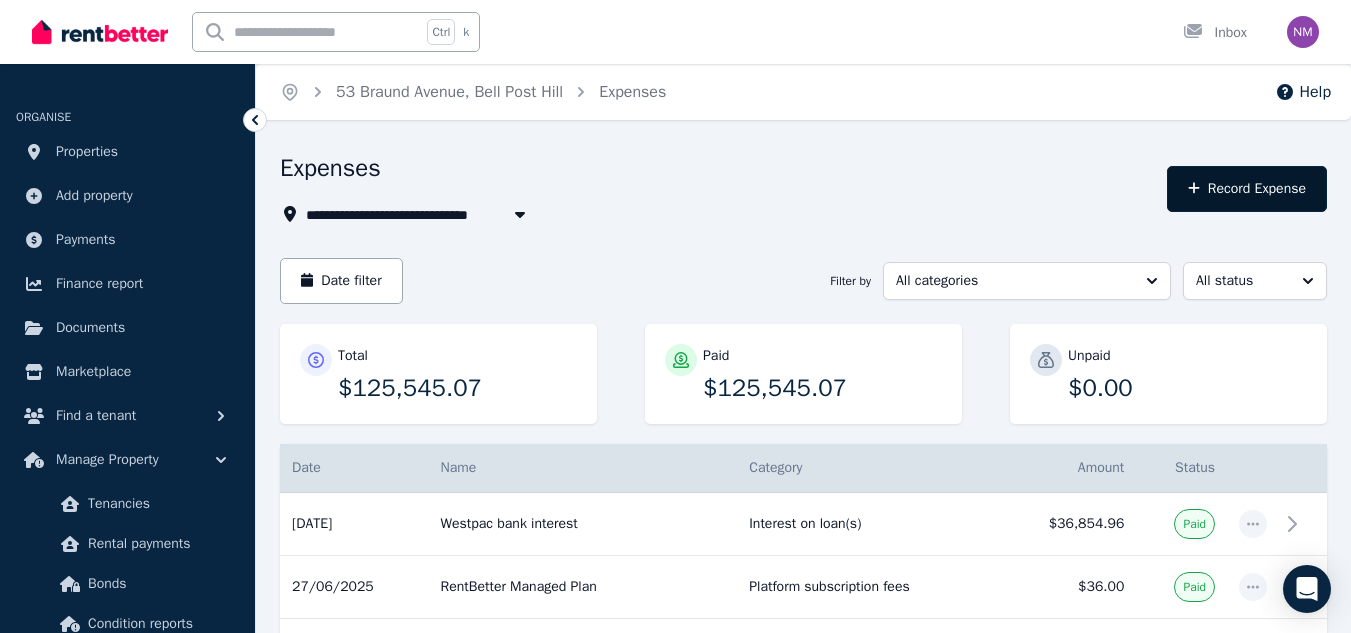 click on "Record Expense" at bounding box center (1247, 189) 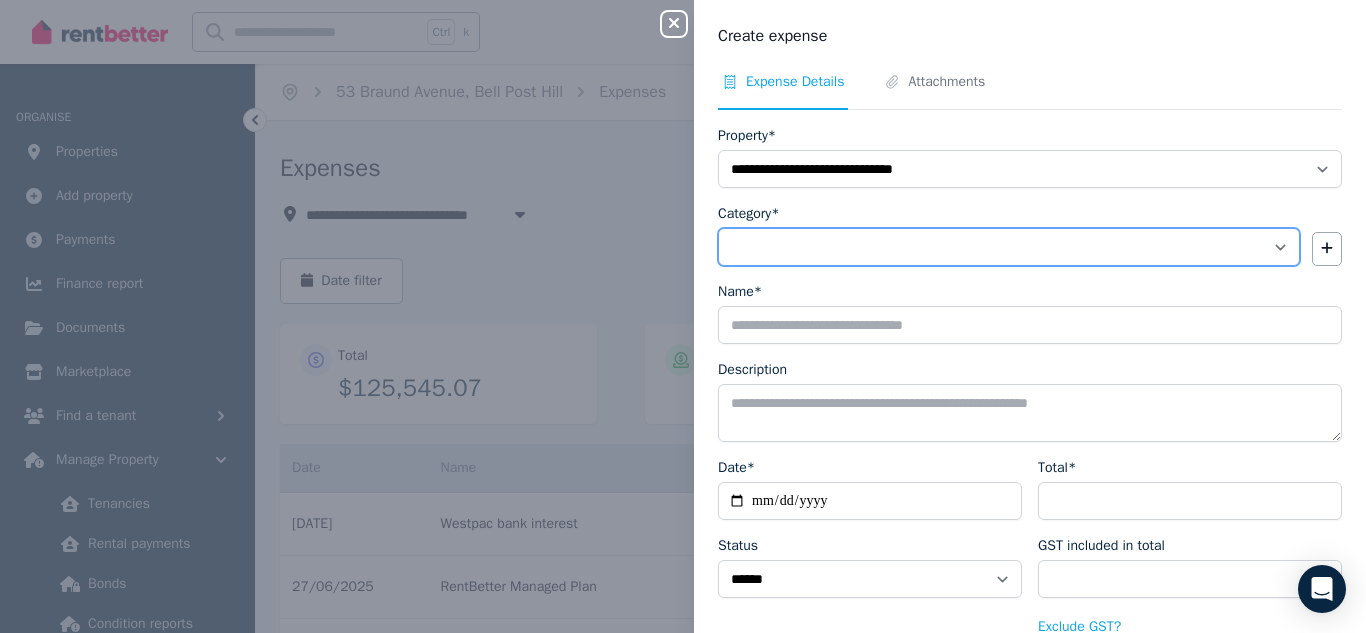click on "**********" at bounding box center (1009, 247) 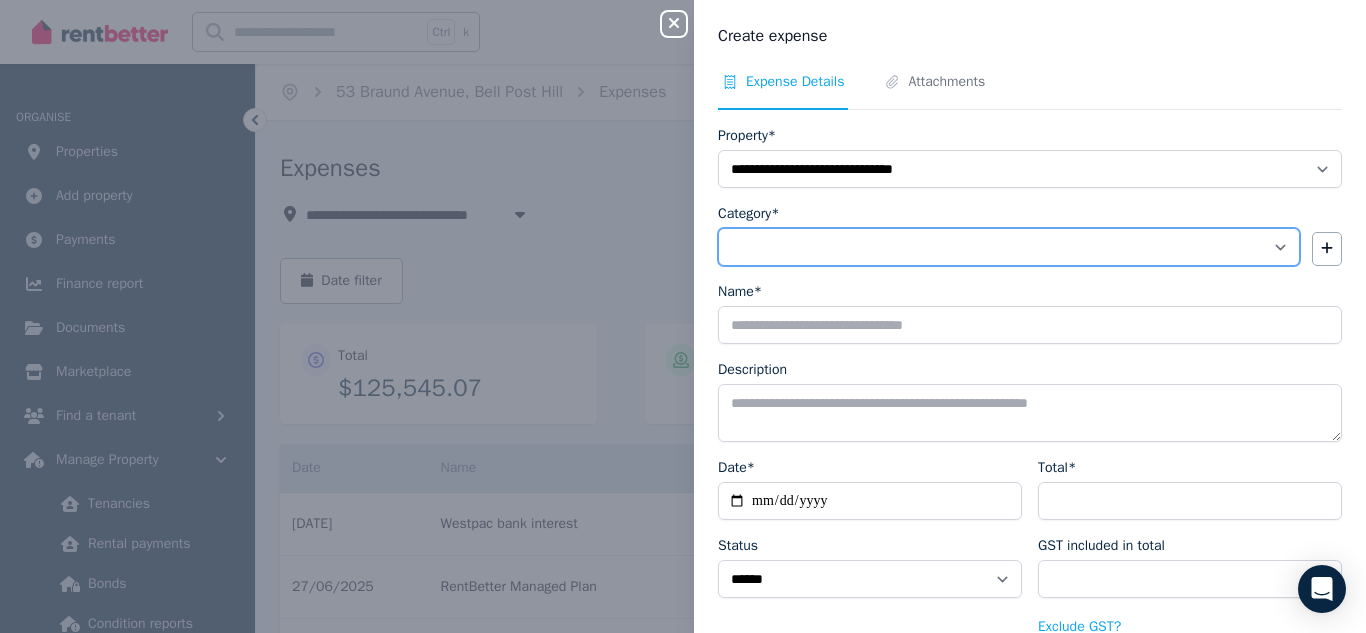 select on "**********" 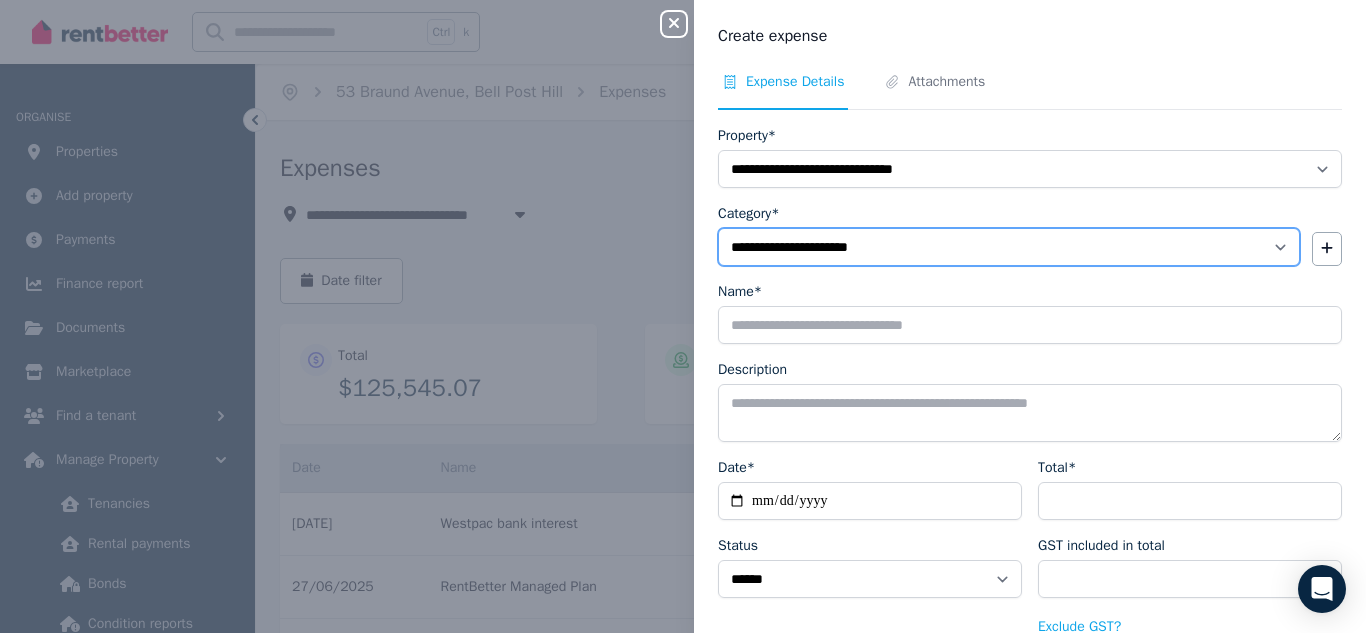 click on "**********" at bounding box center (1009, 247) 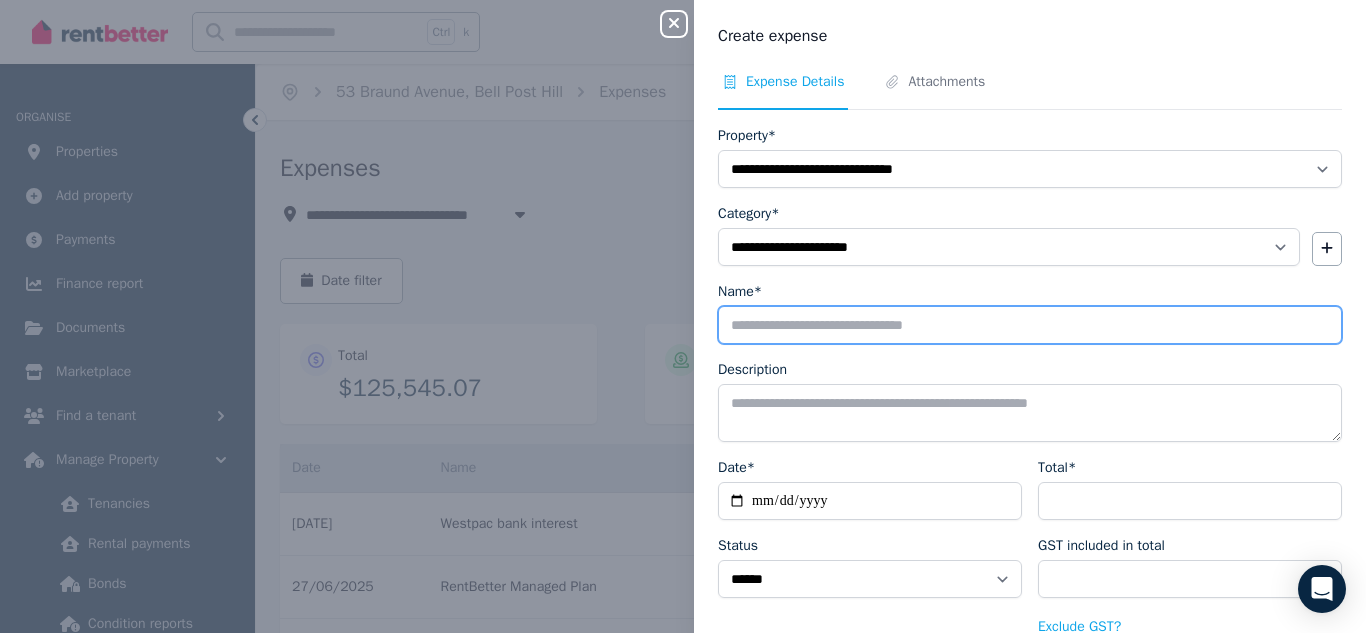 click on "Name*" at bounding box center [1030, 325] 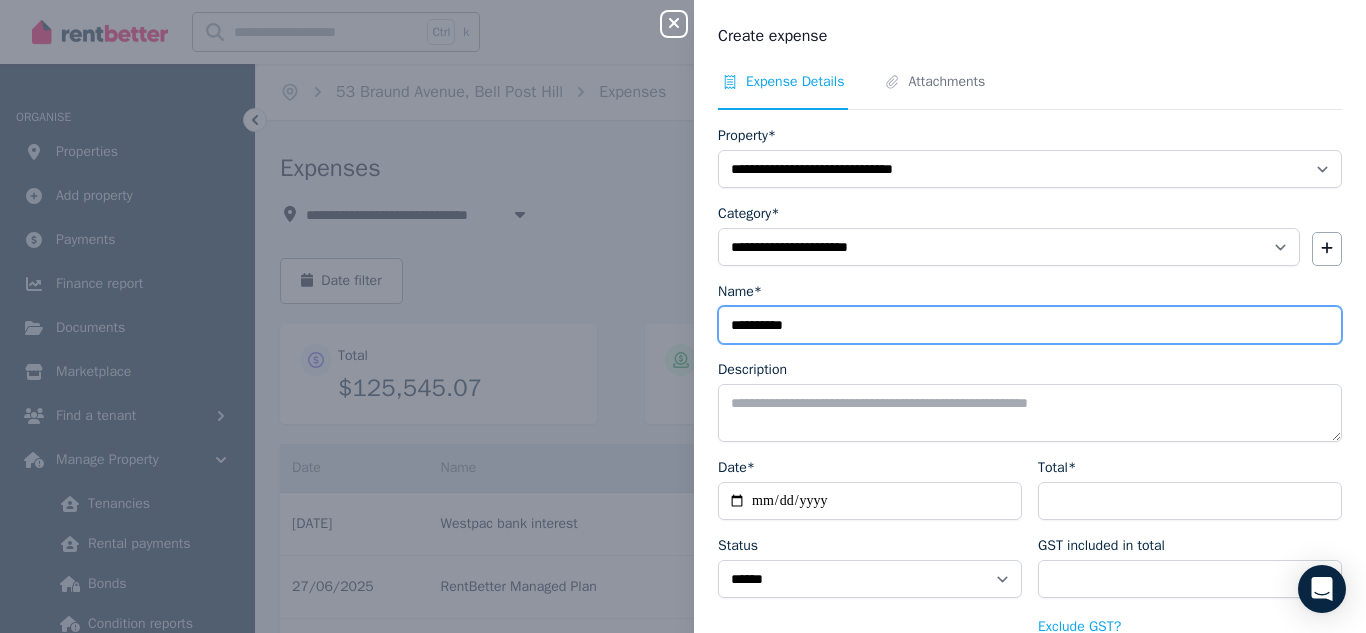 type on "**********" 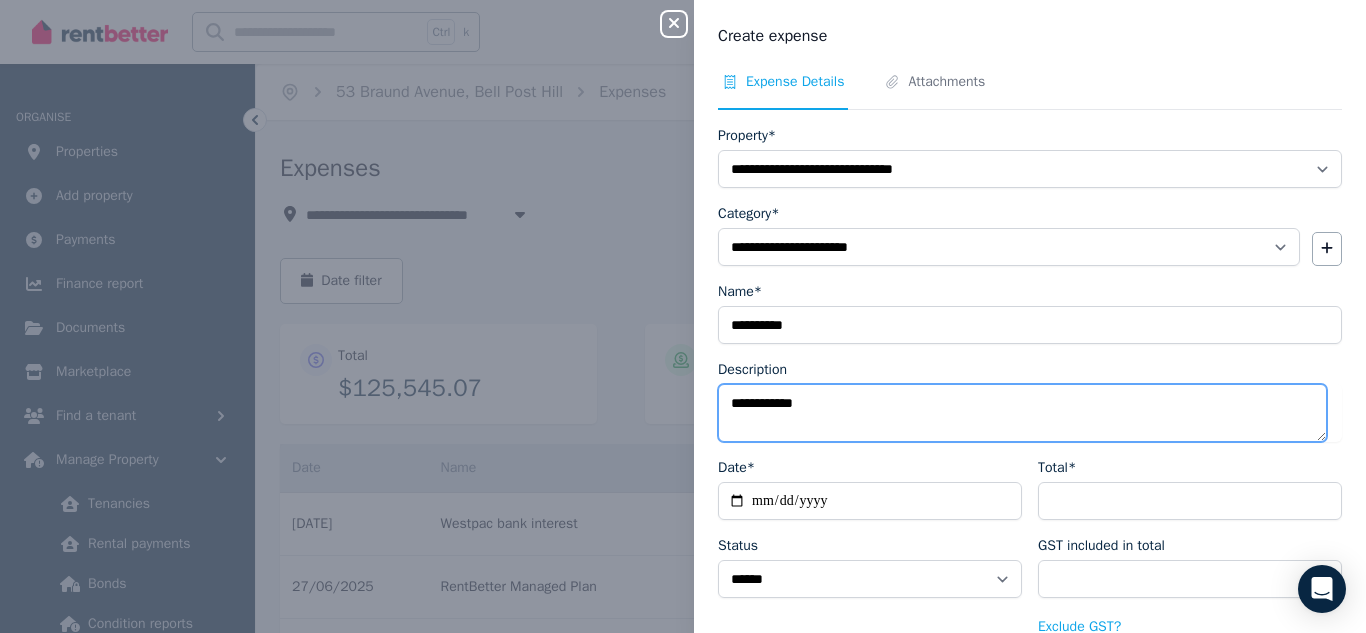 type on "**********" 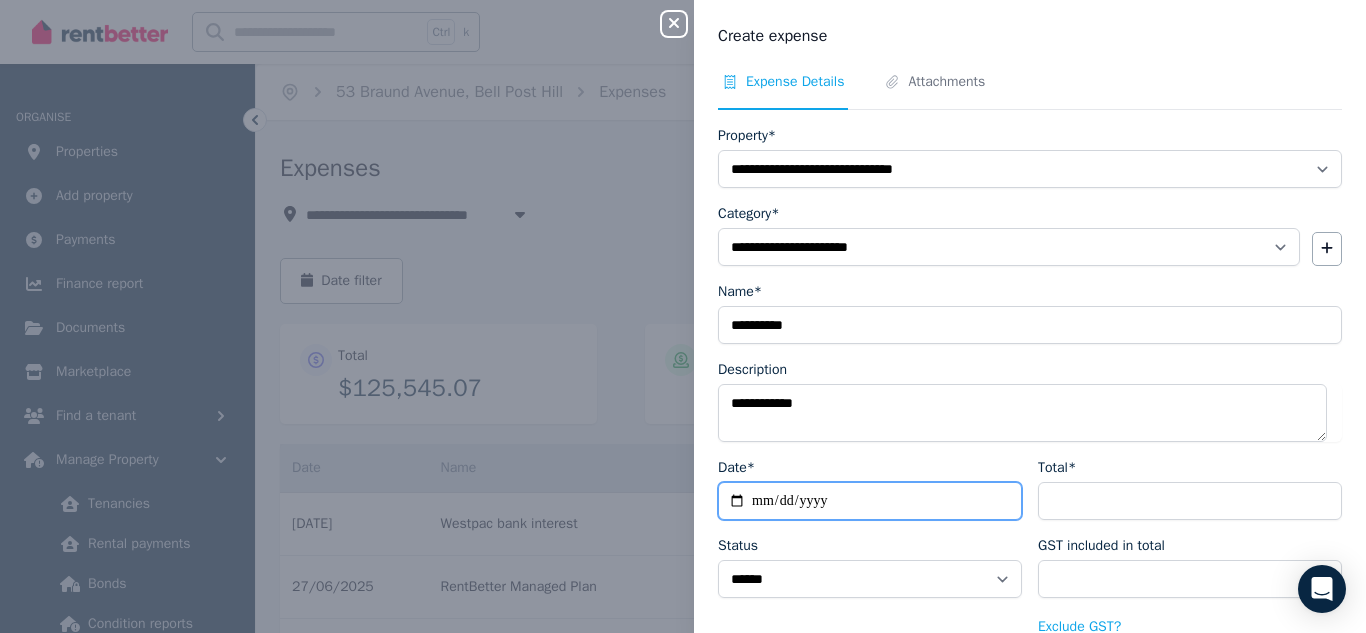 click on "Date*" at bounding box center [870, 501] 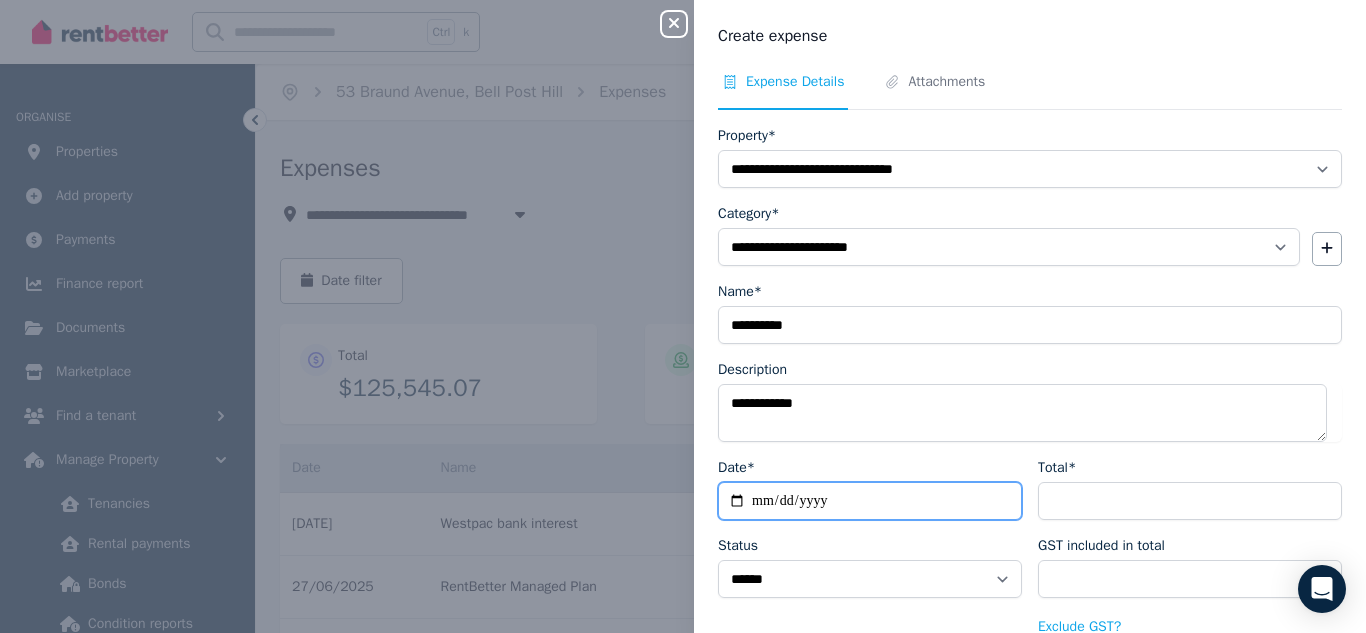 type on "**********" 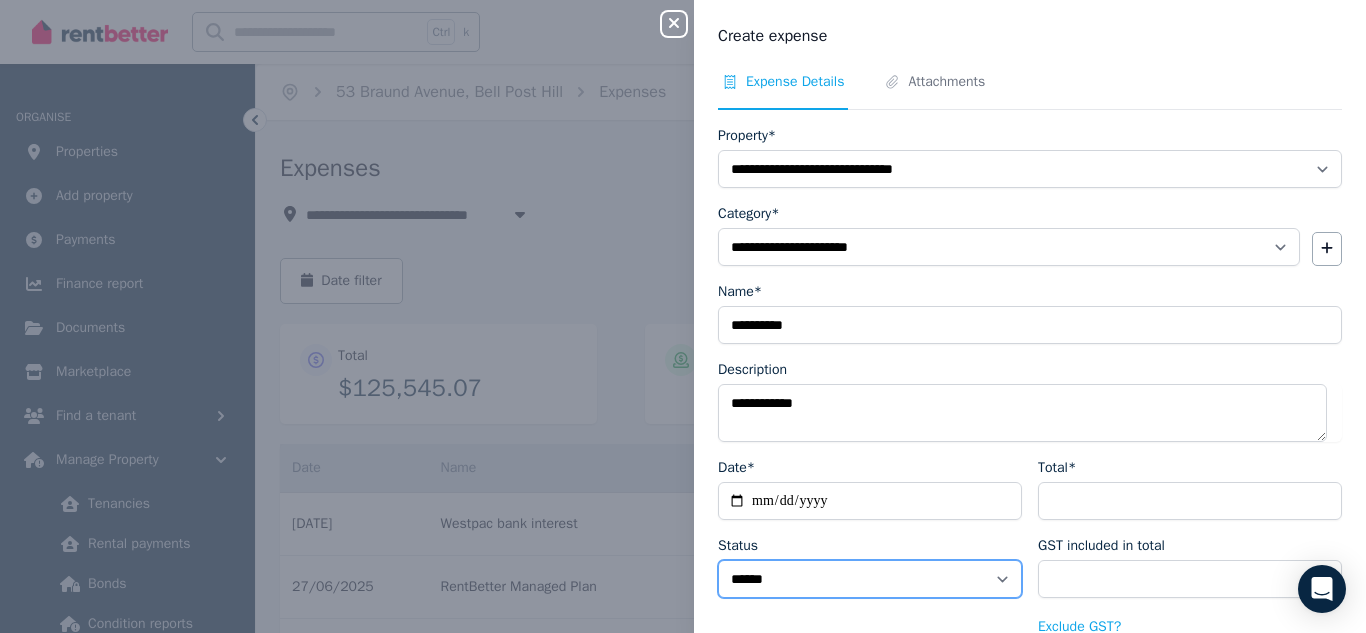 click on "****** ****" at bounding box center (870, 579) 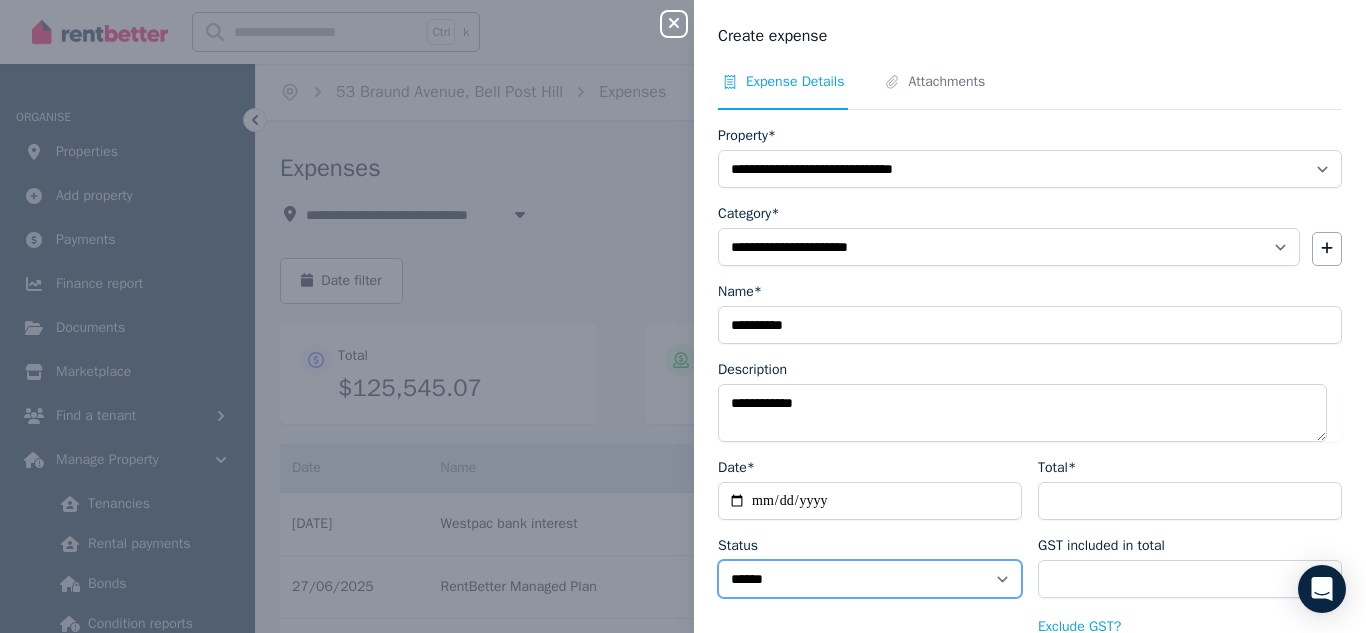 select on "**********" 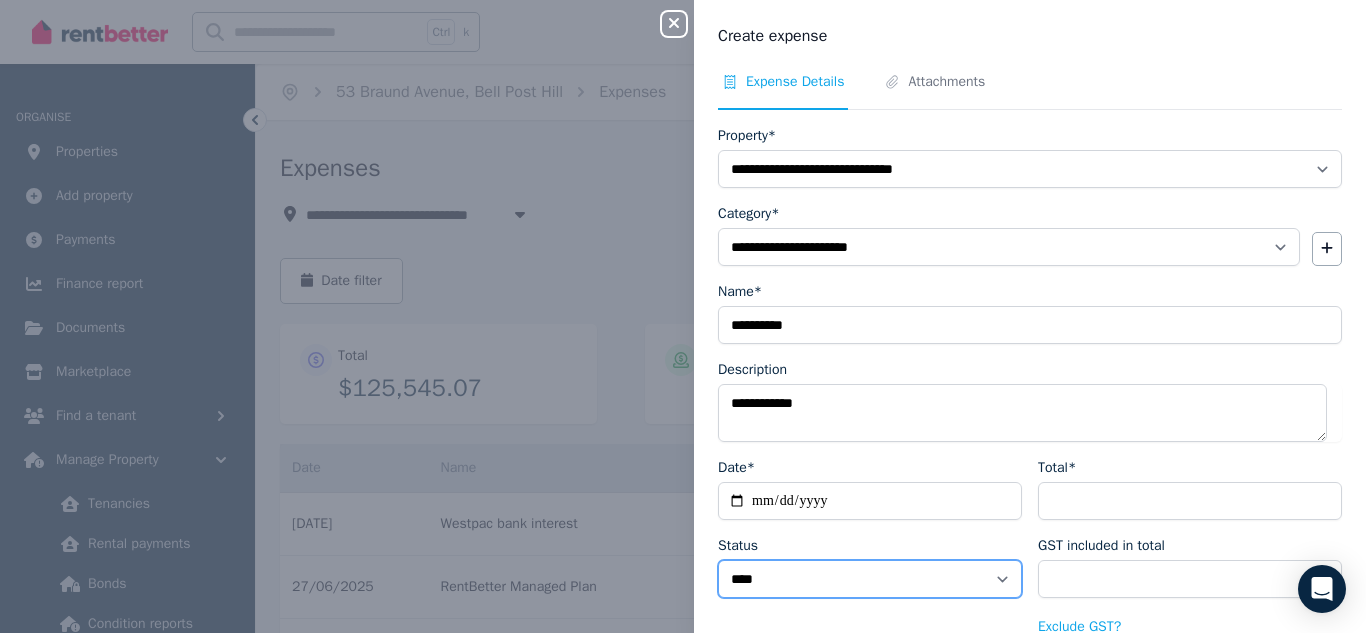 click on "****** ****" at bounding box center [870, 579] 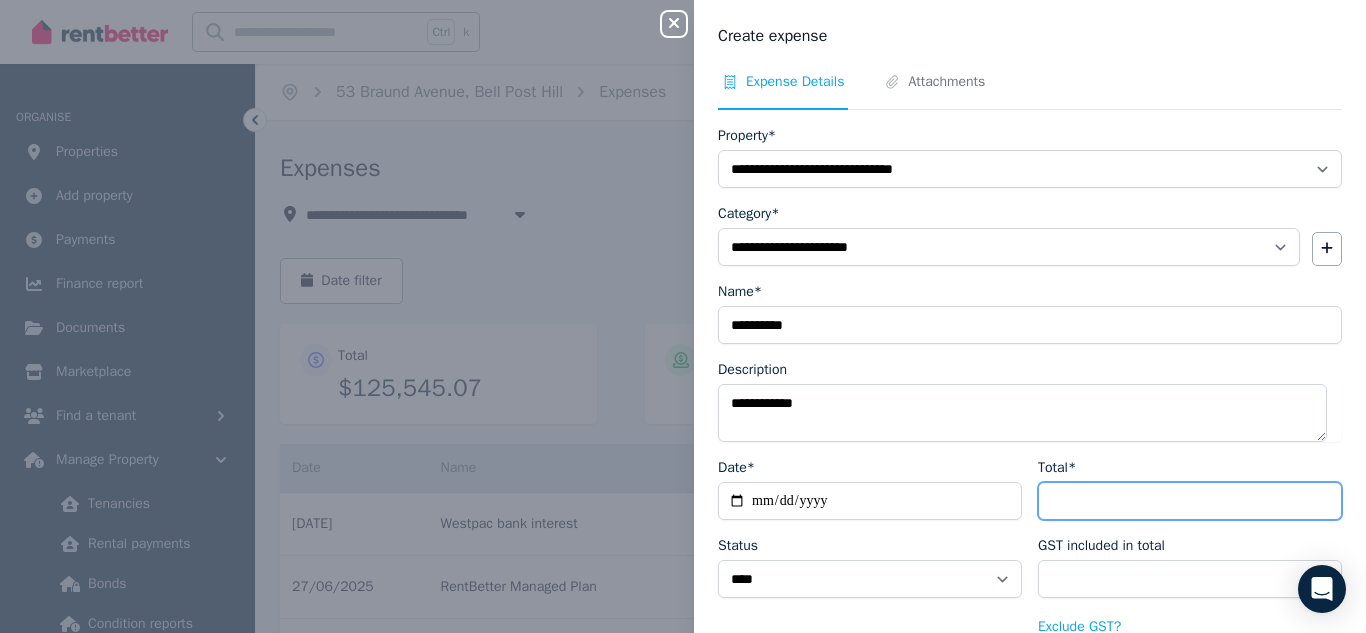 click on "Total*" at bounding box center (1190, 501) 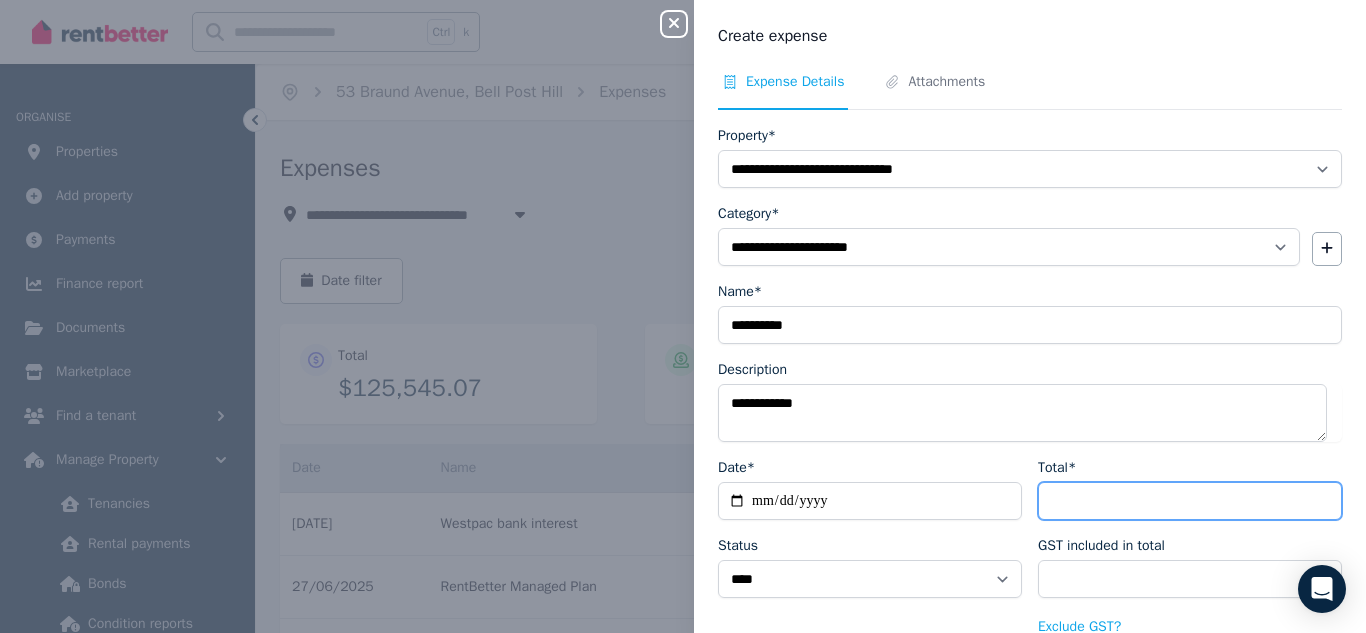type on "*" 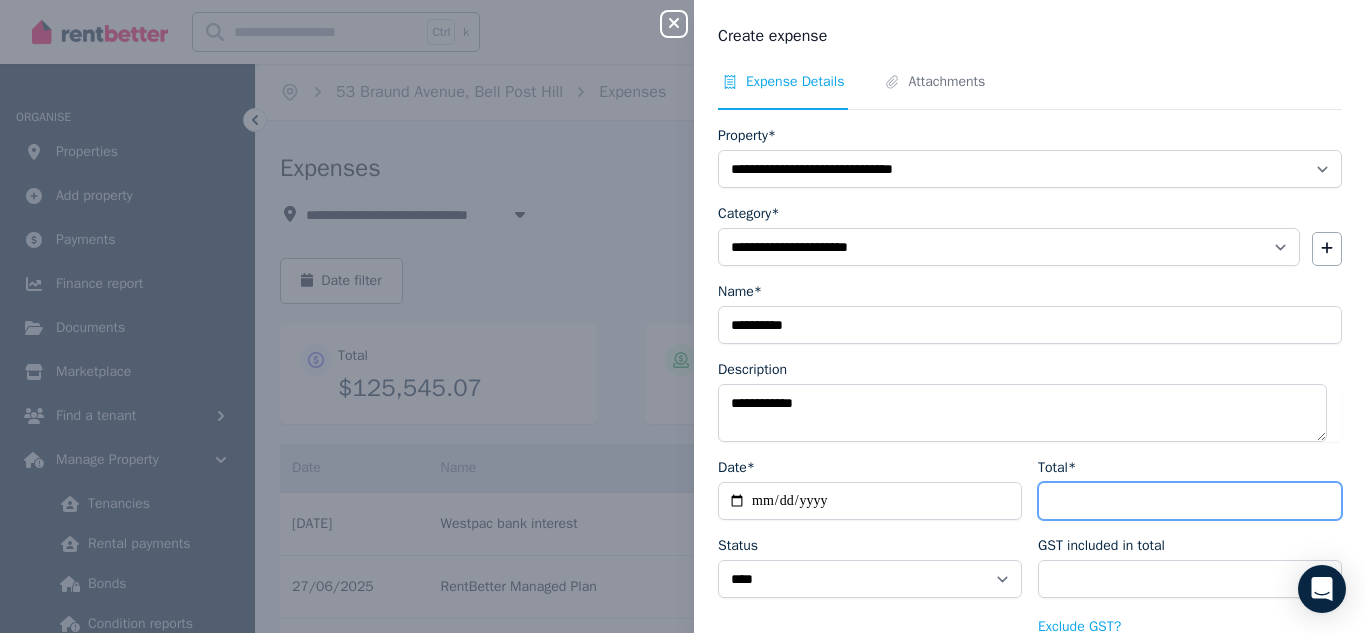 type on "****" 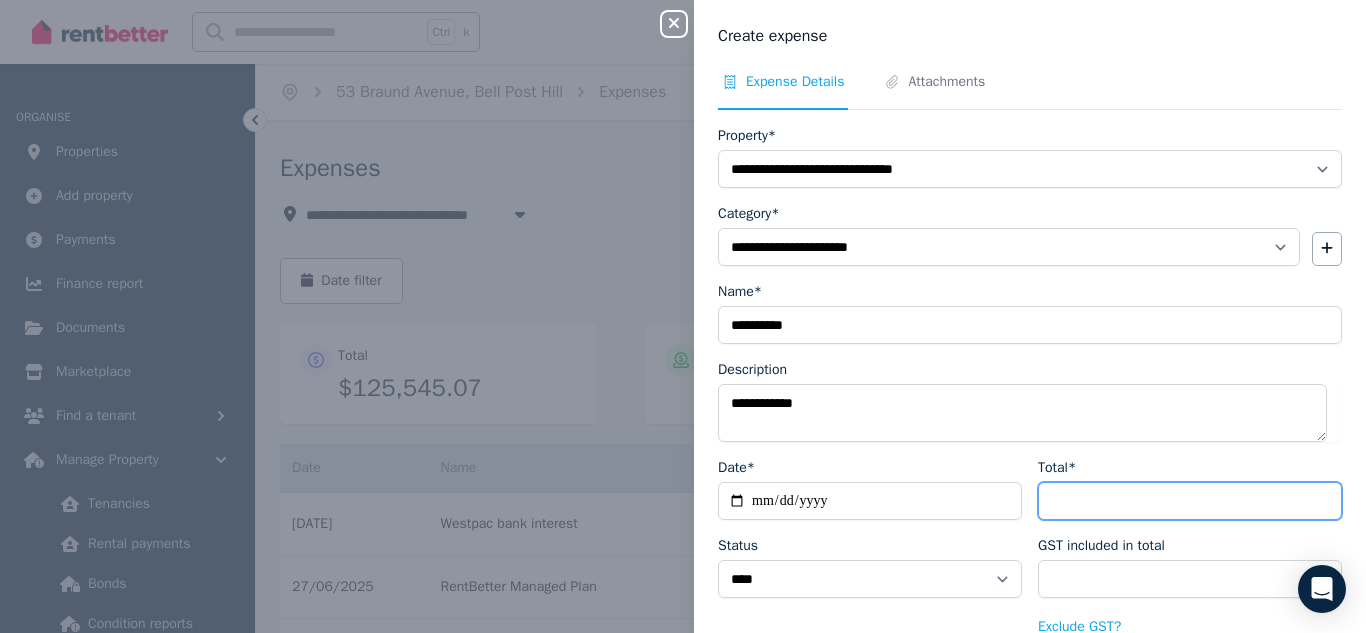 type on "*****" 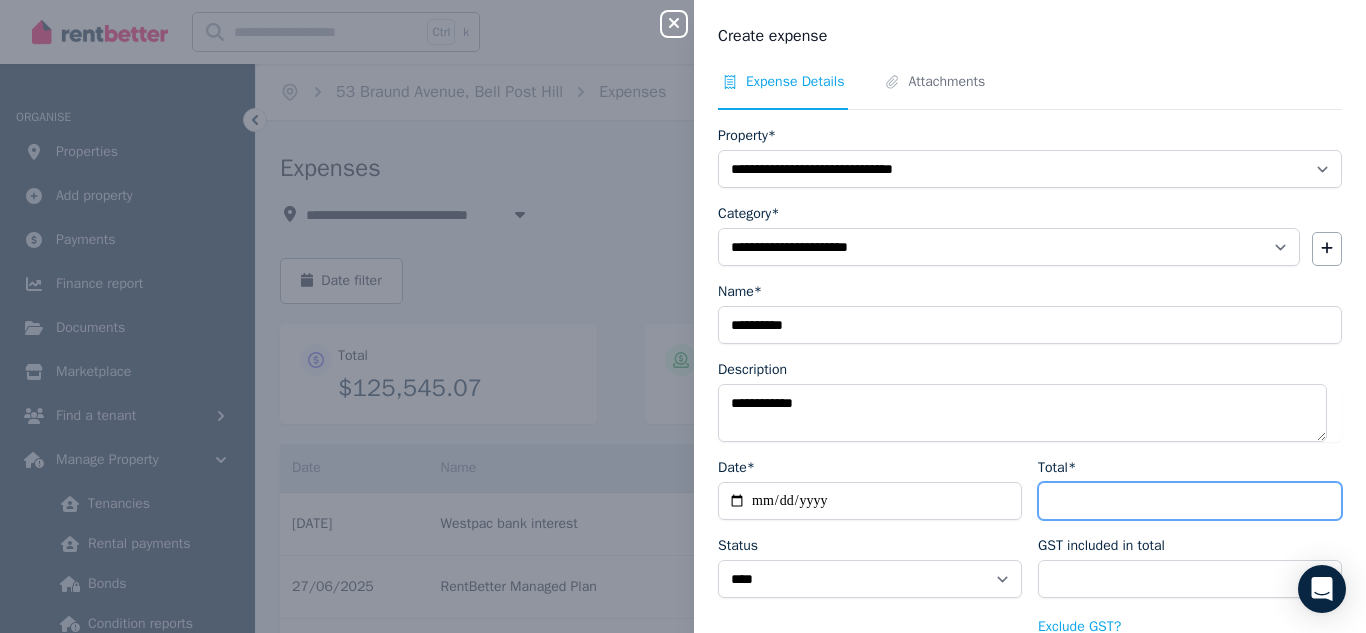 type on "*****" 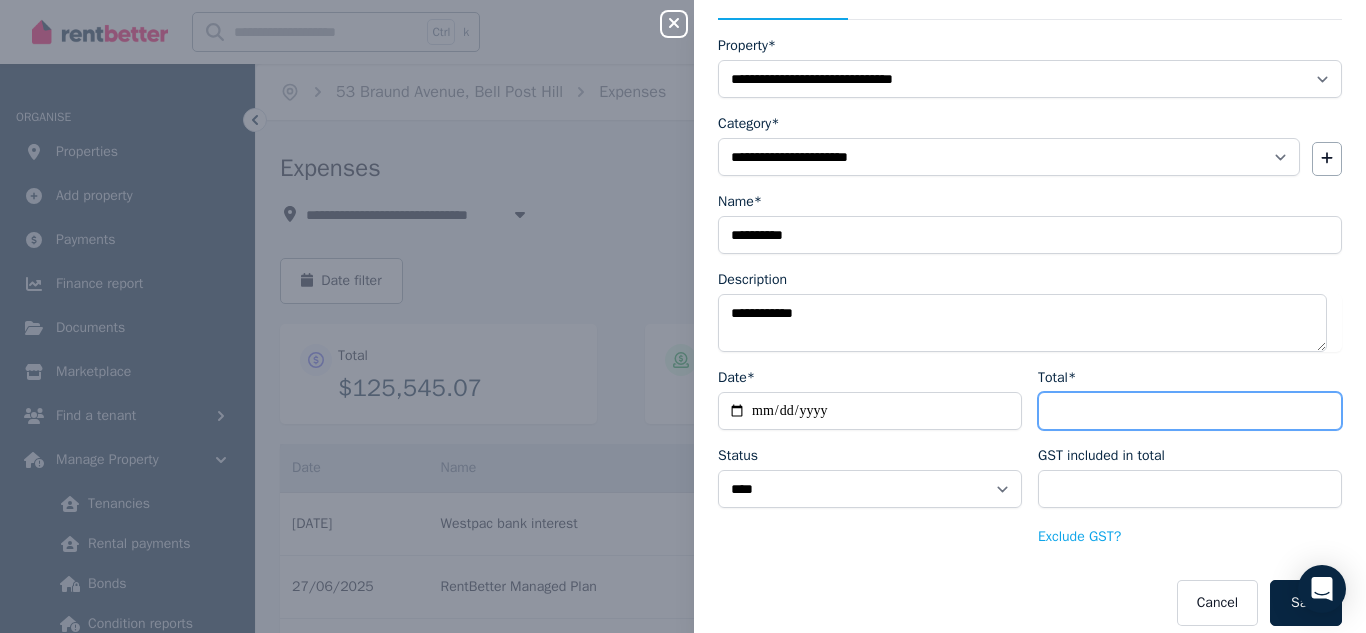 scroll, scrollTop: 107, scrollLeft: 0, axis: vertical 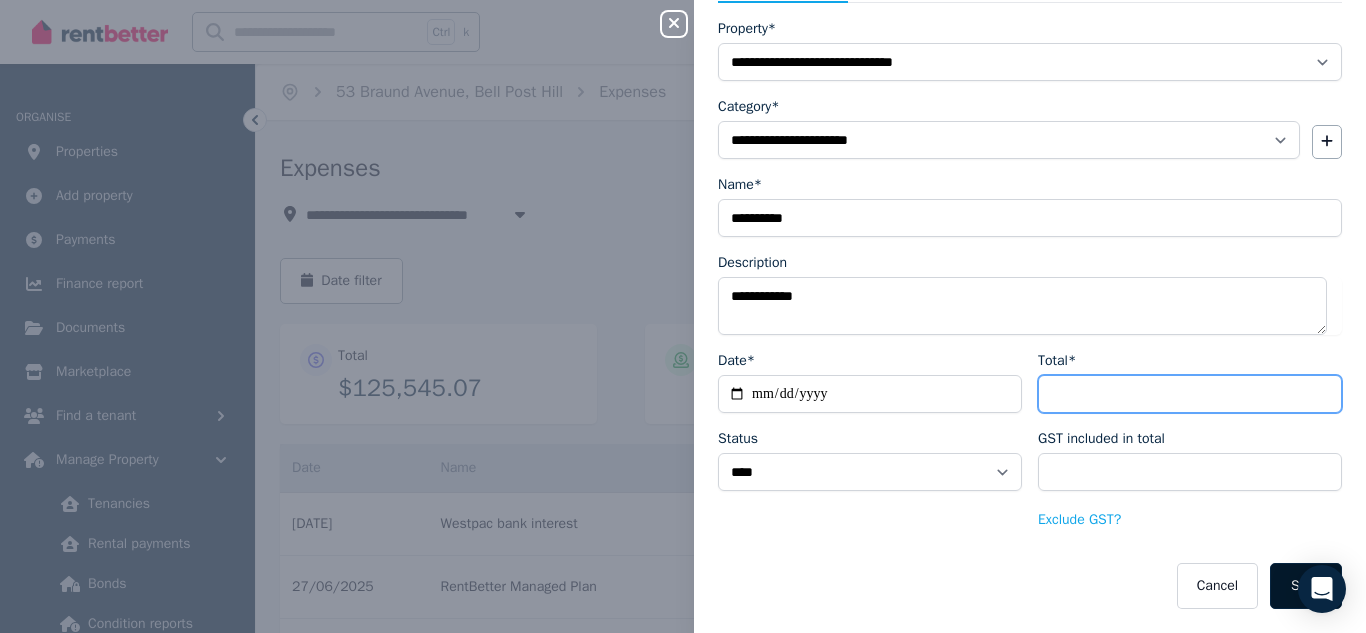 type on "******" 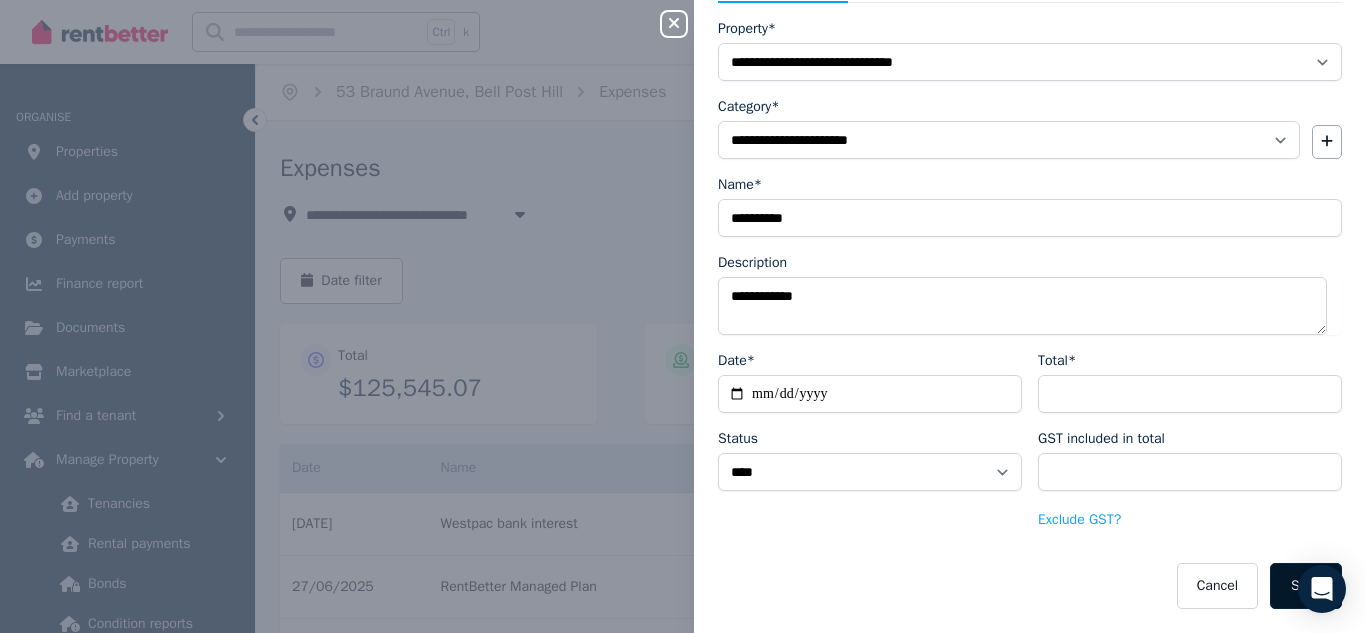 click on "Save" at bounding box center (1306, 586) 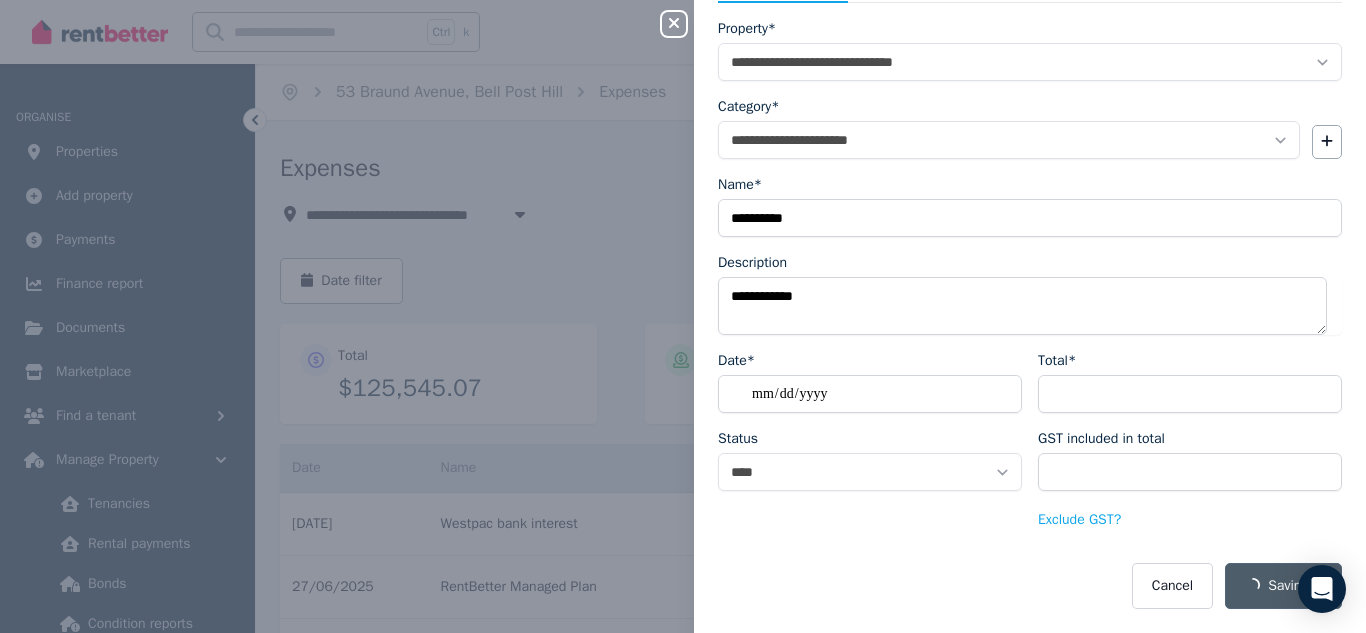 select on "**********" 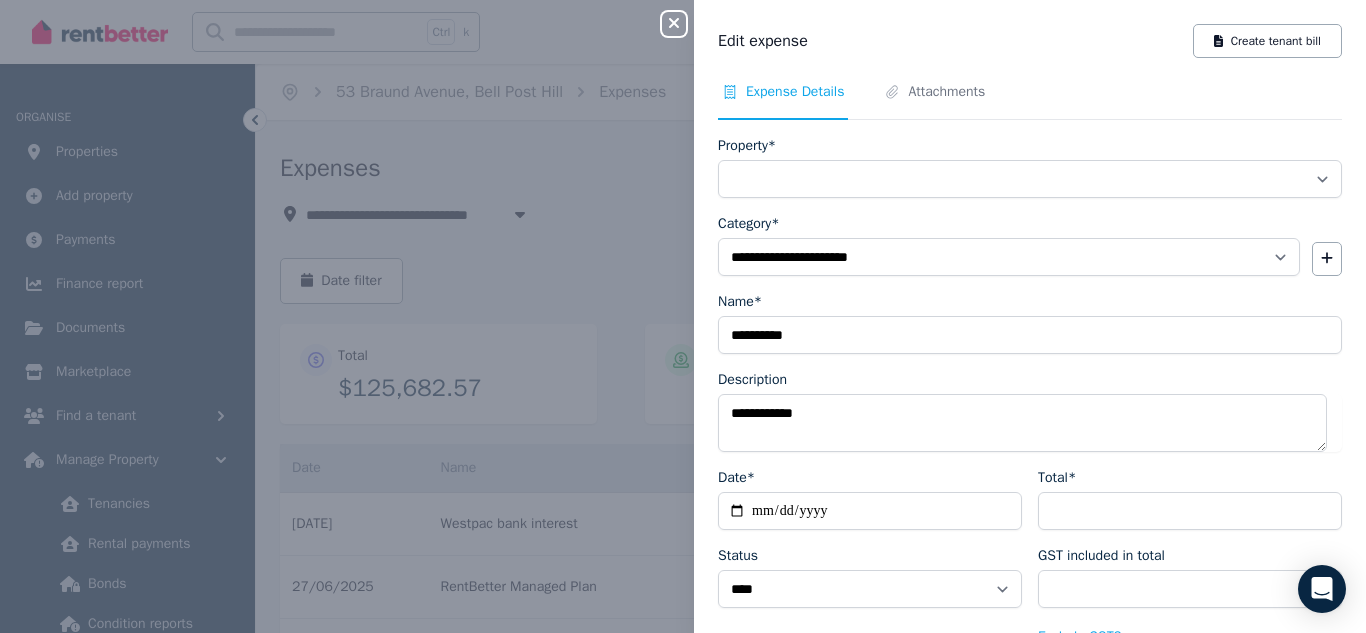 select on "**********" 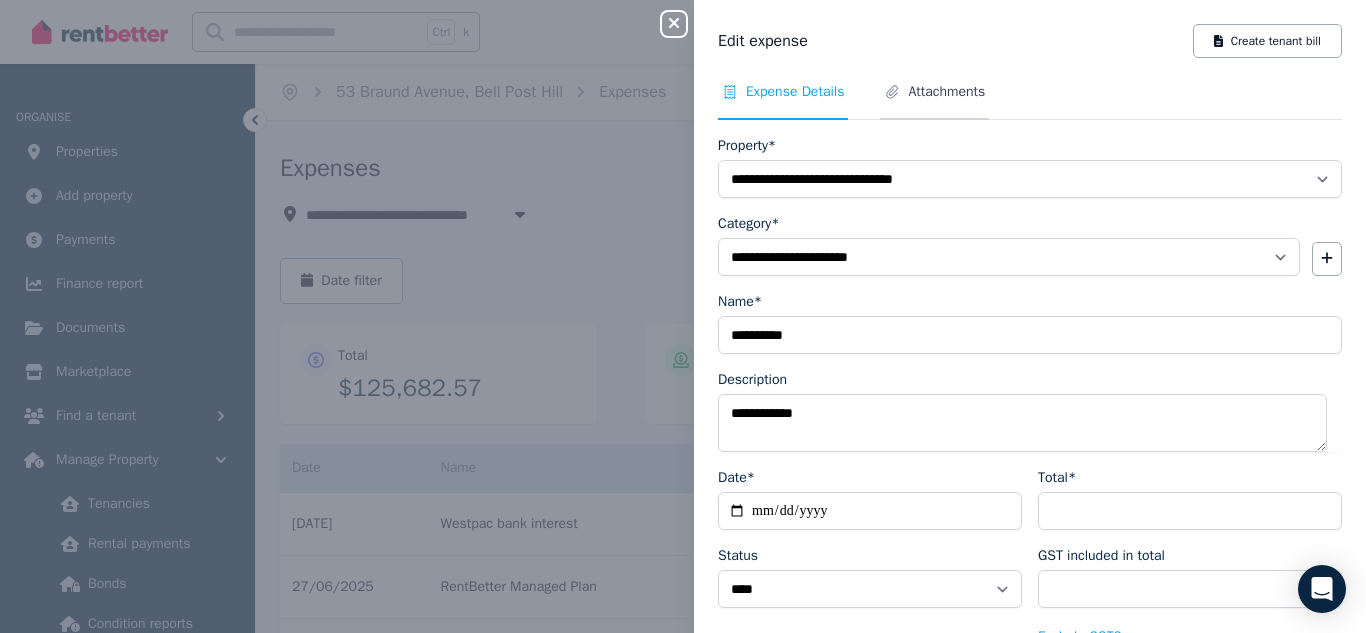 click on "Attachments" at bounding box center [946, 92] 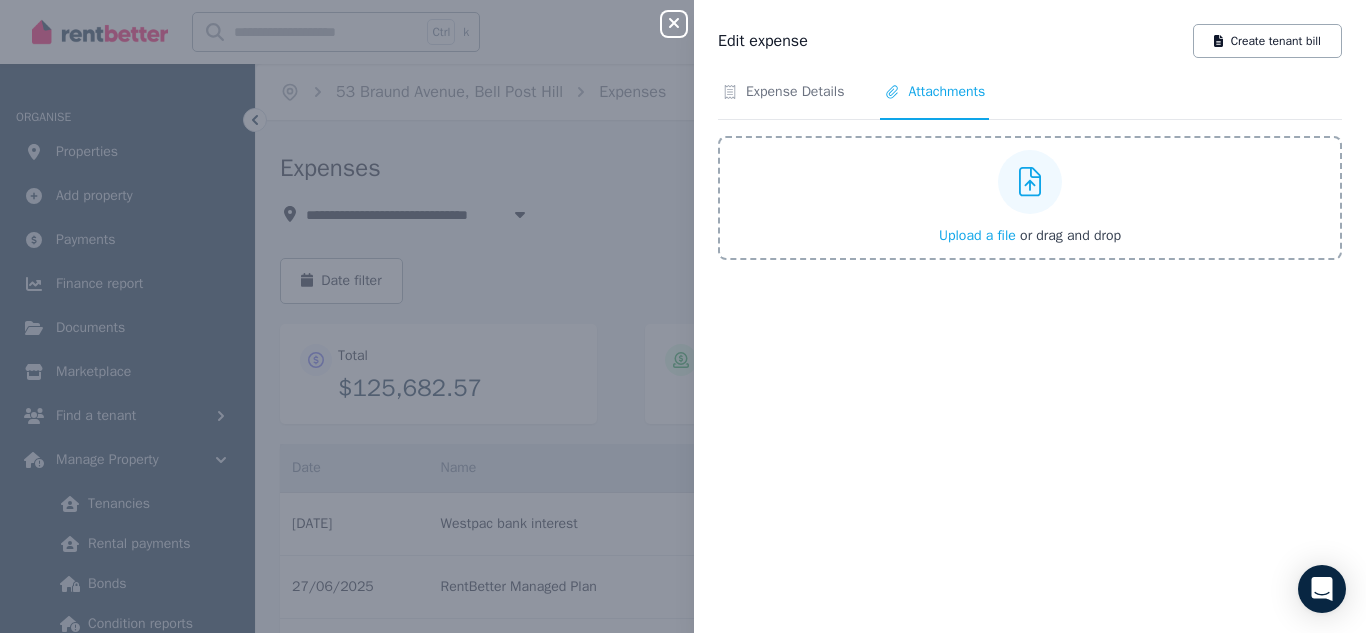 click on "Upload a file" at bounding box center (977, 235) 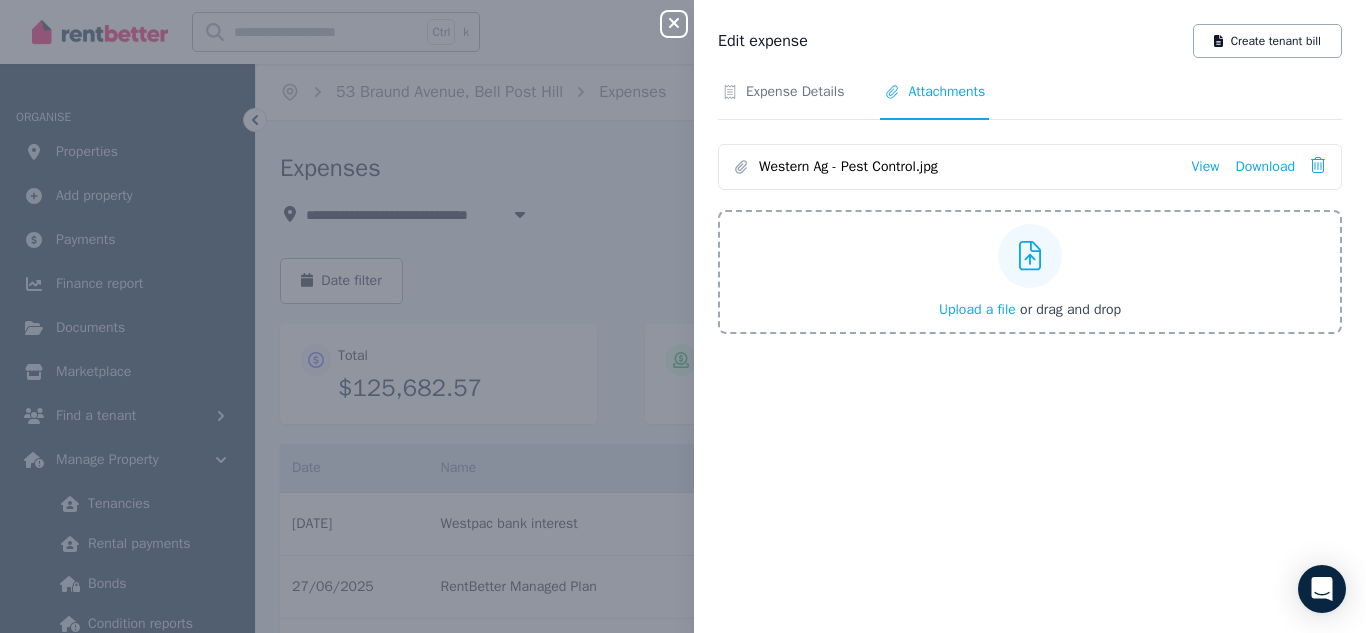 click 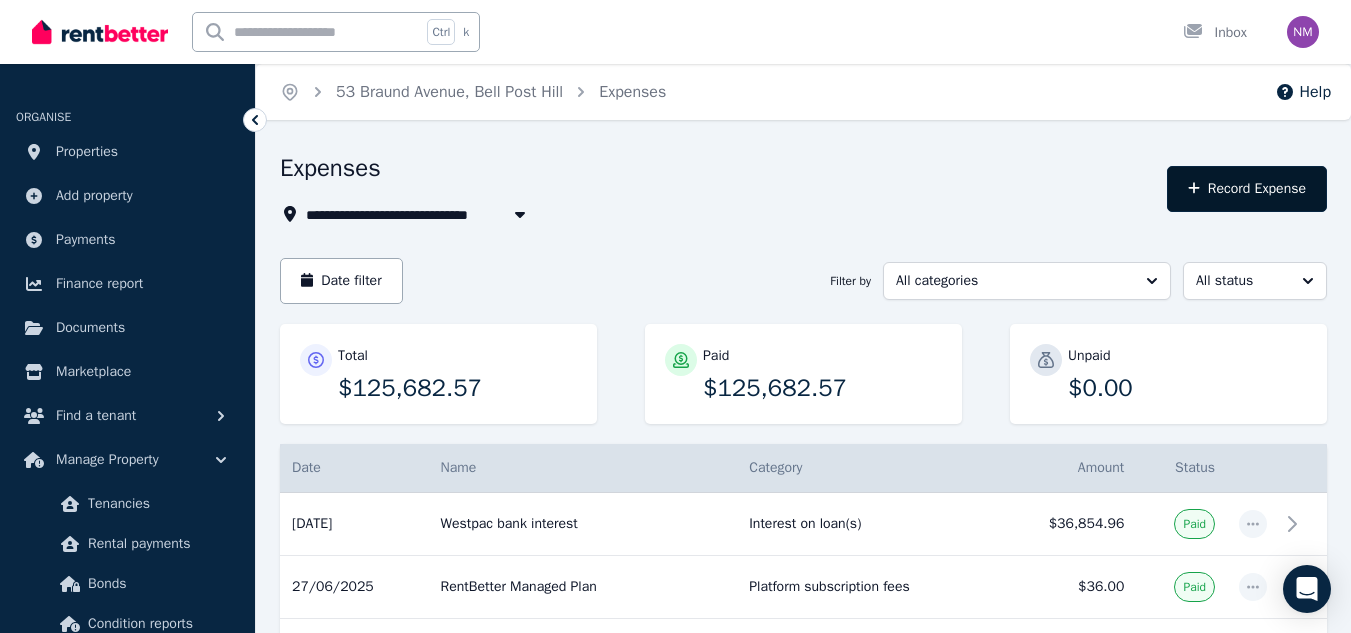 click on "Record Expense" at bounding box center (1247, 189) 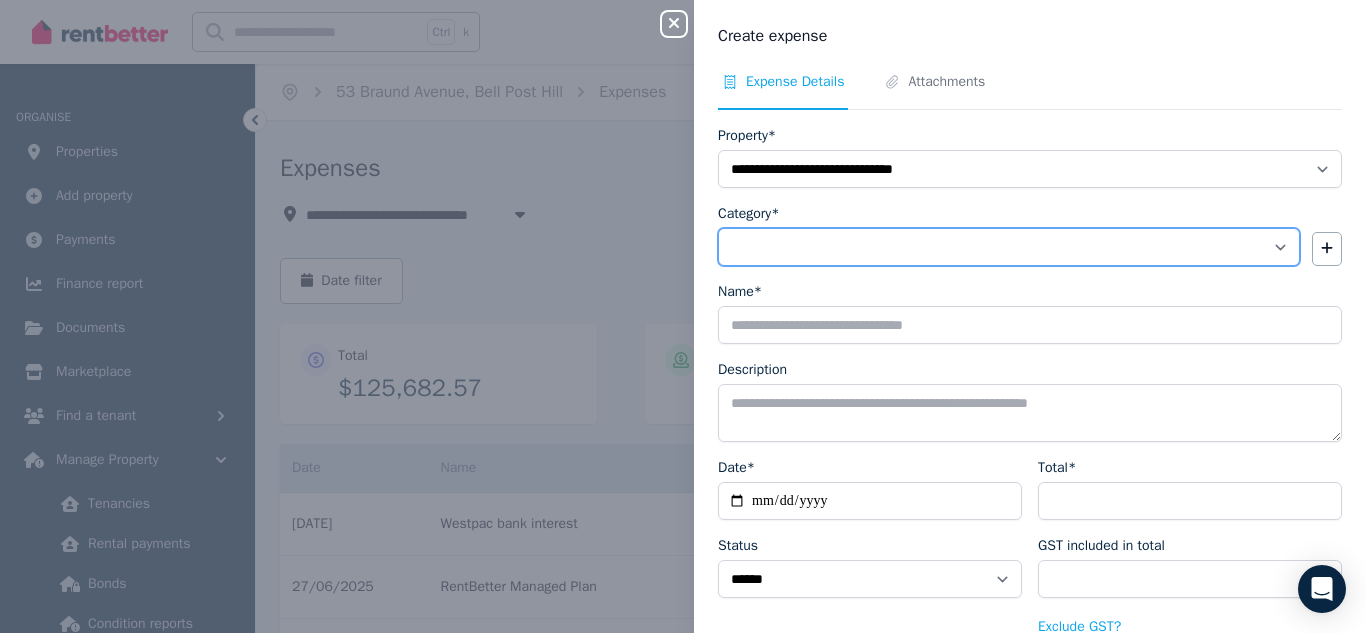 click on "**********" at bounding box center [1009, 247] 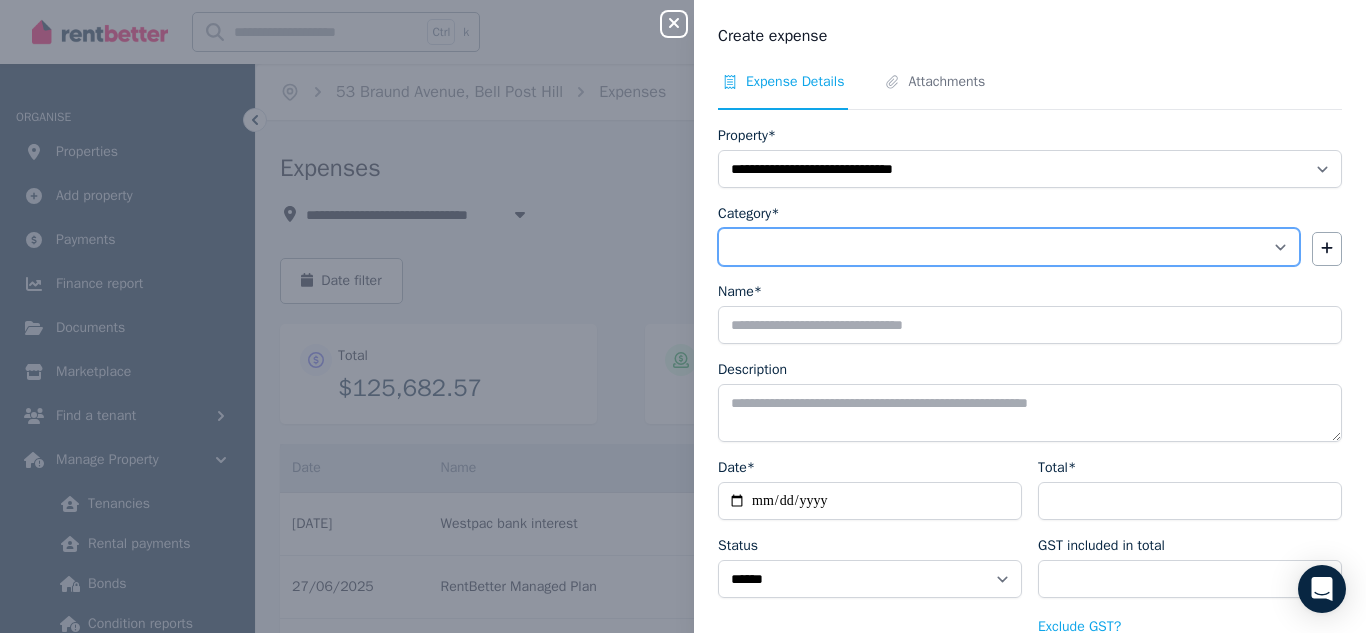 select on "**********" 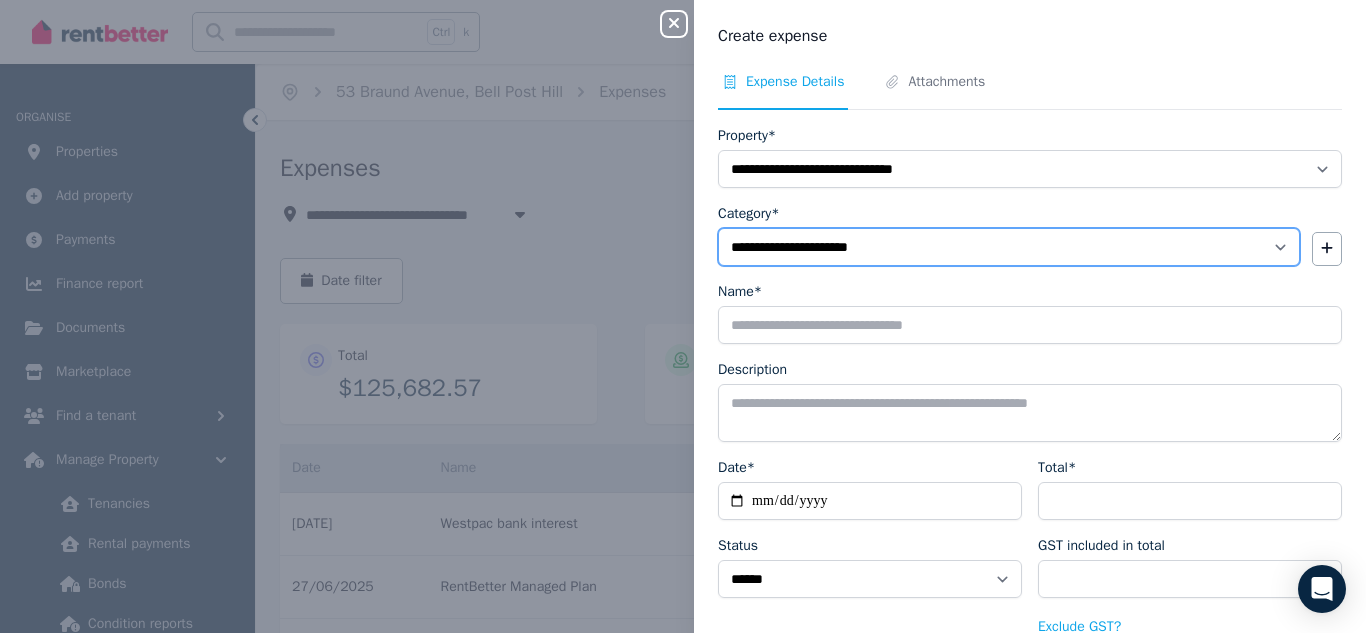 click on "**********" at bounding box center (1009, 247) 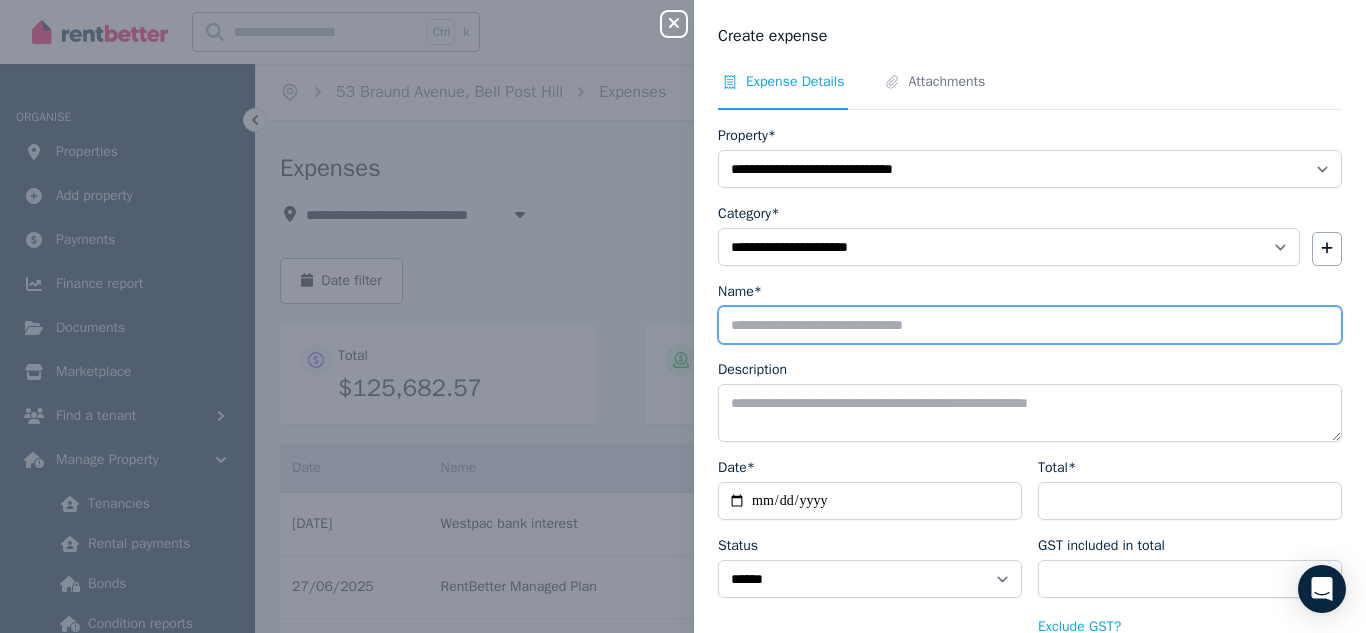 click on "Name*" at bounding box center [1030, 325] 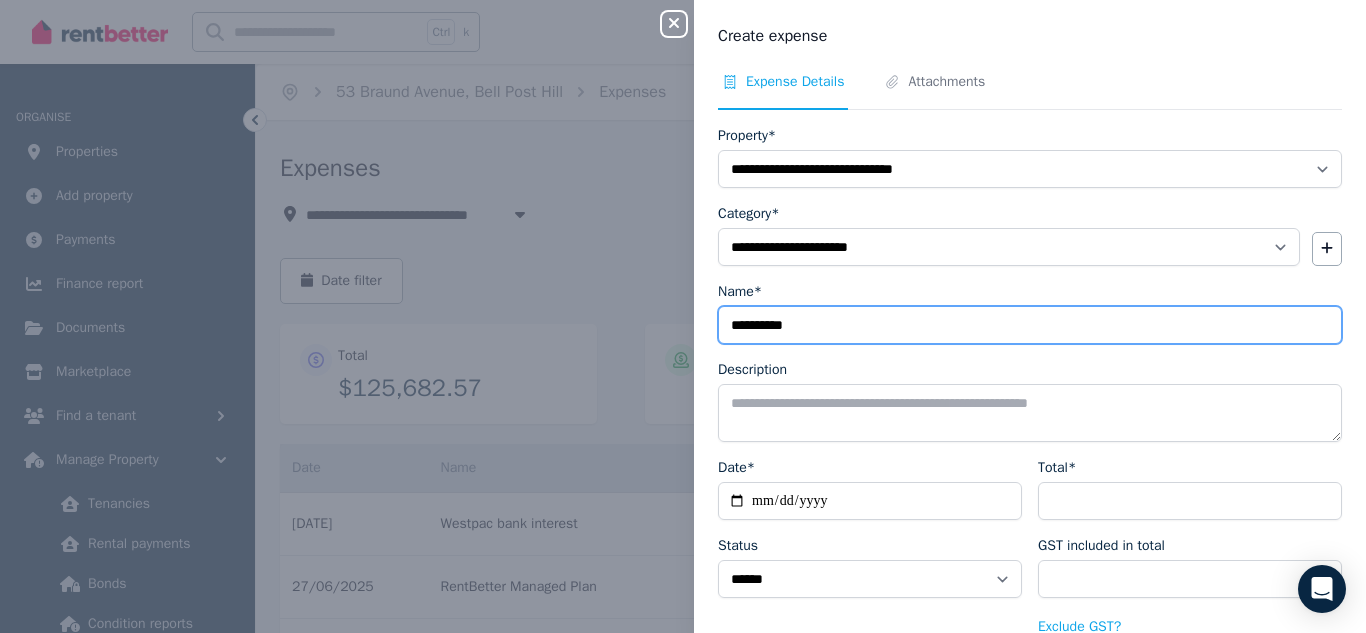 type on "**********" 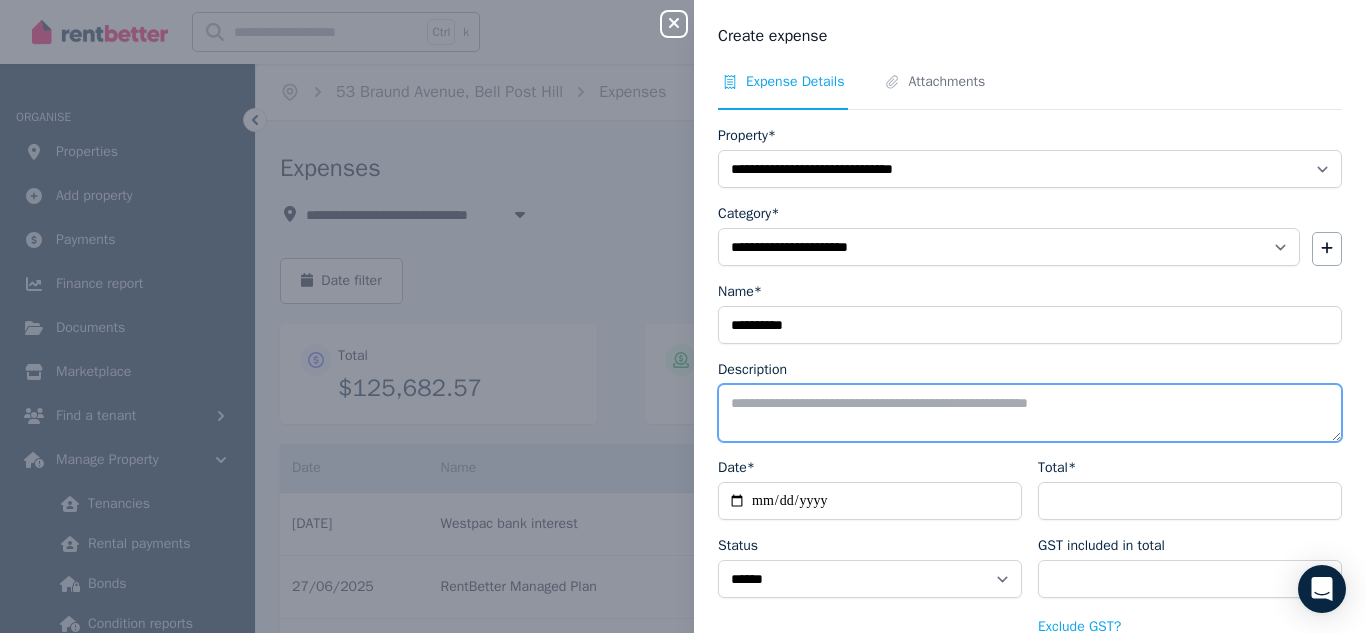 click on "Description" at bounding box center [1030, 413] 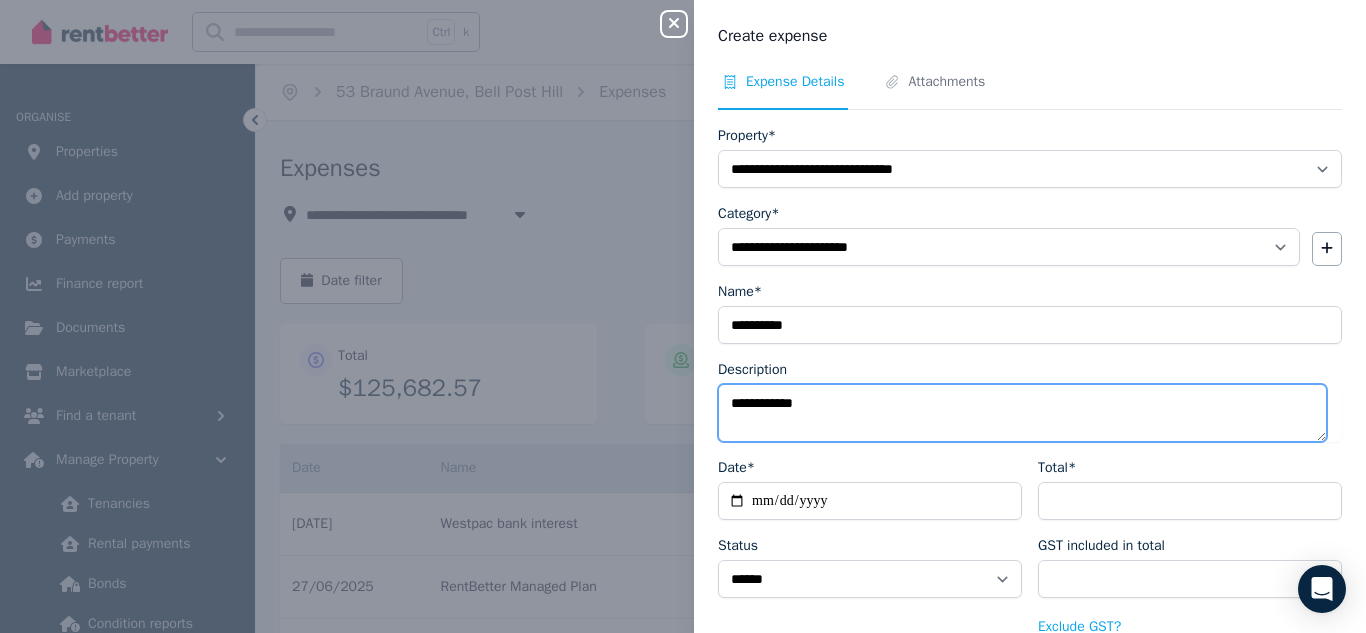 type on "**********" 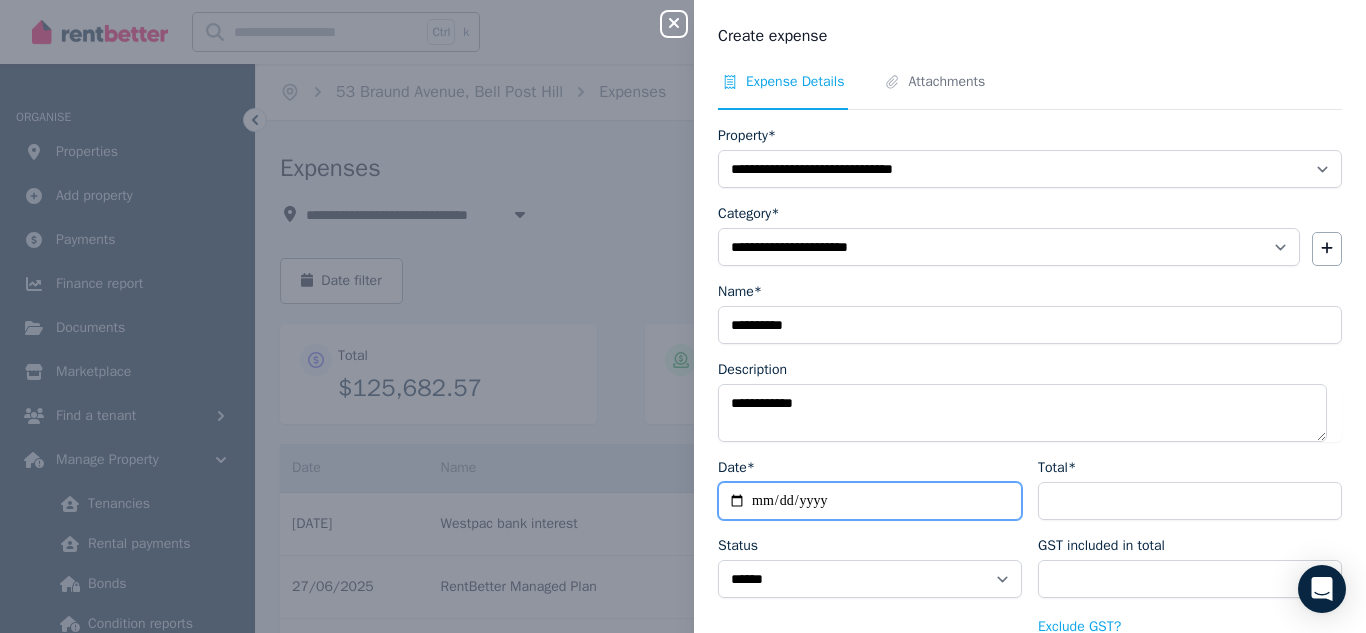 click on "Date*" at bounding box center (870, 501) 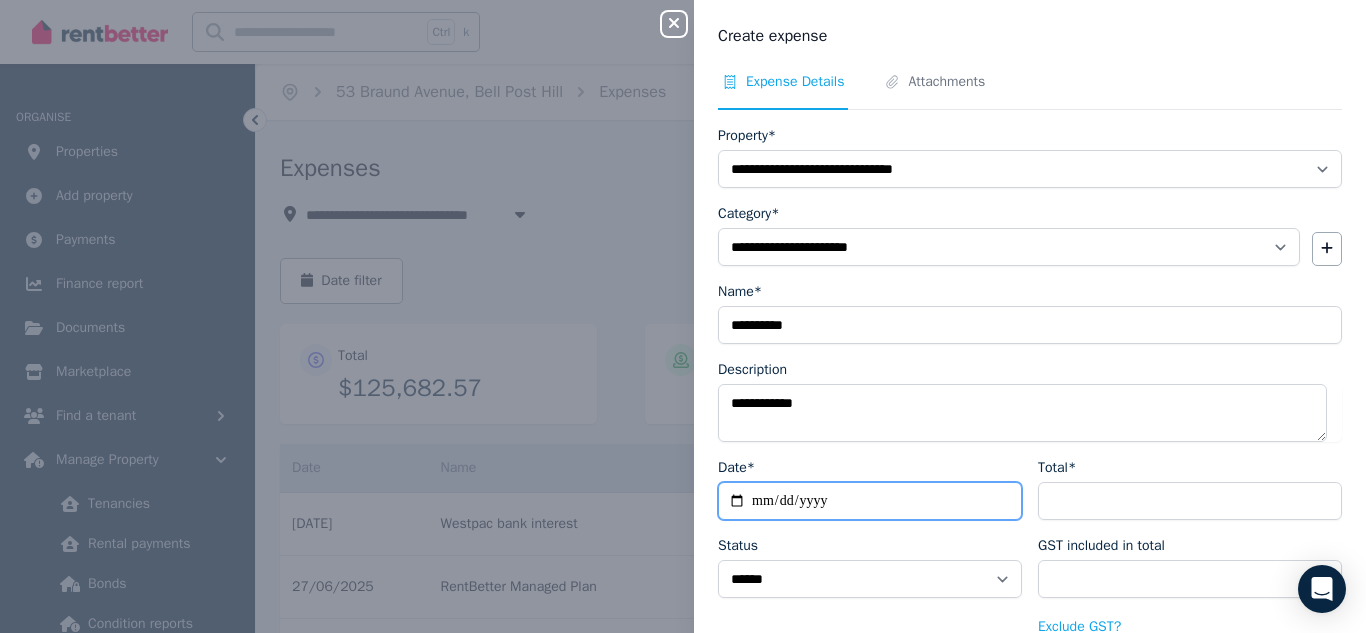 type on "**********" 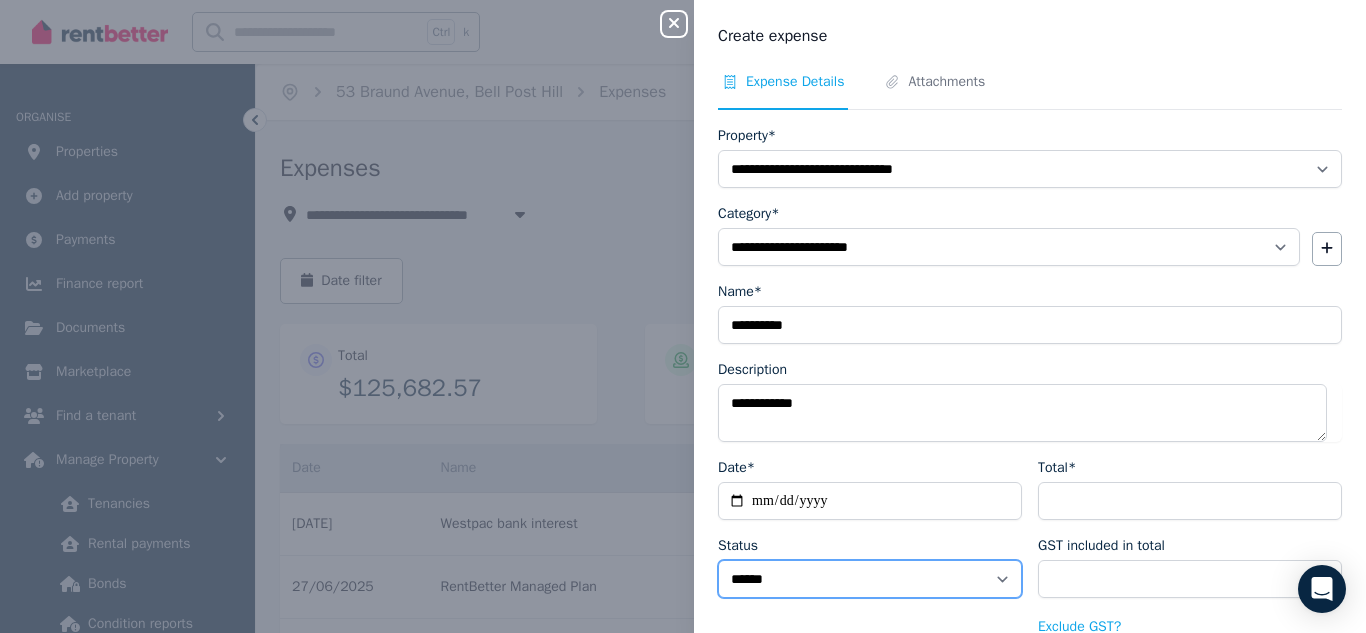 click on "****** ****" at bounding box center (870, 579) 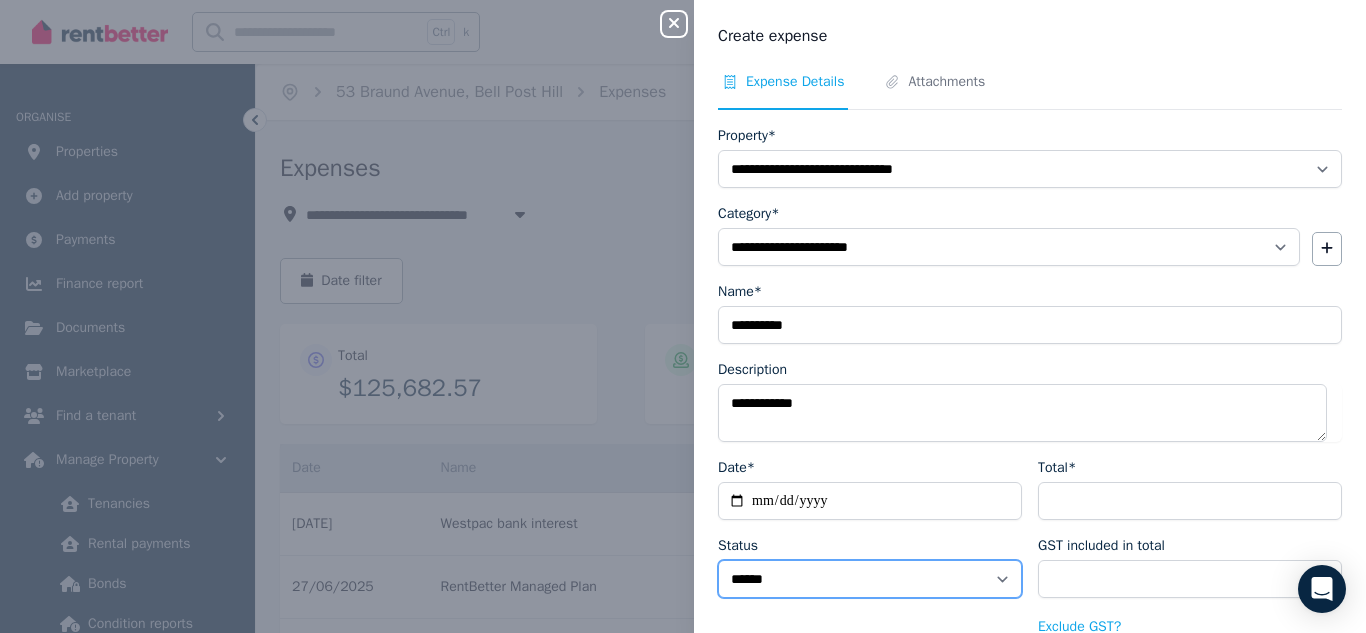 select on "**********" 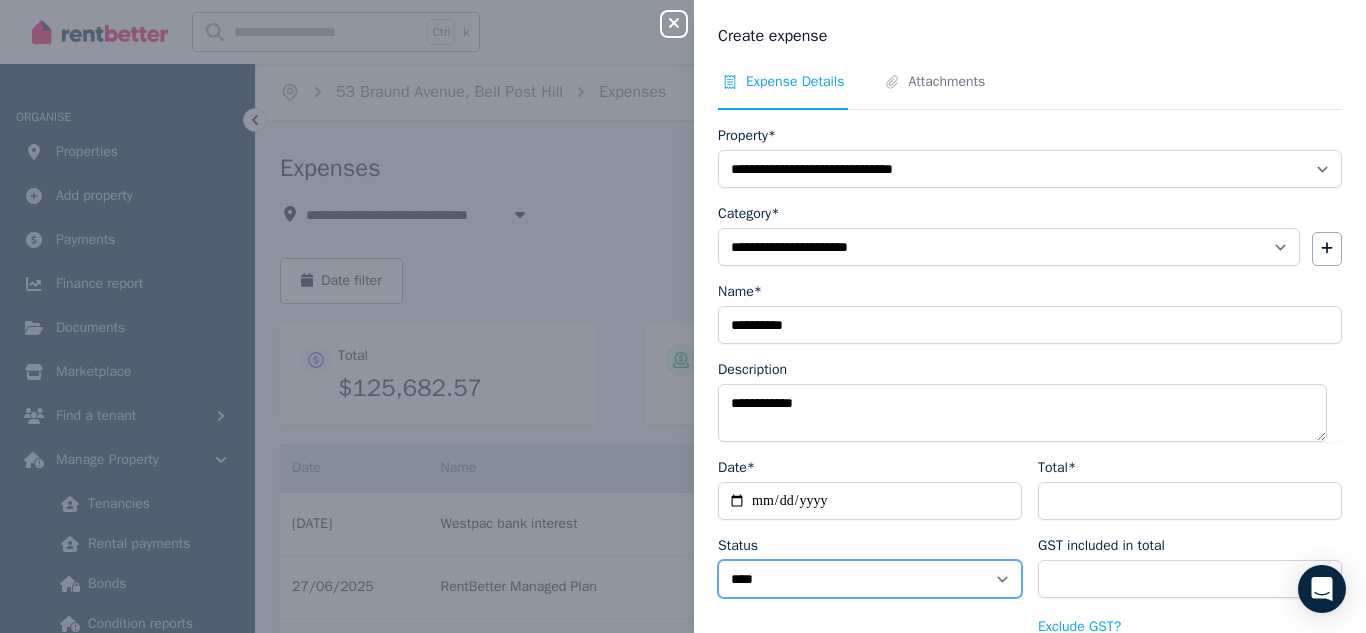 click on "****** ****" at bounding box center [870, 579] 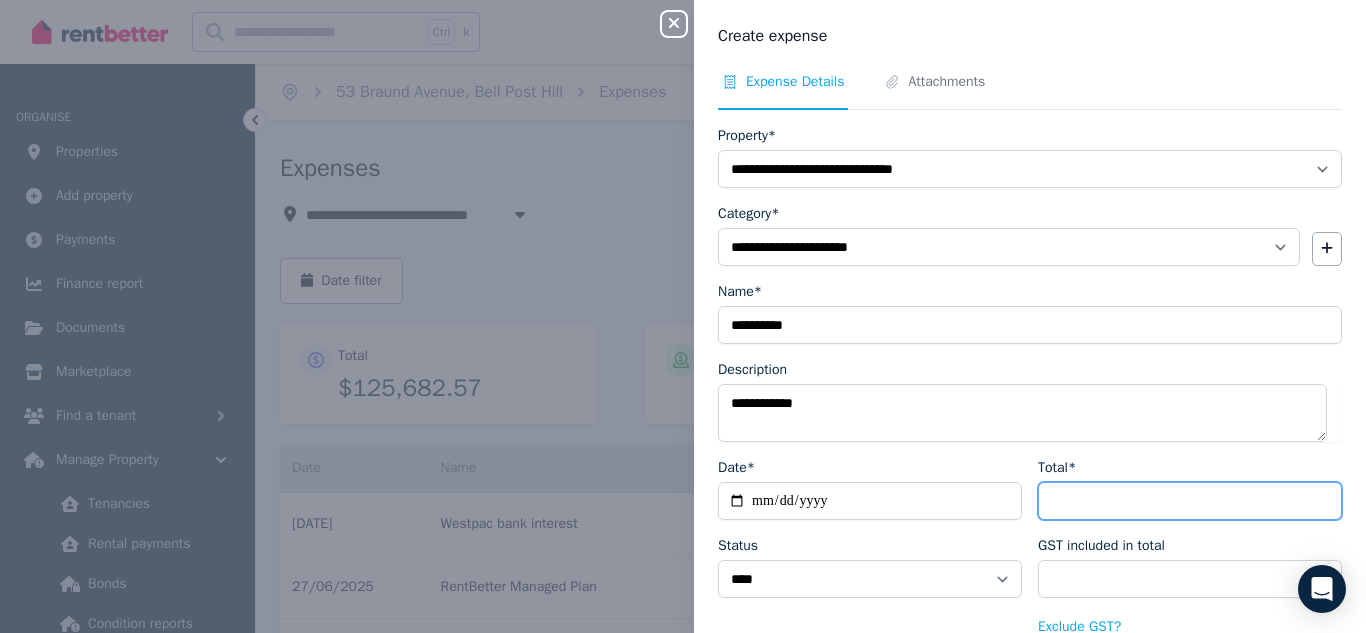 click on "Total*" at bounding box center [1190, 501] 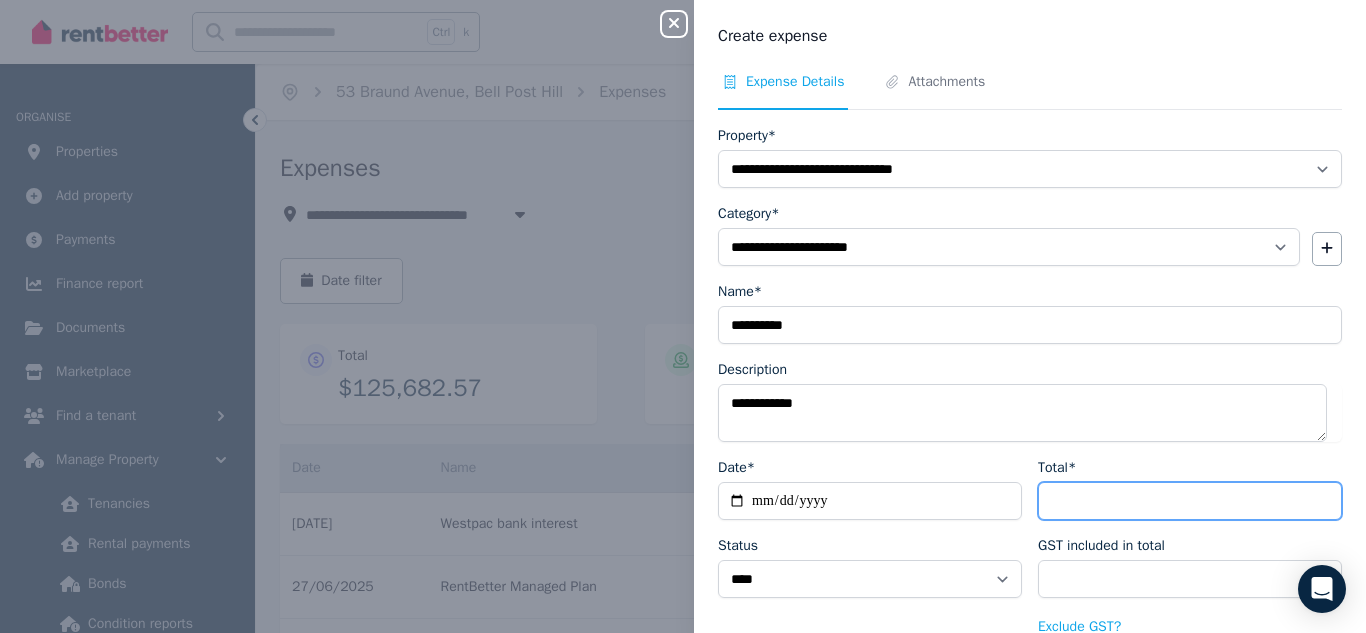 type on "*" 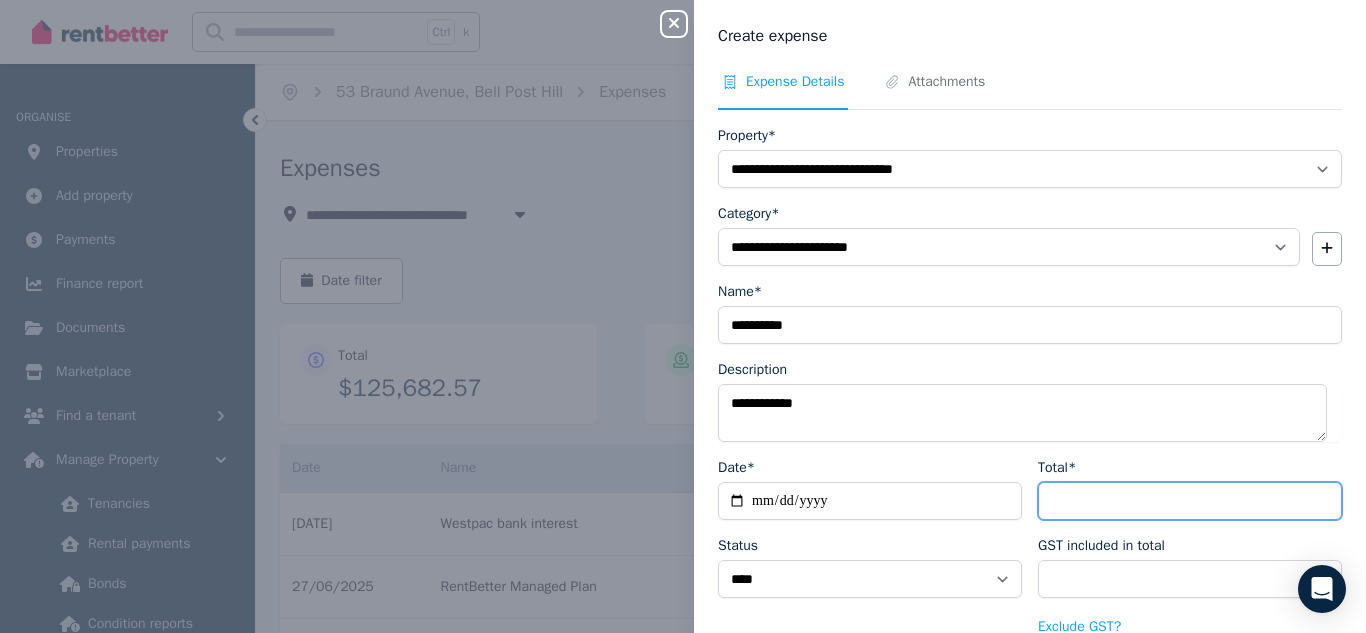 type on "****" 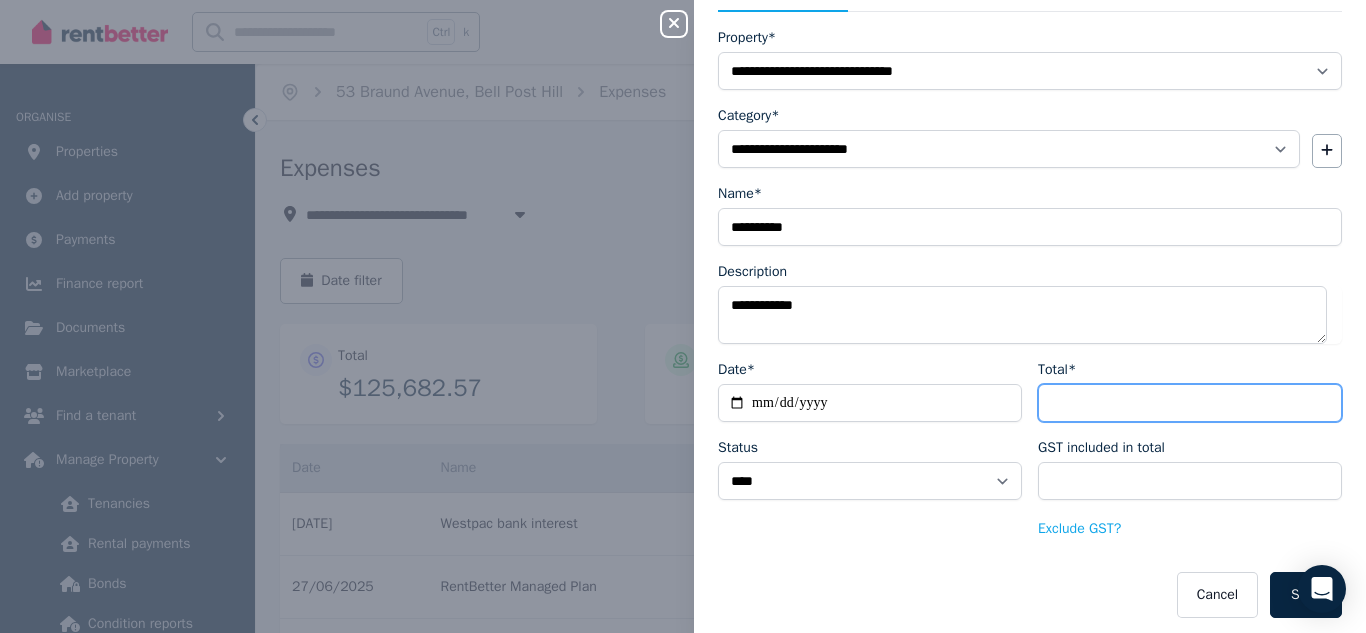 scroll, scrollTop: 107, scrollLeft: 0, axis: vertical 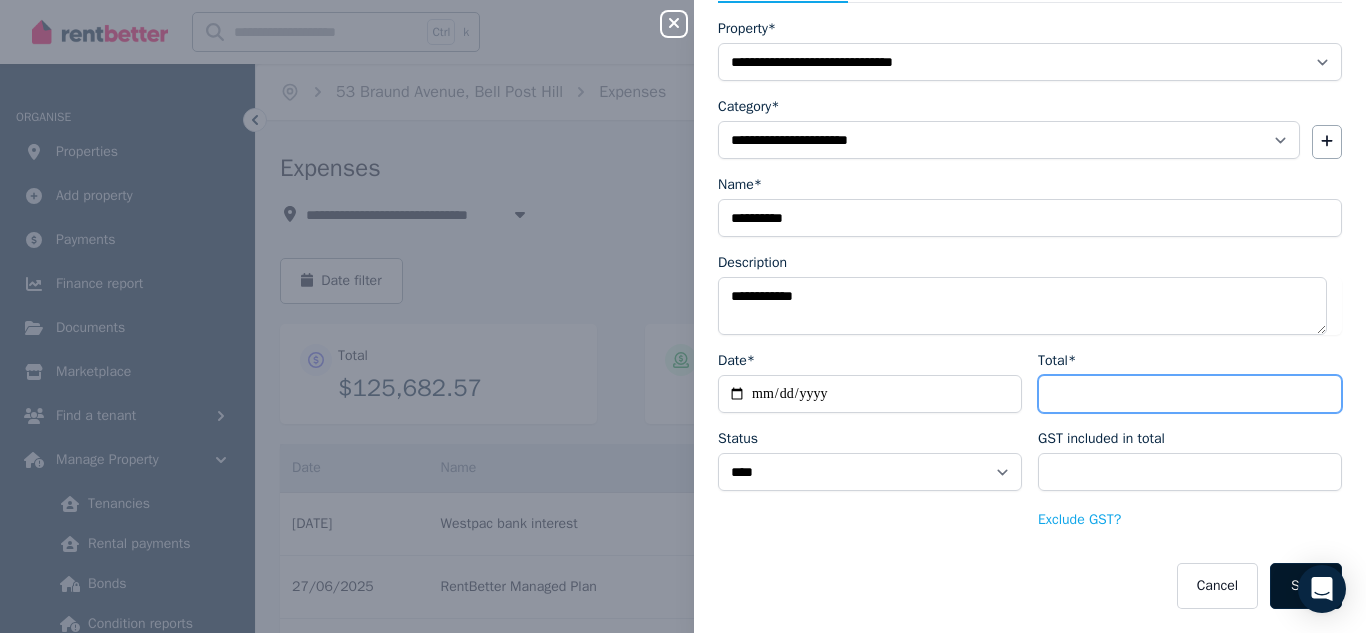 type on "******" 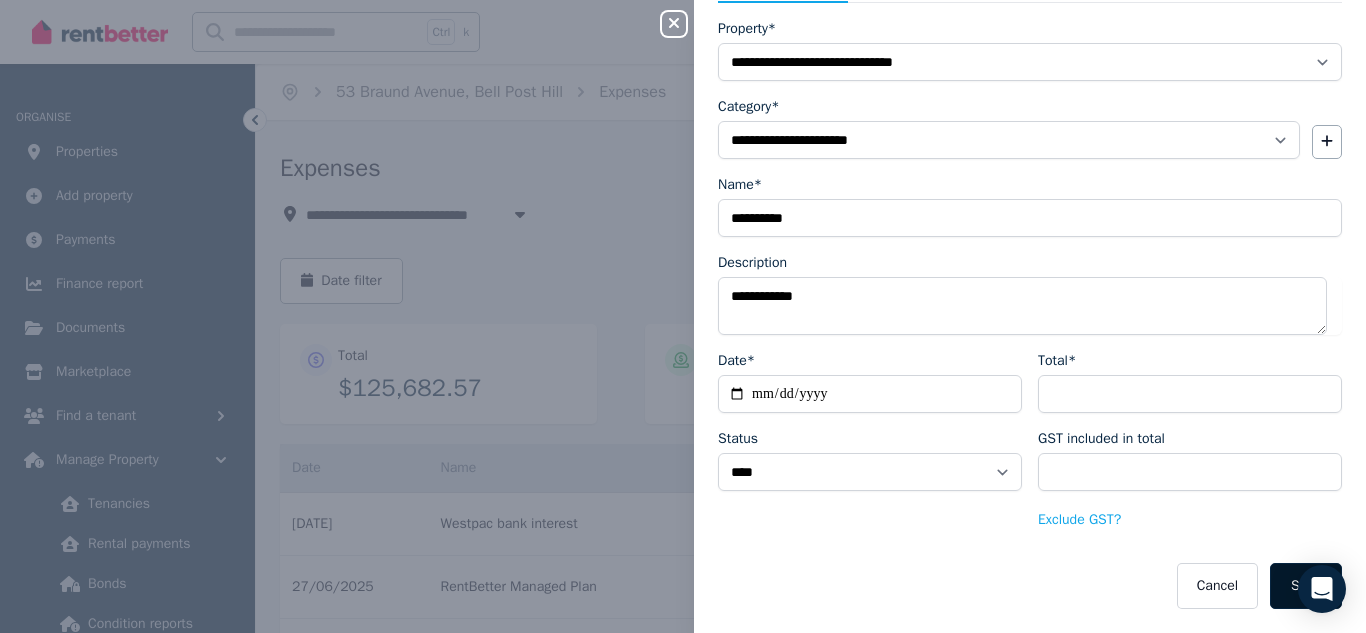 click on "Save" at bounding box center (1306, 586) 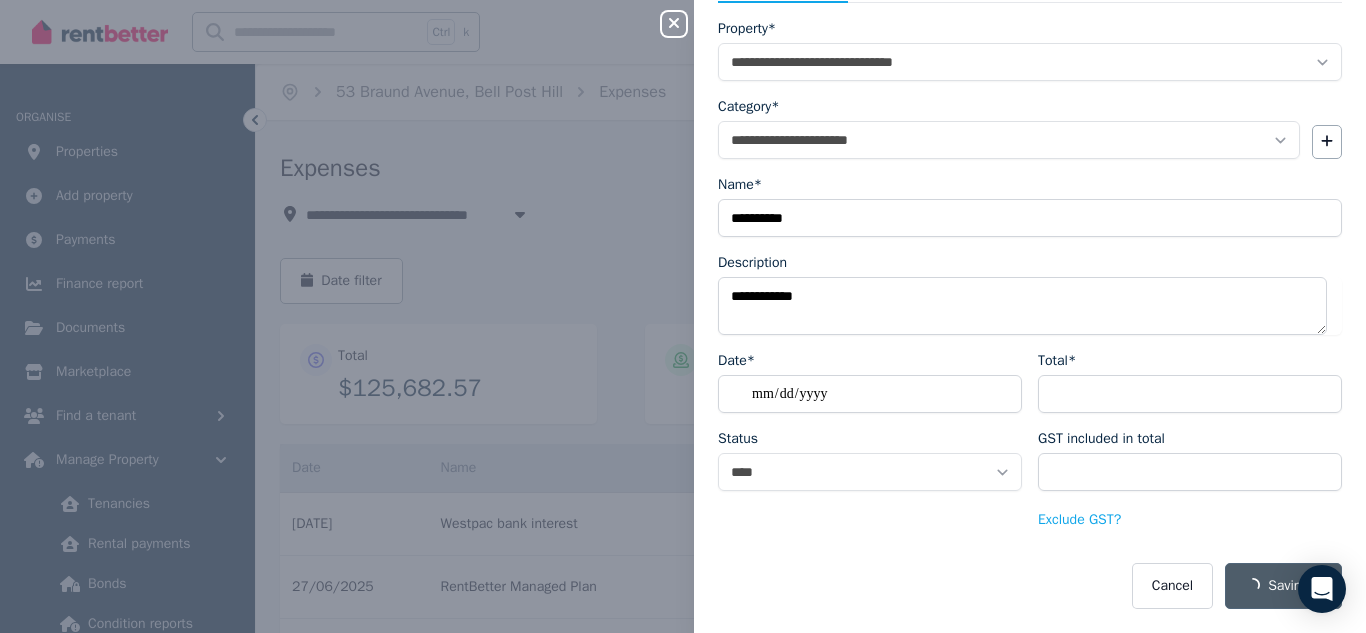 select on "**********" 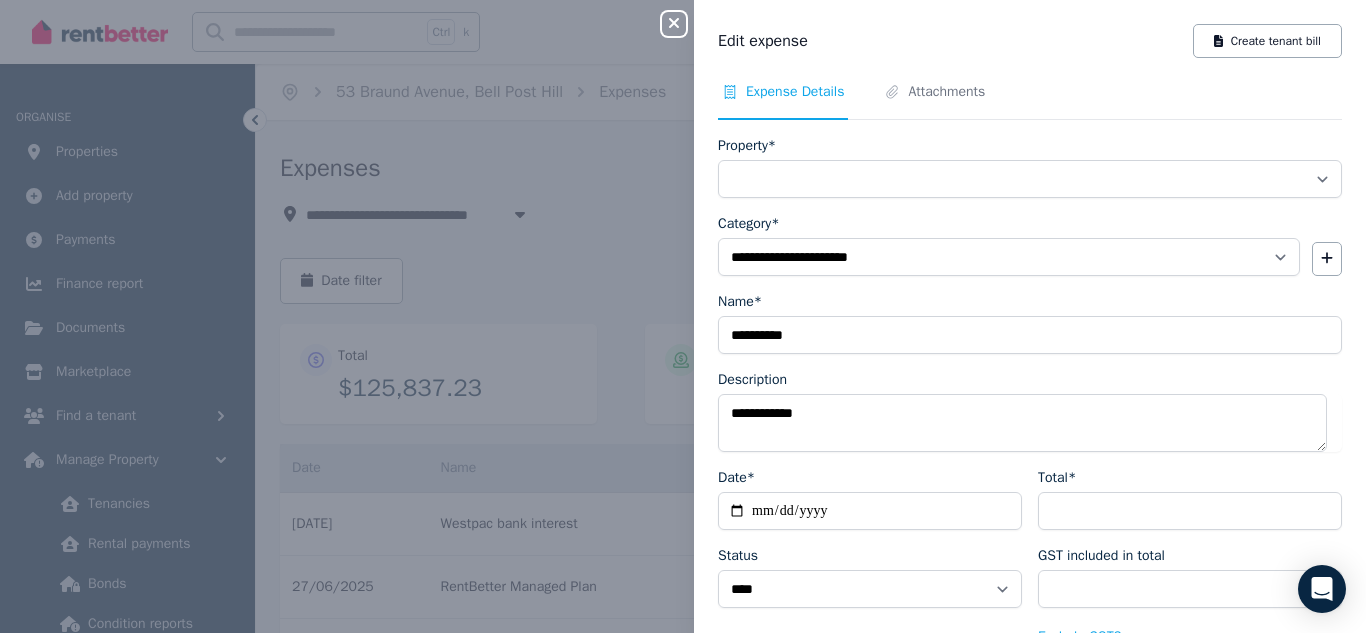 select on "**********" 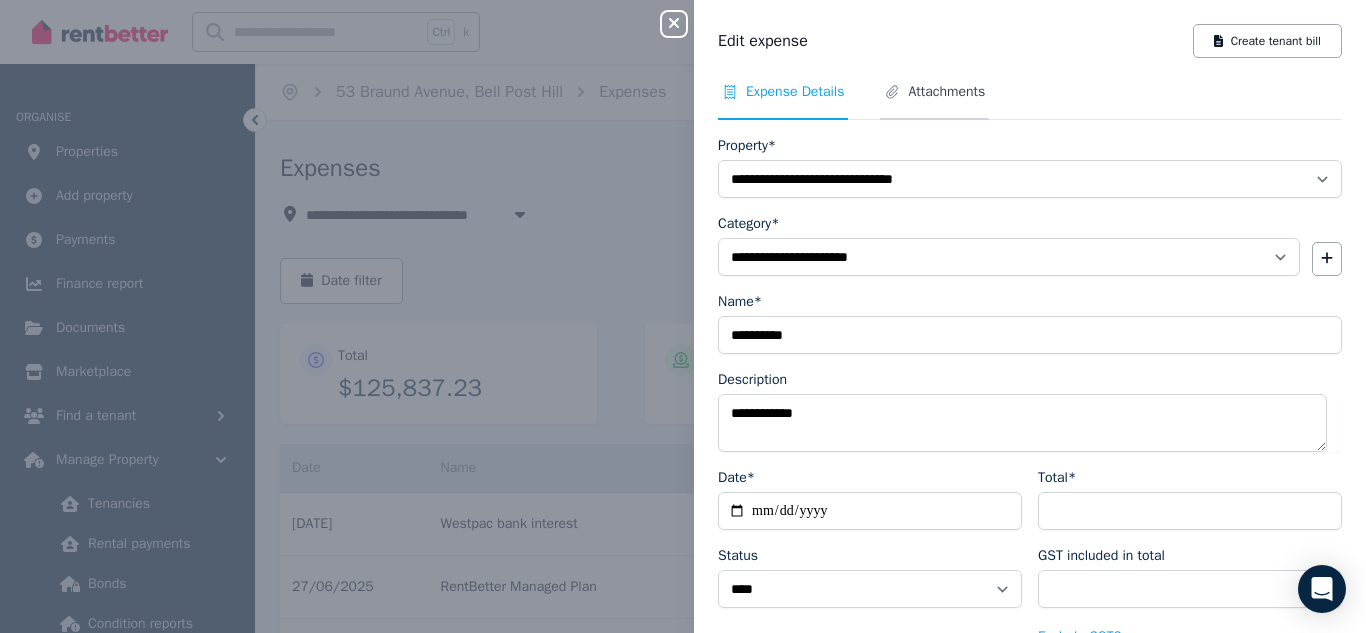 click on "Attachments" at bounding box center [946, 92] 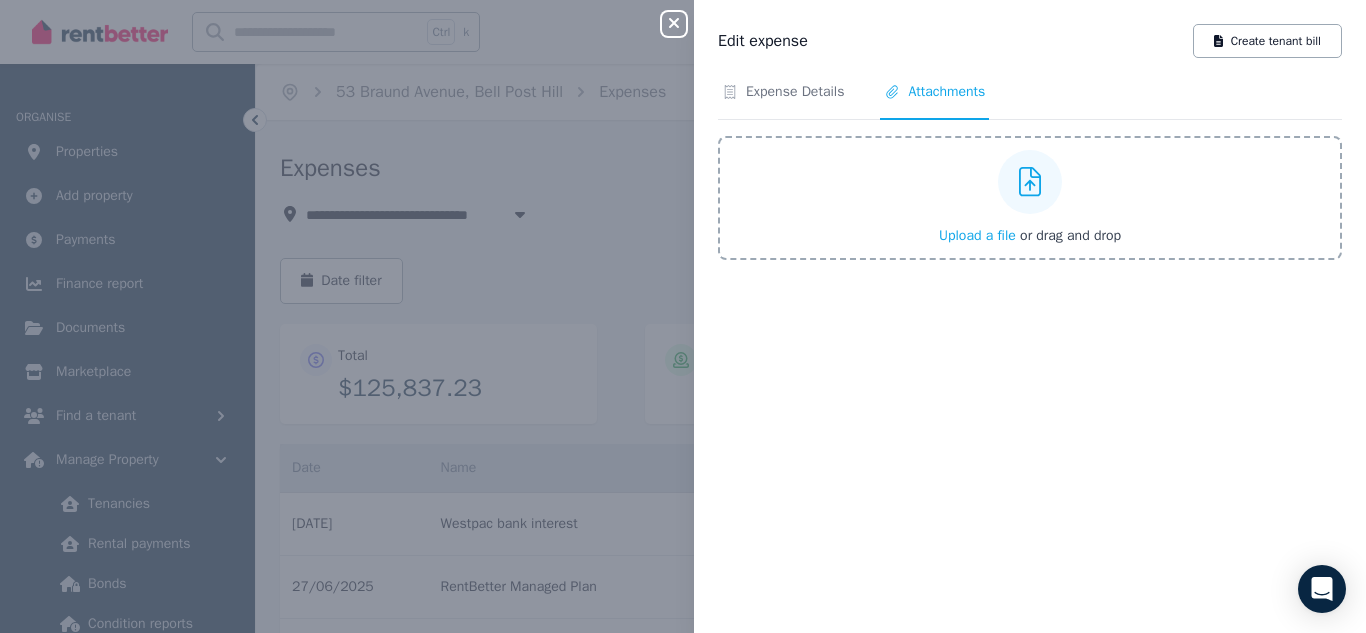 click on "Upload a file" at bounding box center [977, 235] 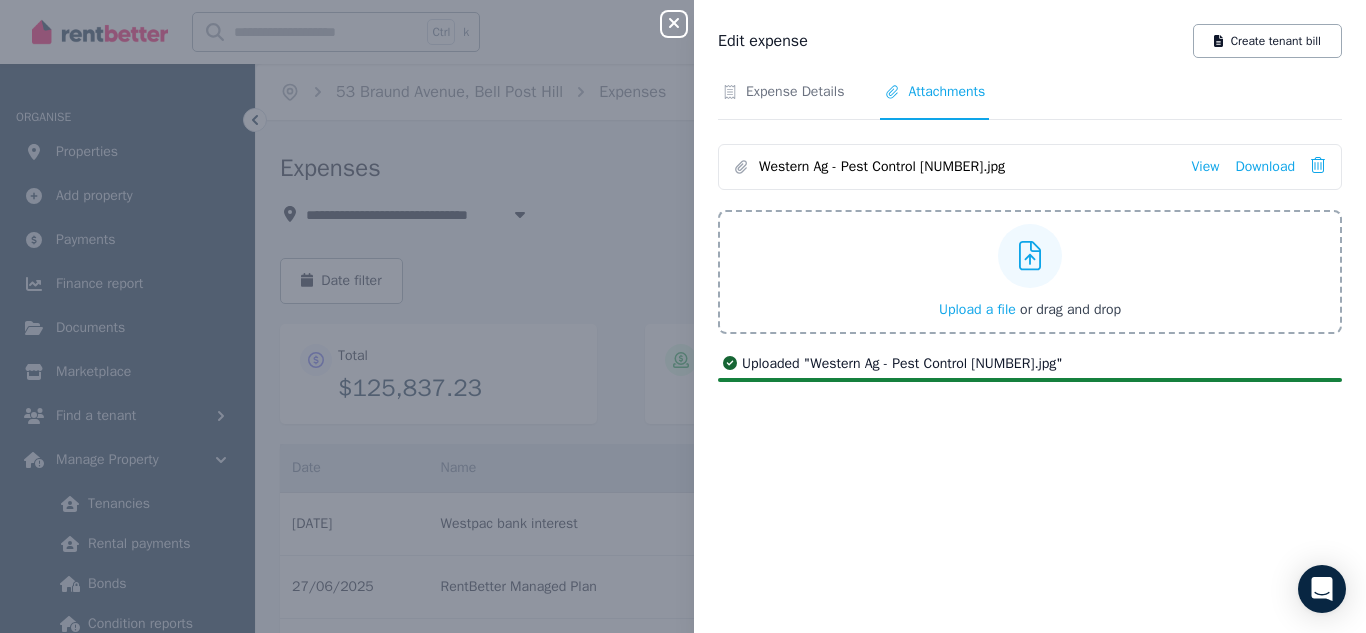 click 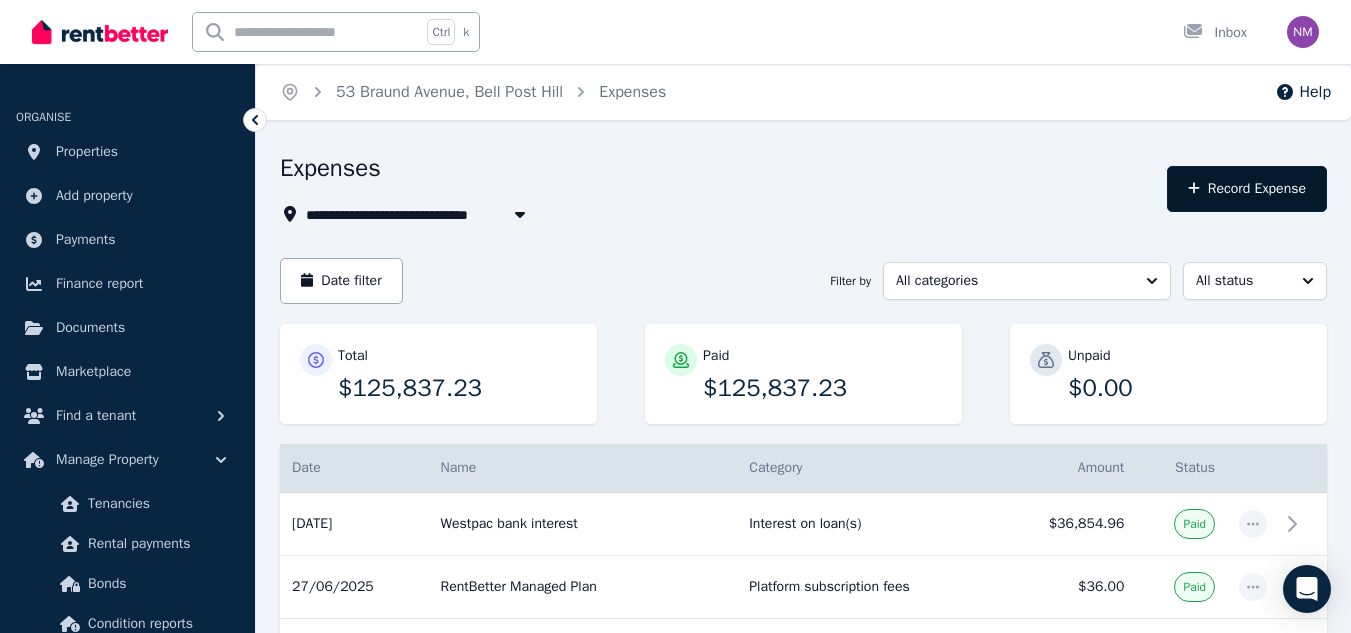 click on "Record Expense" at bounding box center [1247, 189] 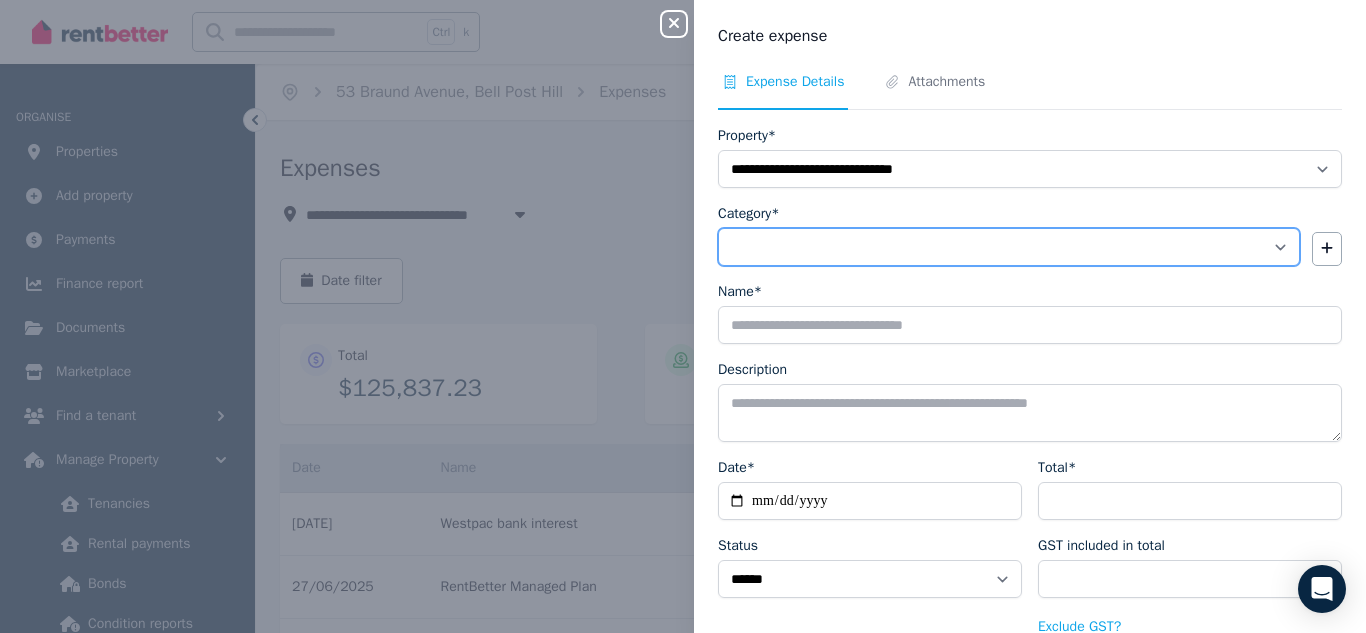 click on "**********" at bounding box center [1009, 247] 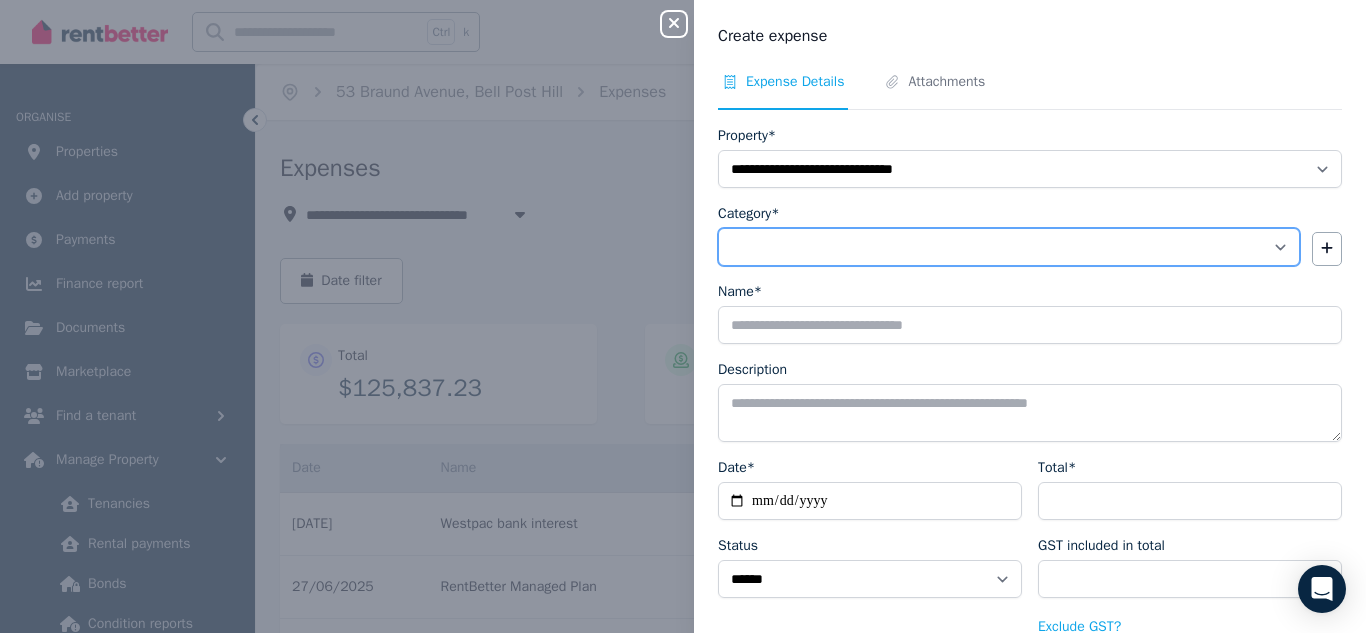select on "**********" 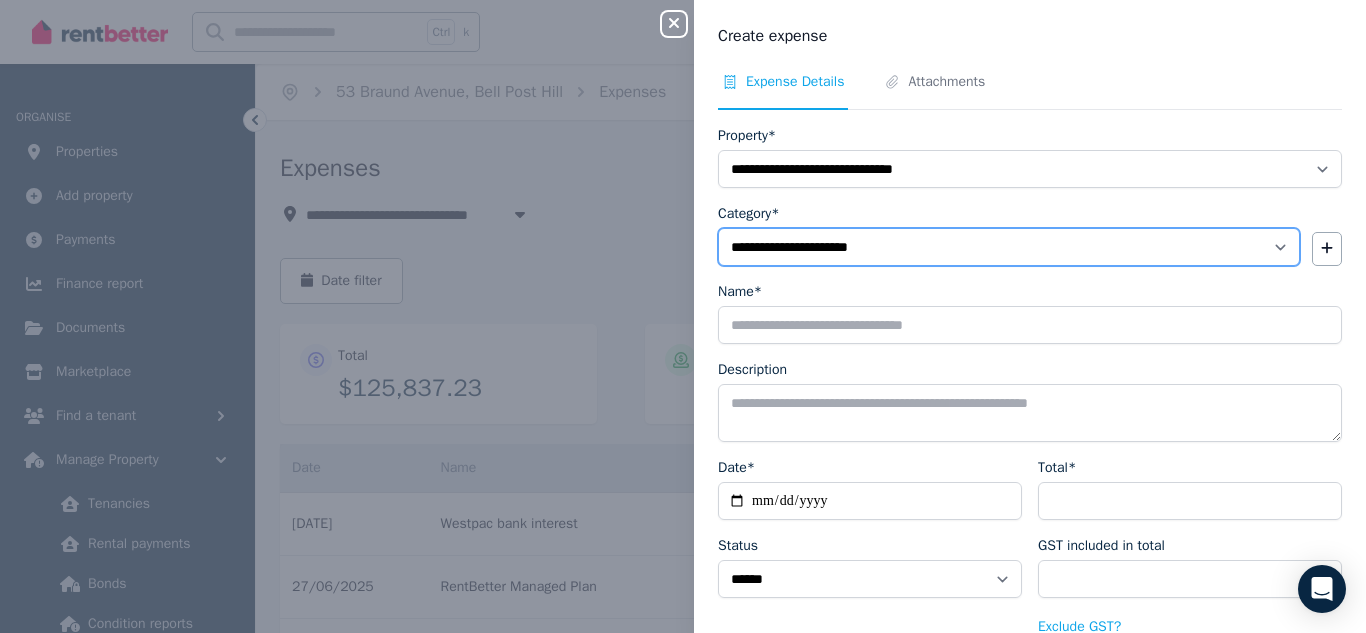 click on "**********" at bounding box center (1009, 247) 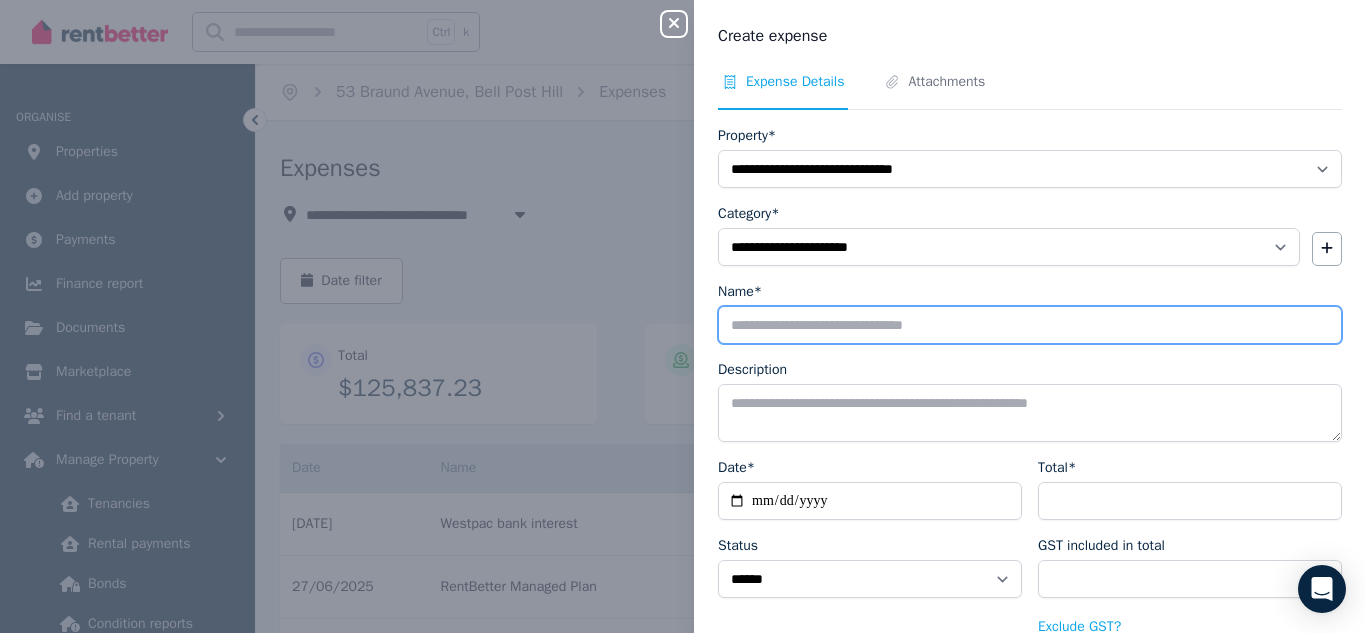 click on "Name*" at bounding box center [1030, 325] 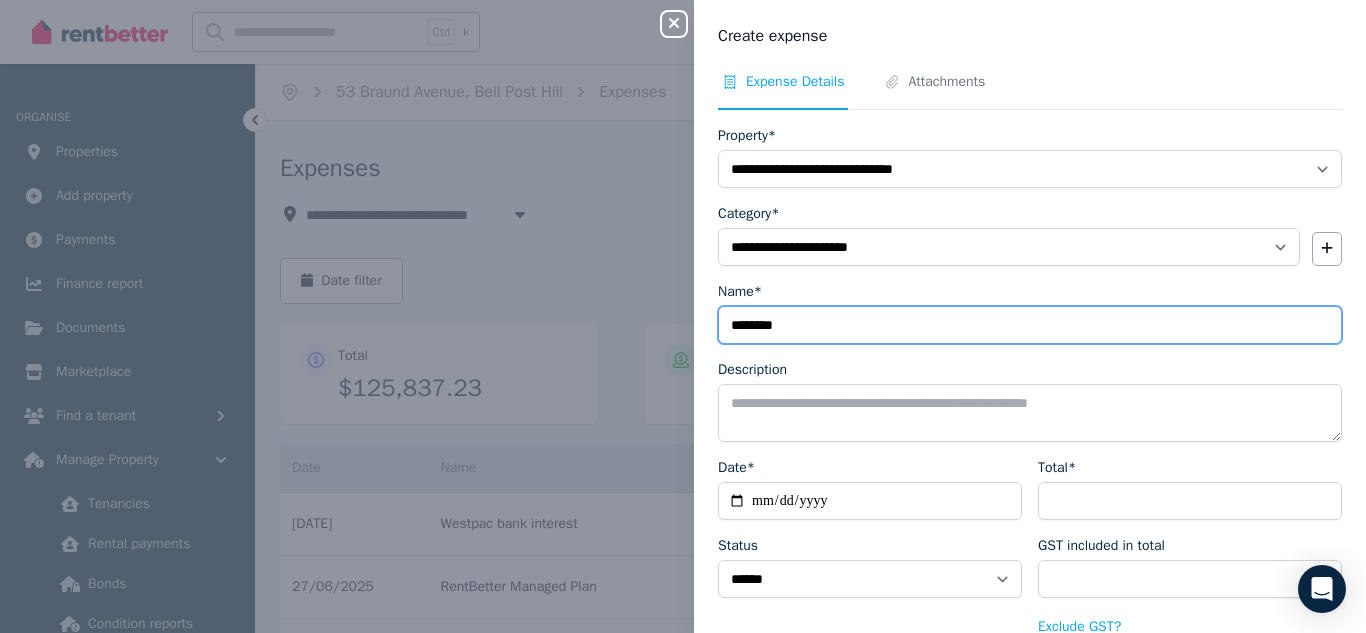type on "********" 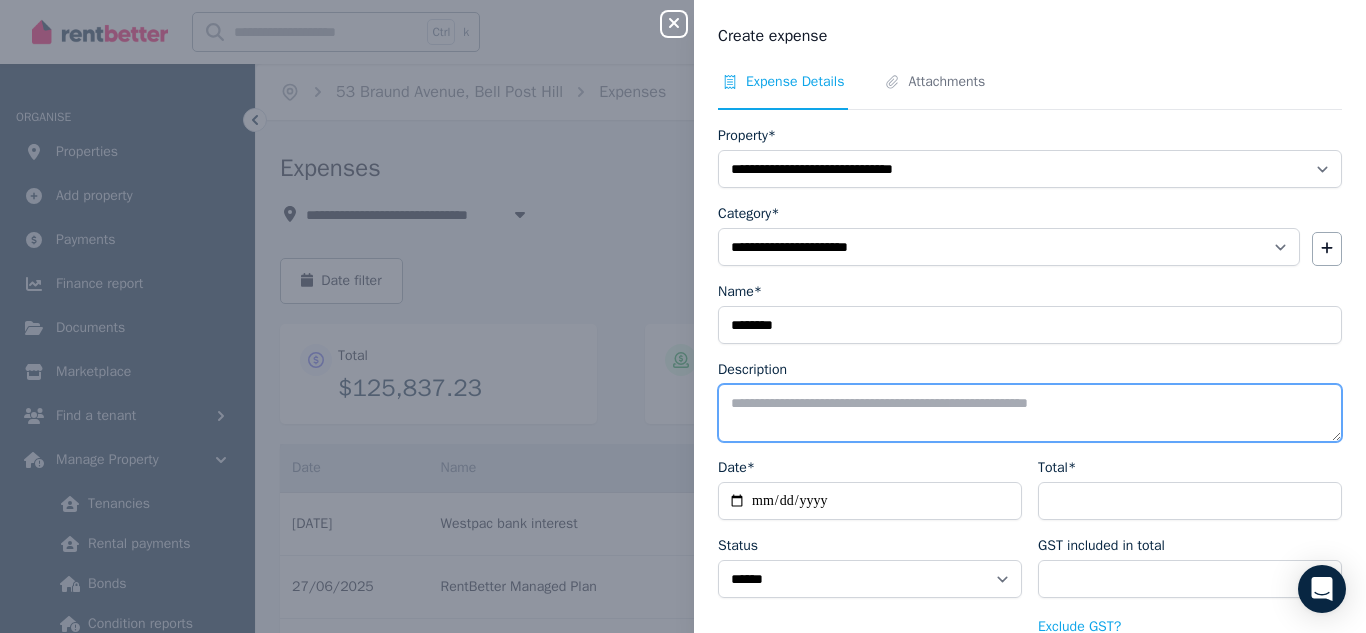 click on "Description" at bounding box center [1030, 413] 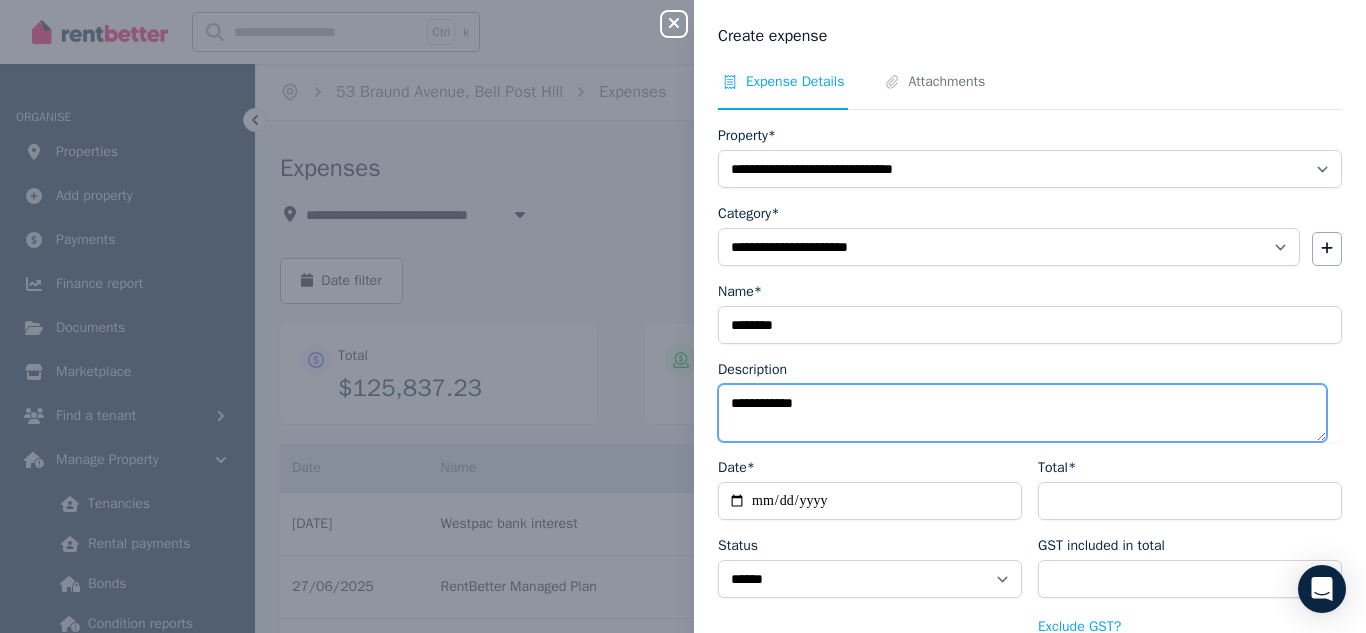 type on "**********" 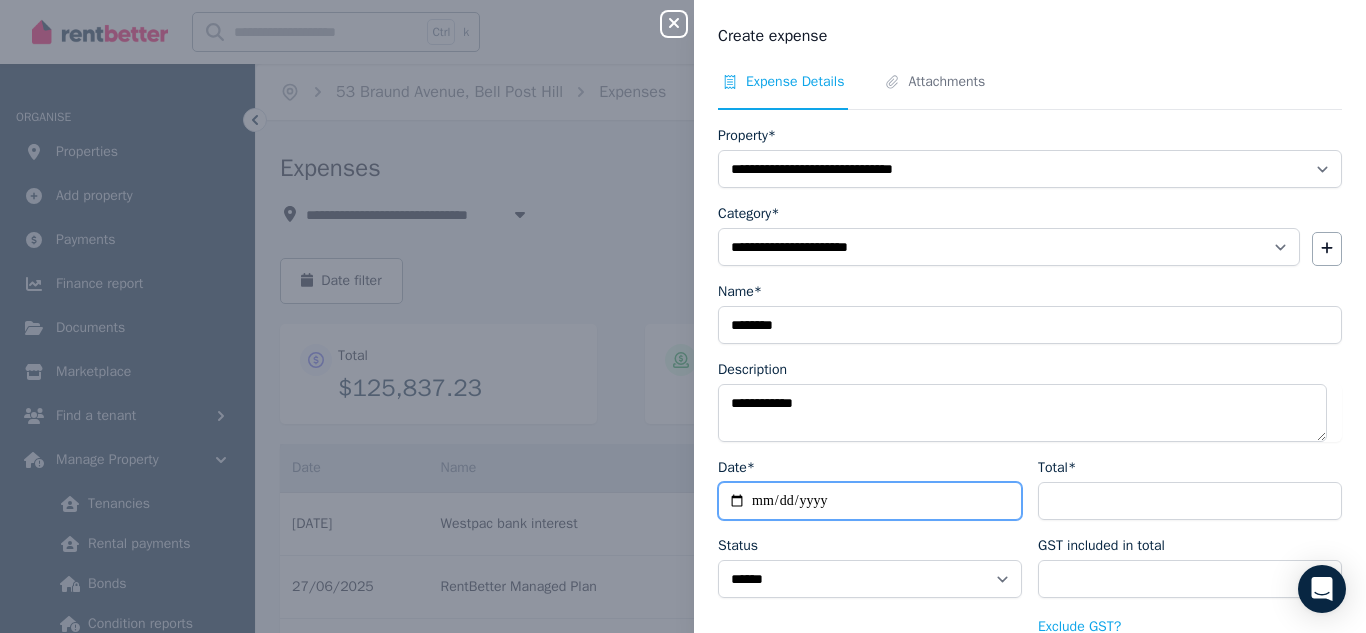 click on "Date*" at bounding box center (870, 501) 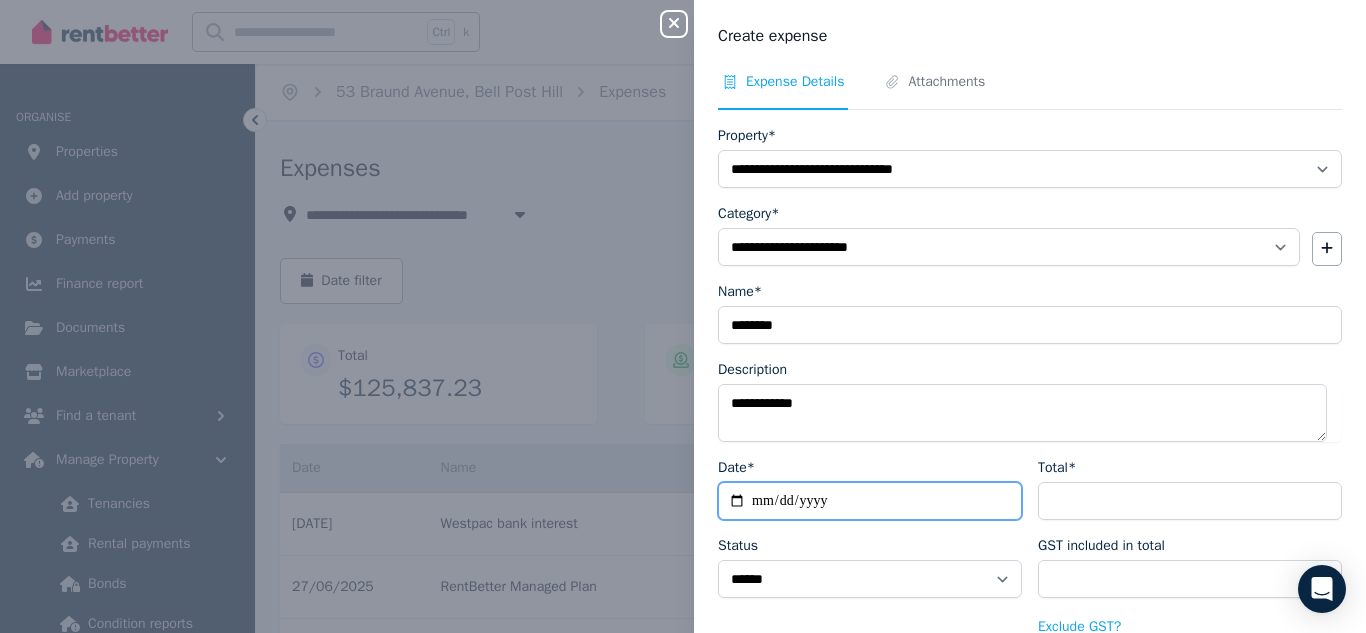 type on "**********" 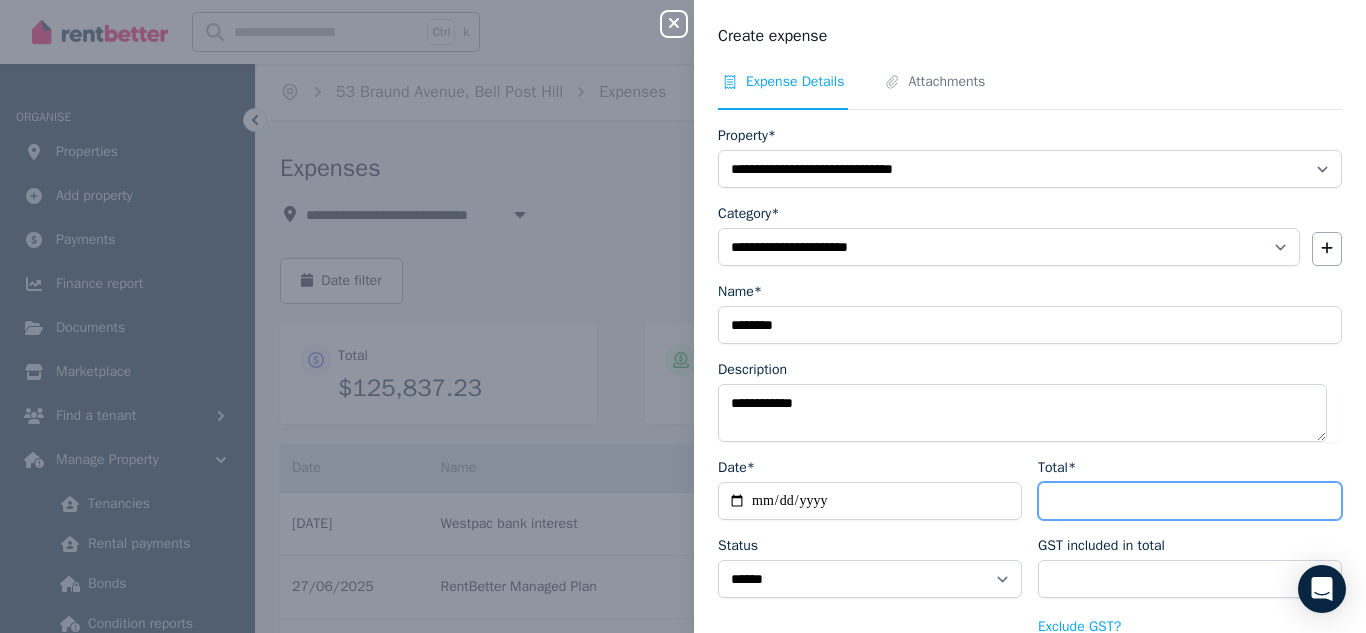 click on "Total*" at bounding box center (1190, 501) 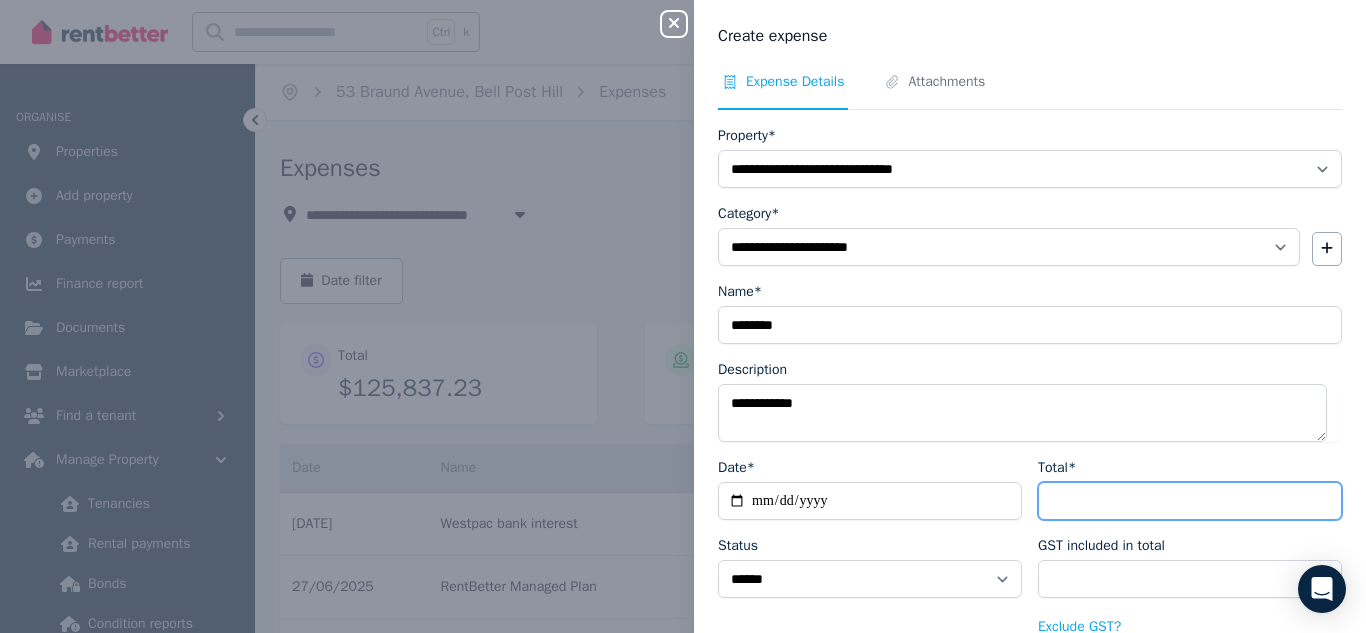 type on "*" 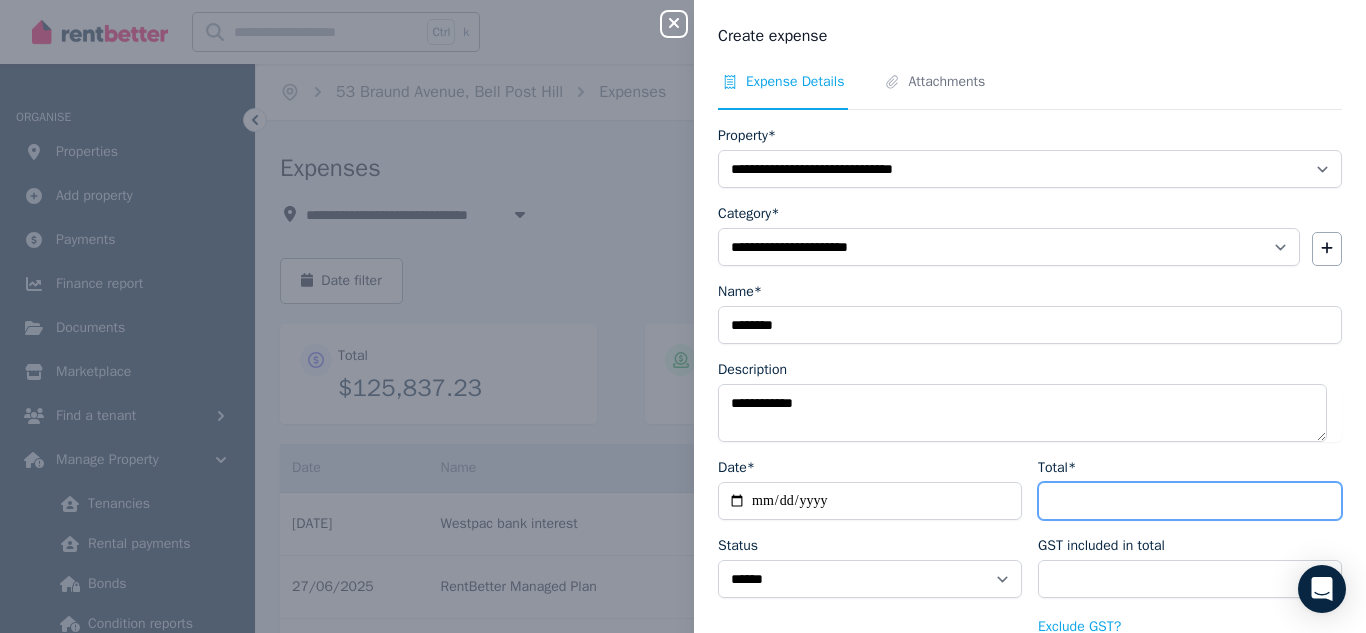 type on "****" 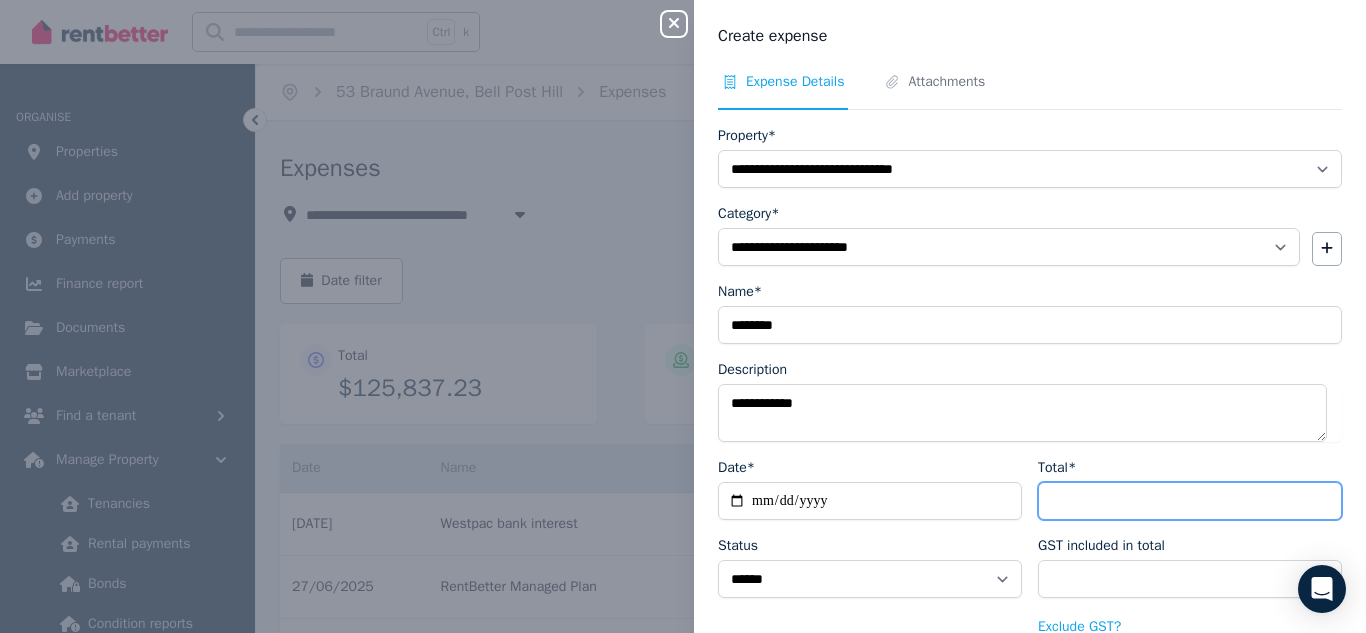 type on "*****" 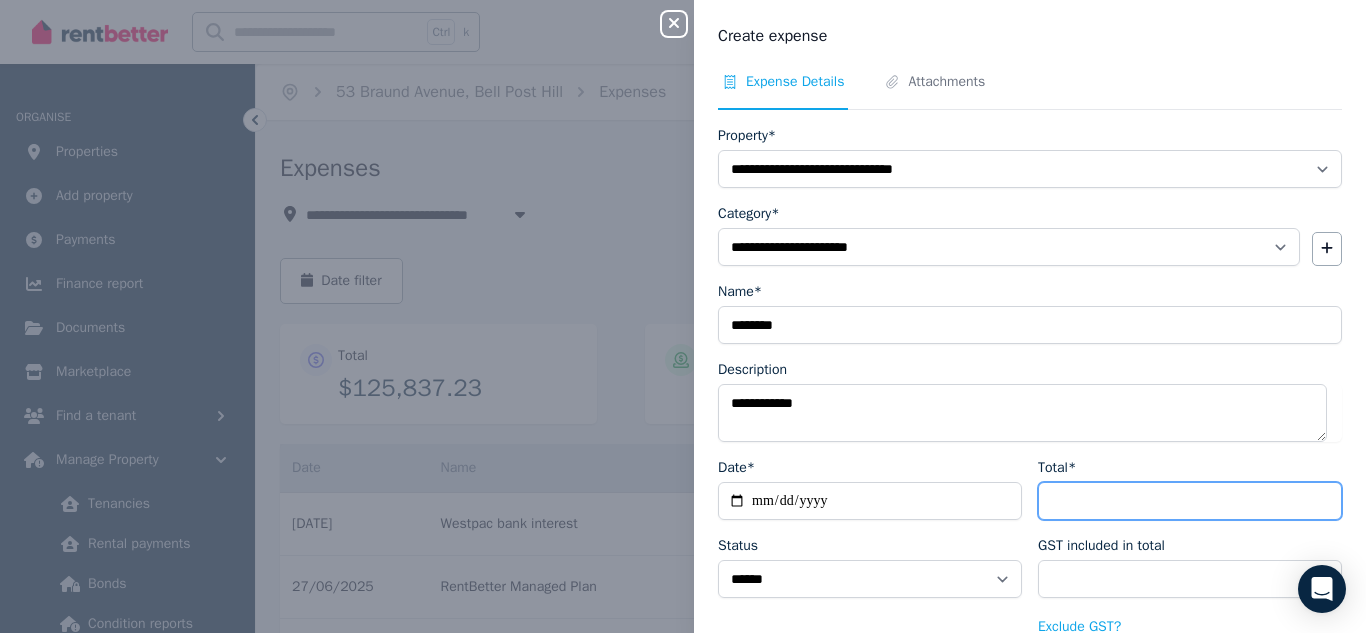 type on "****" 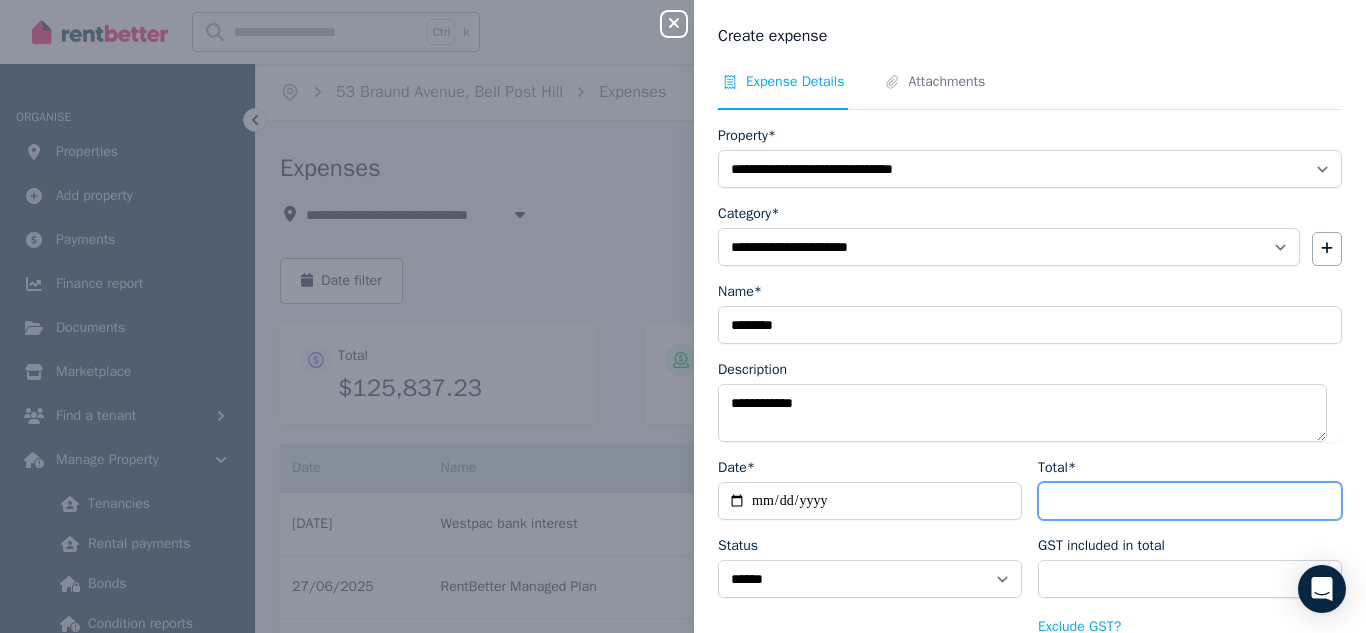 type on "******" 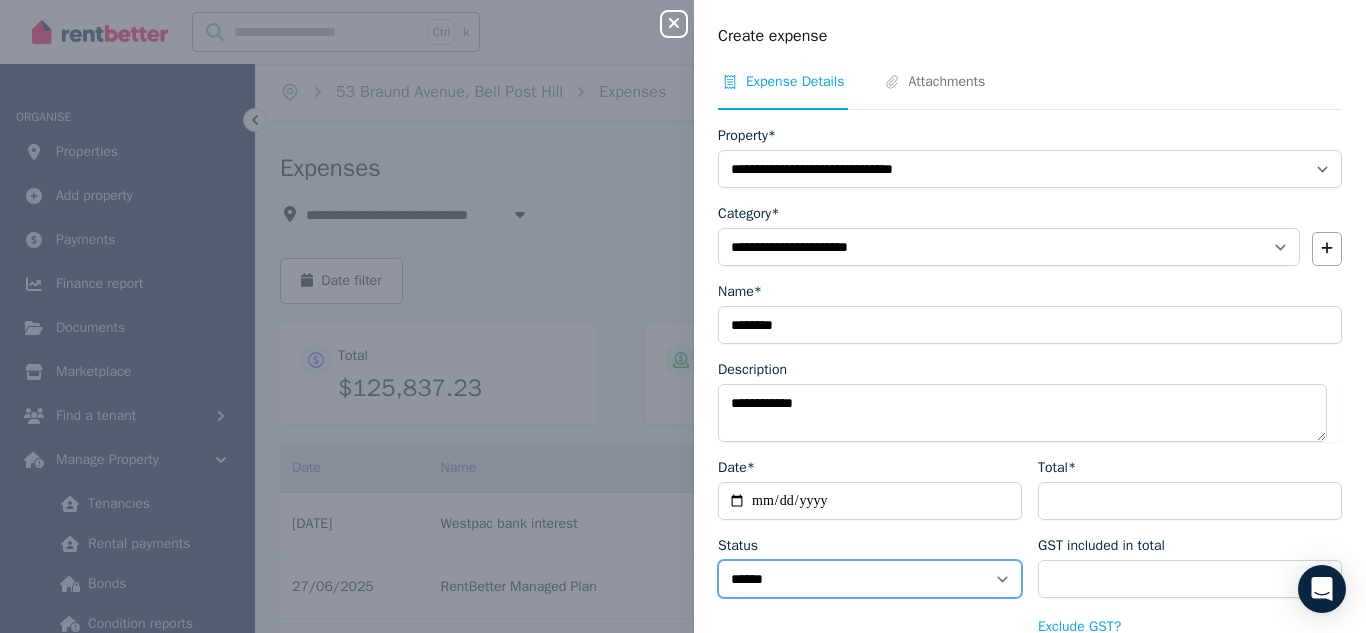 click on "****** ****" at bounding box center (870, 579) 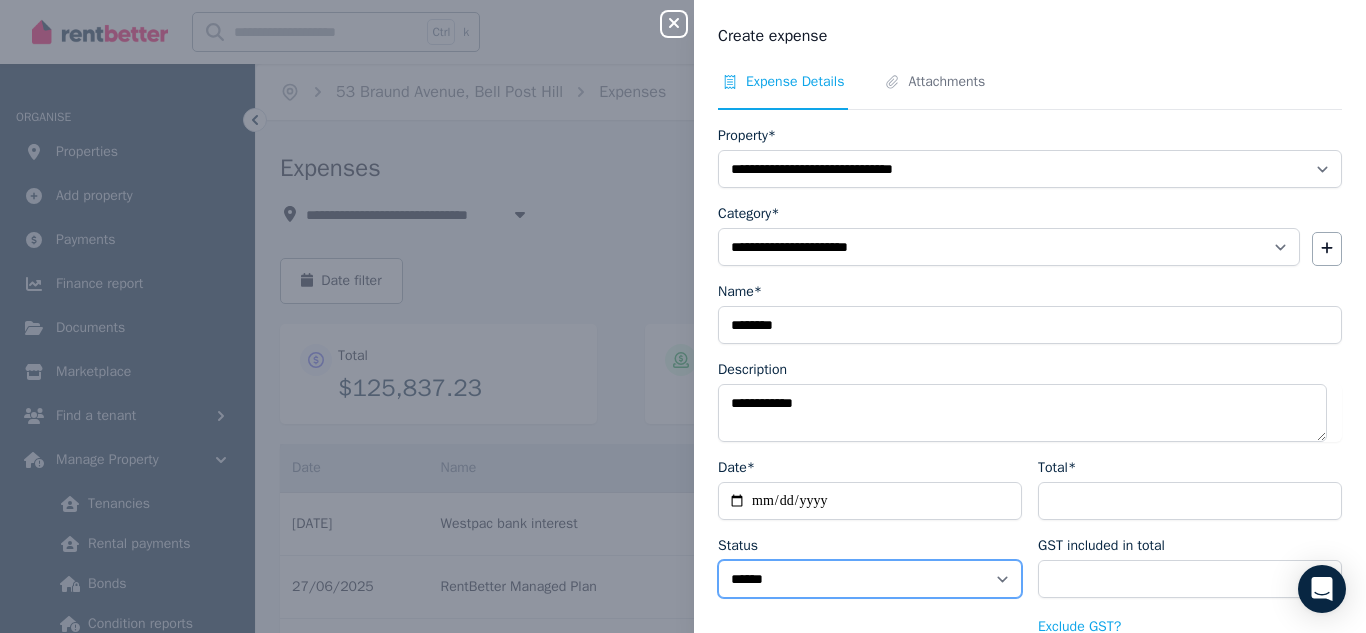 select on "**********" 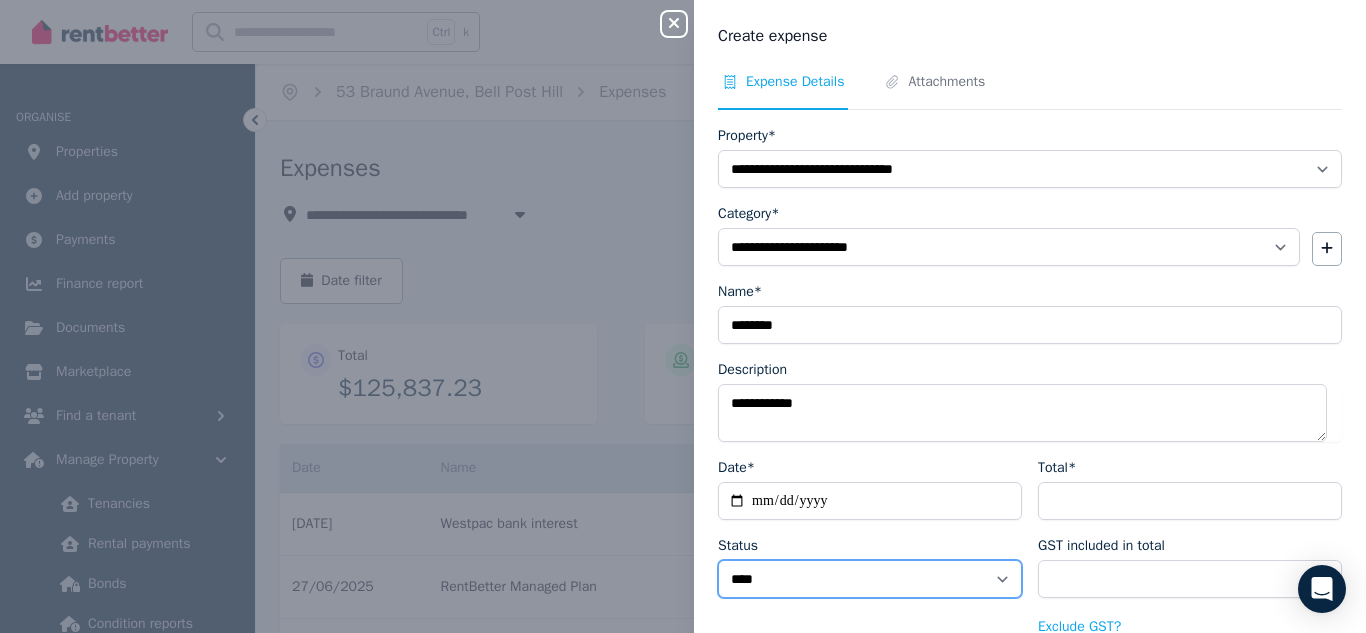 click on "****** ****" at bounding box center (870, 579) 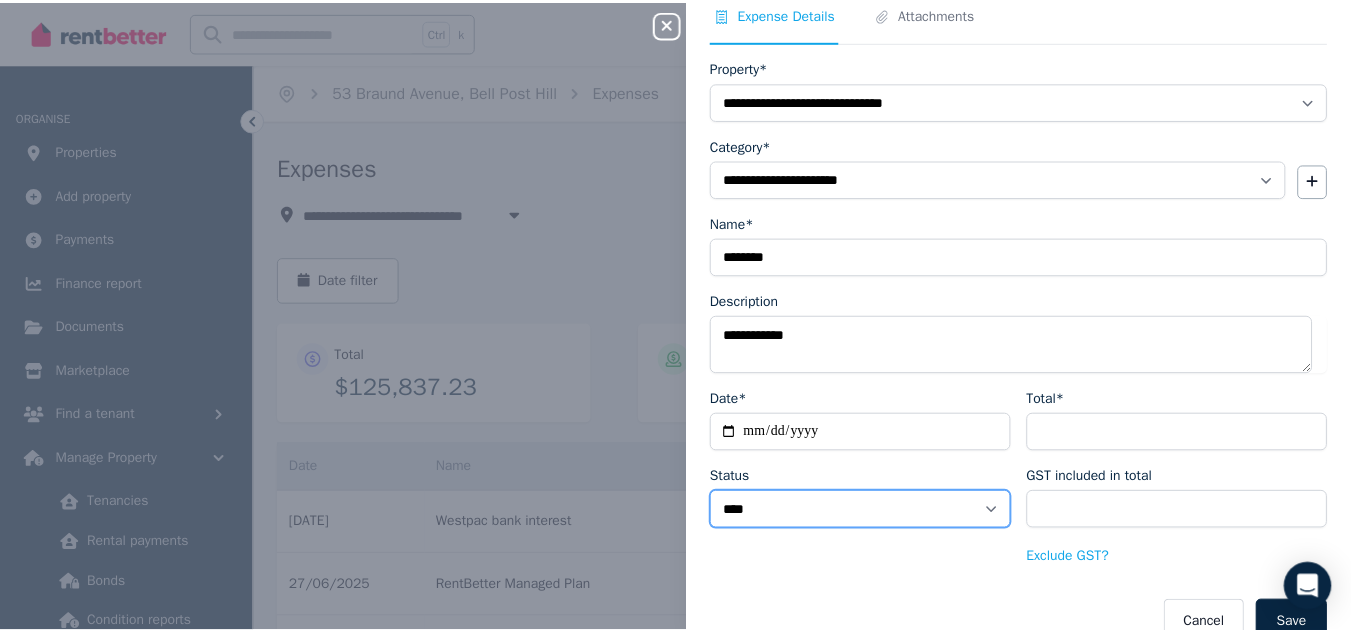 scroll, scrollTop: 107, scrollLeft: 0, axis: vertical 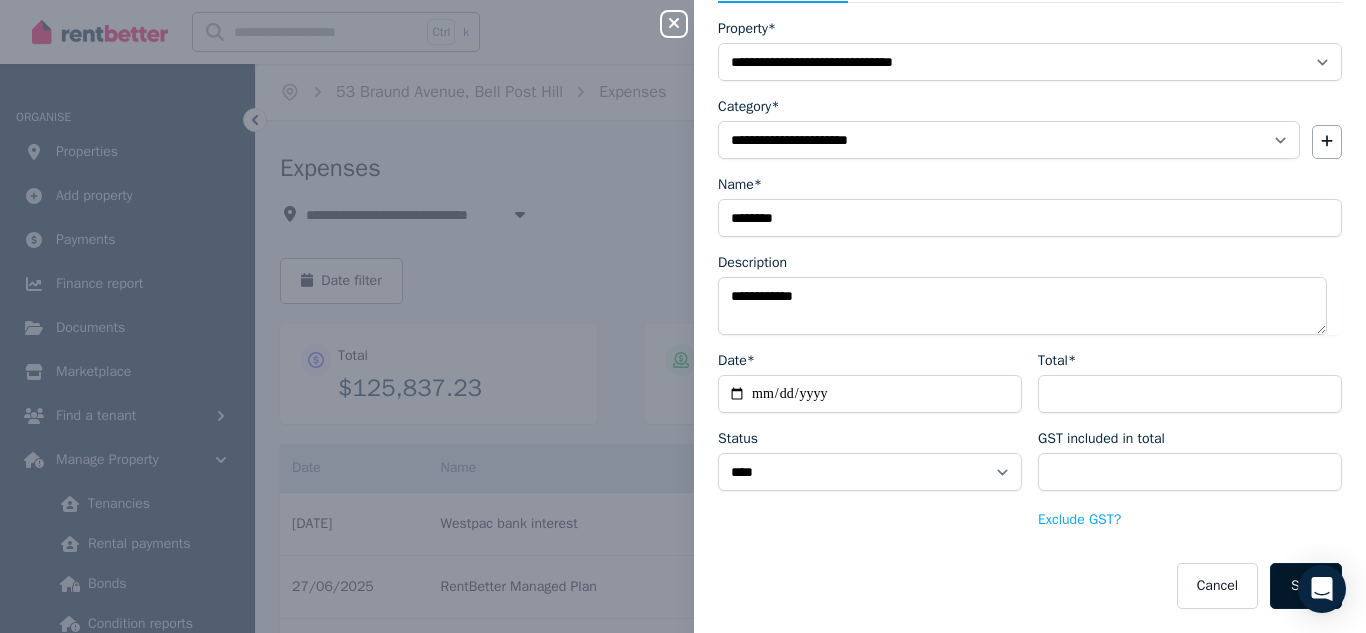 click on "Save" at bounding box center [1306, 586] 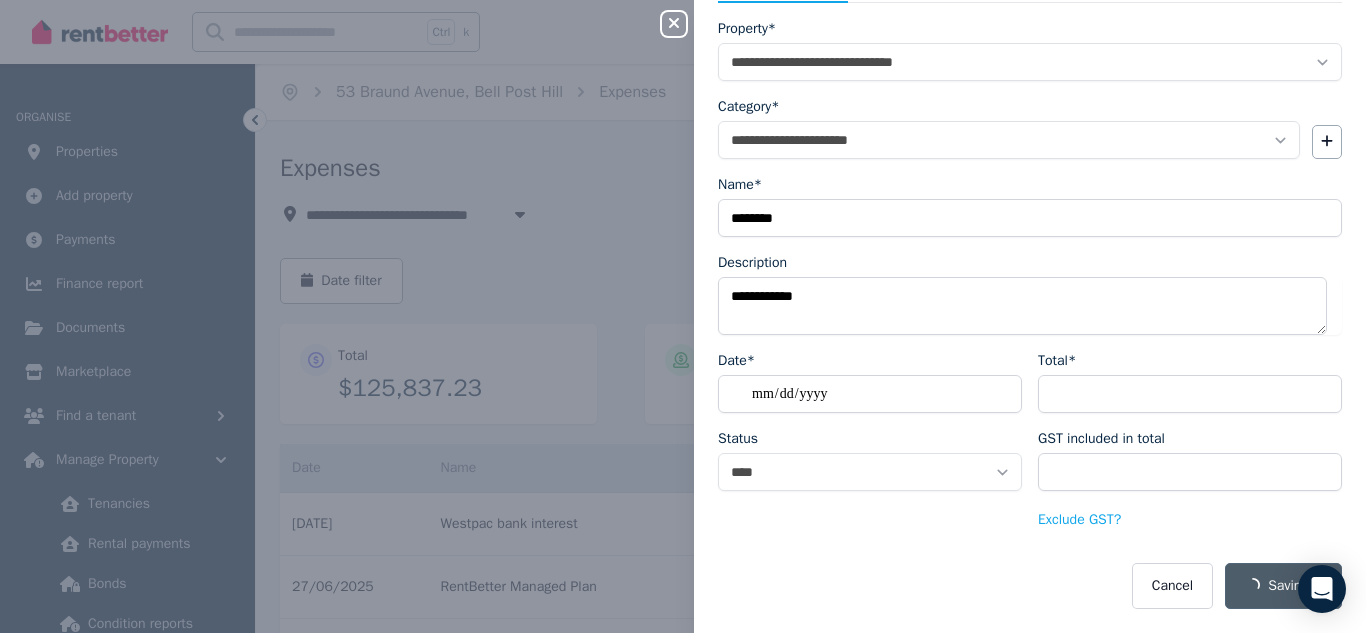 select on "**********" 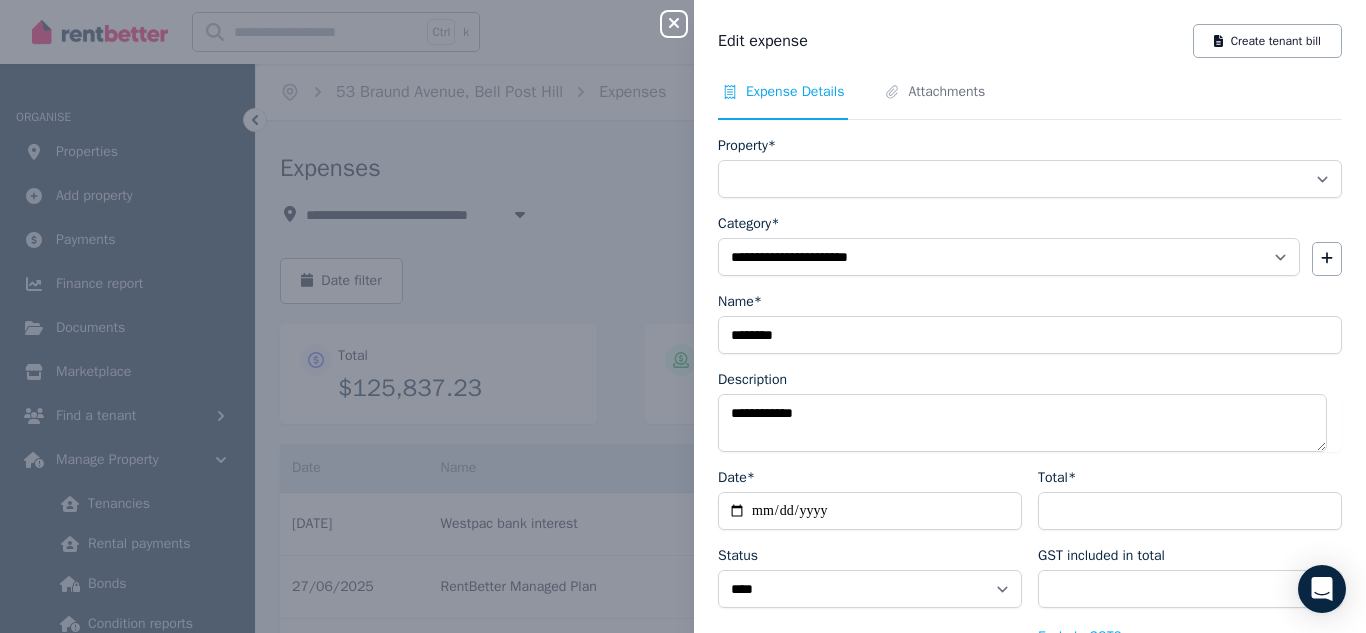 select on "**********" 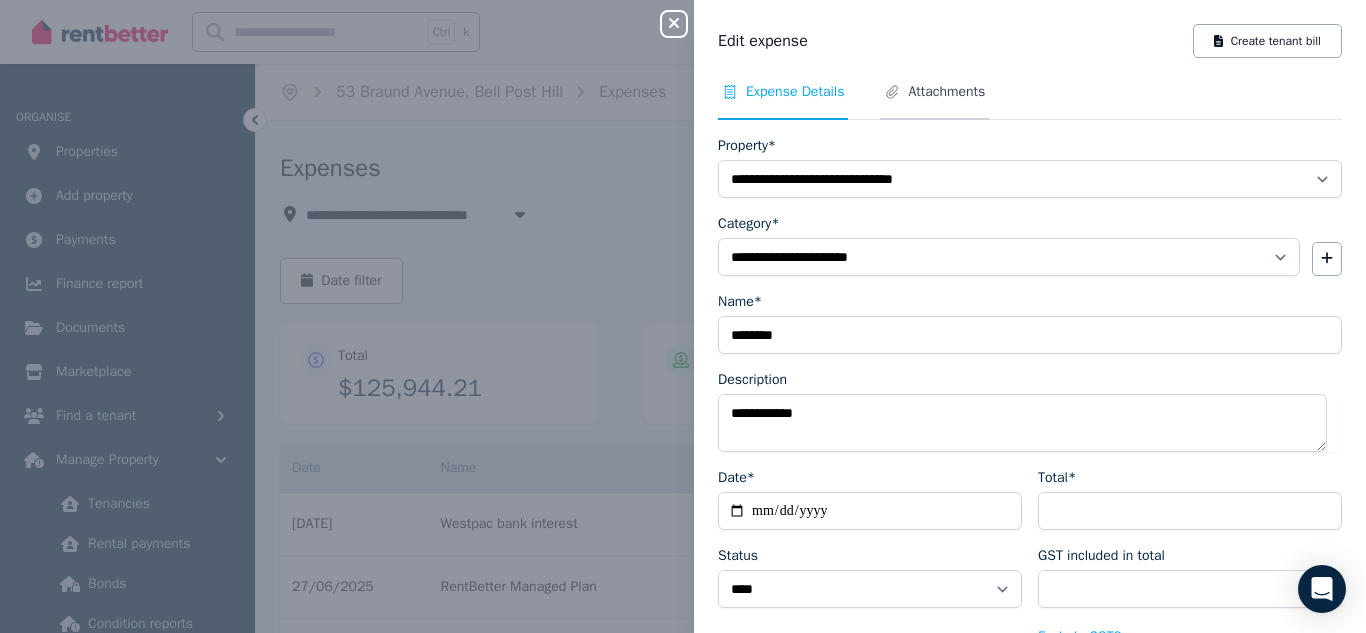 click on "Attachments" at bounding box center (946, 92) 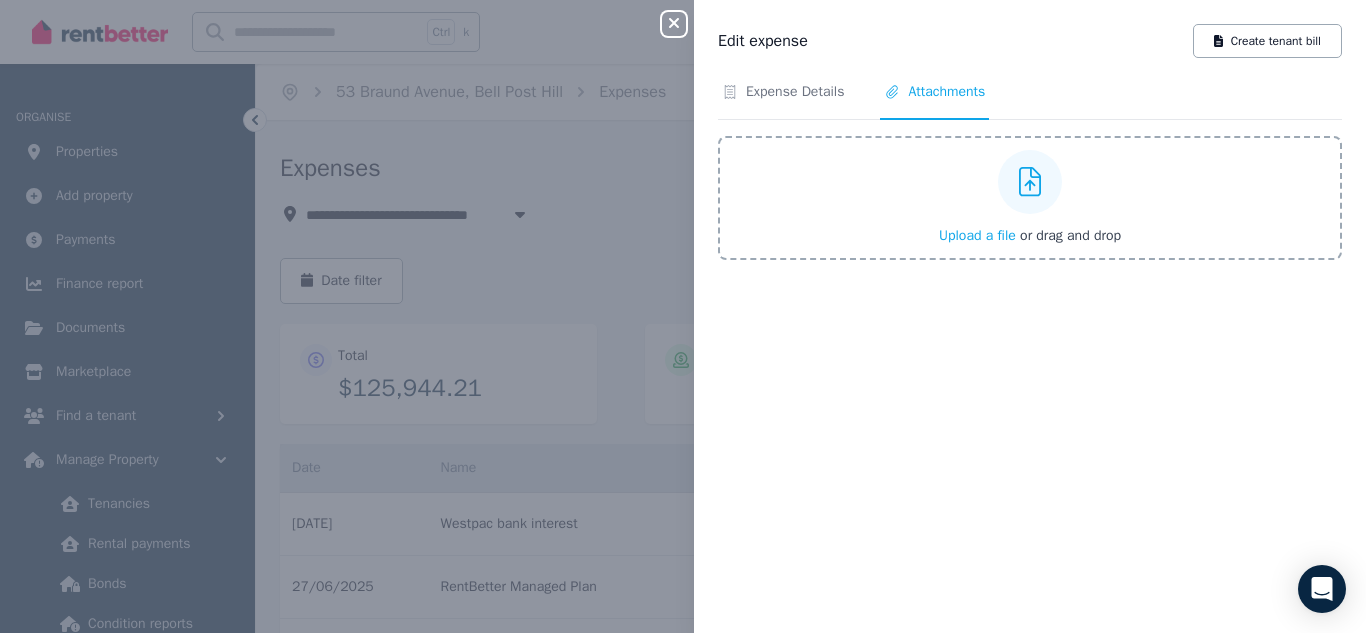 click on "Upload a file" at bounding box center (977, 235) 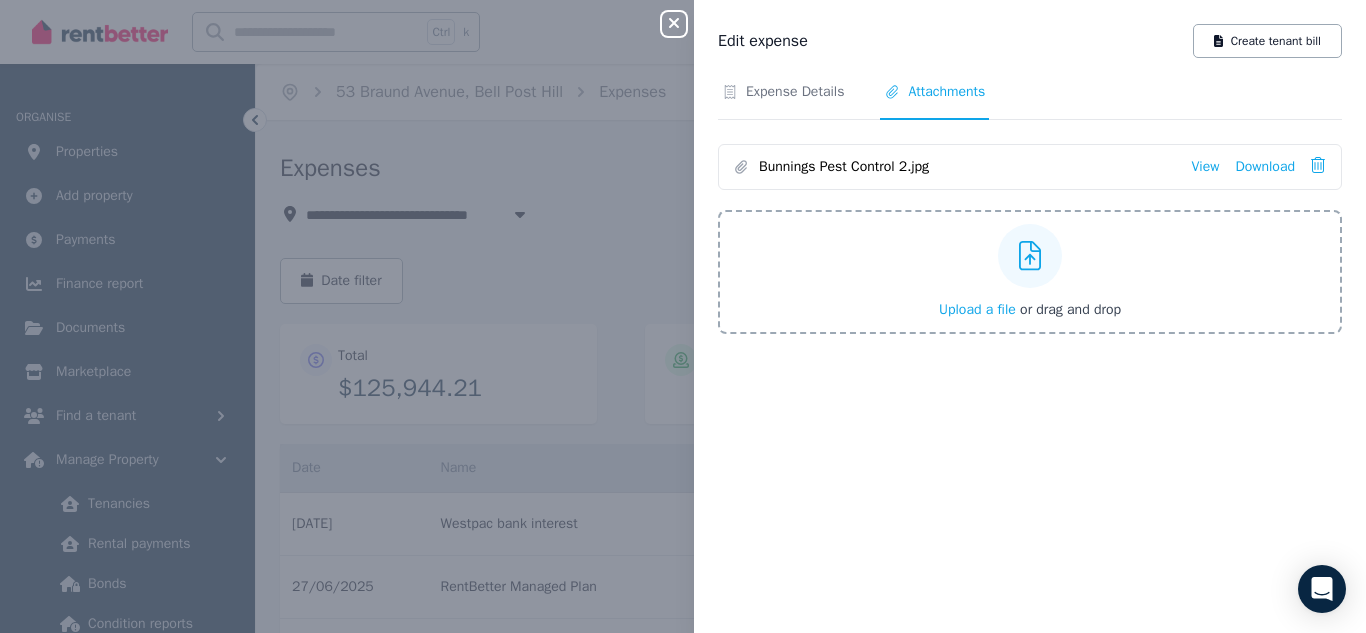click 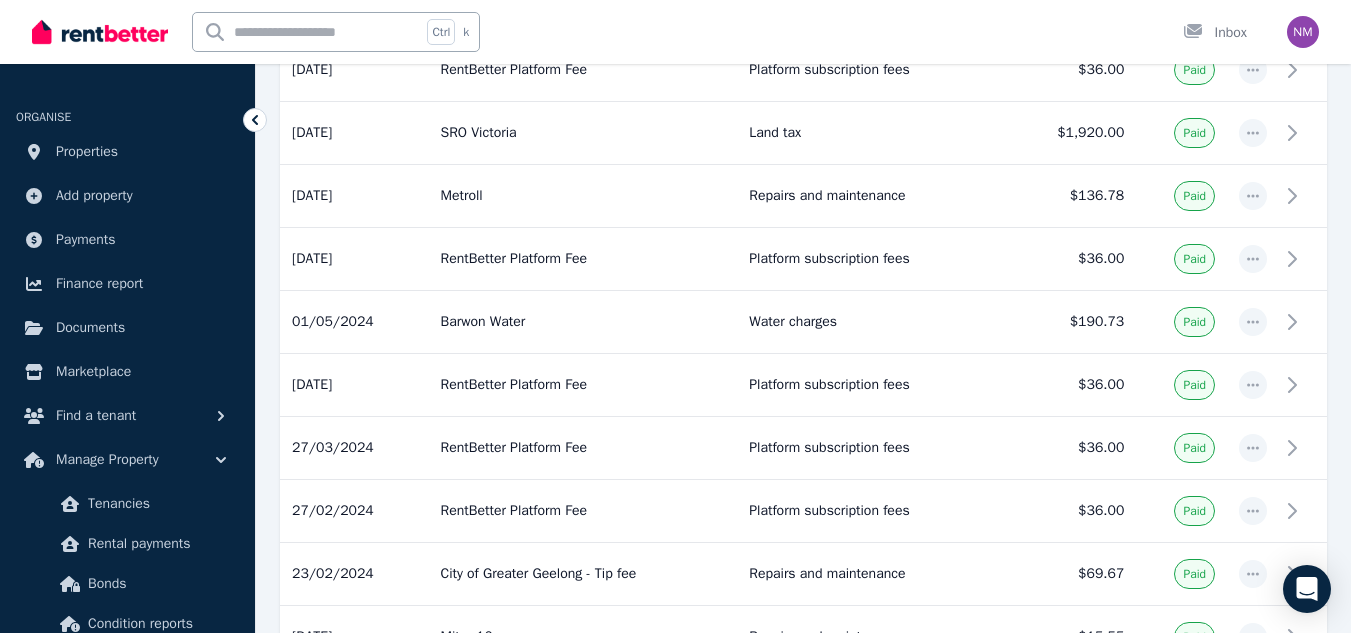 scroll, scrollTop: 1948, scrollLeft: 0, axis: vertical 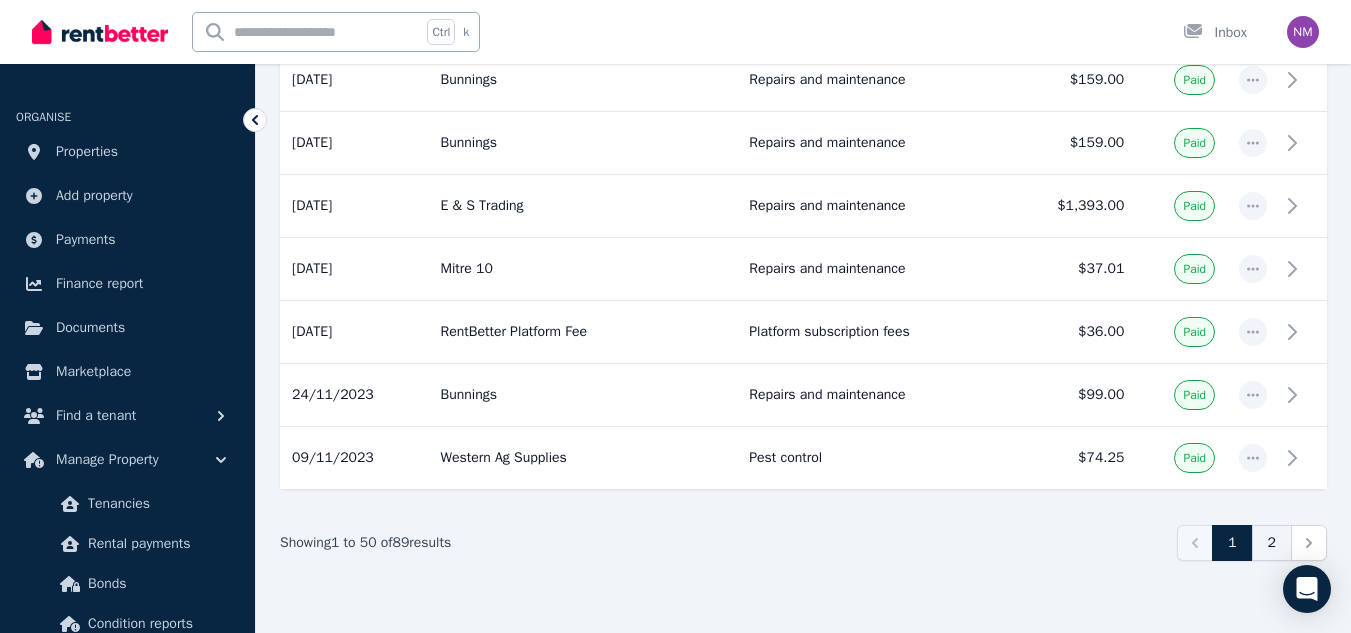 click on "2" at bounding box center (1272, 543) 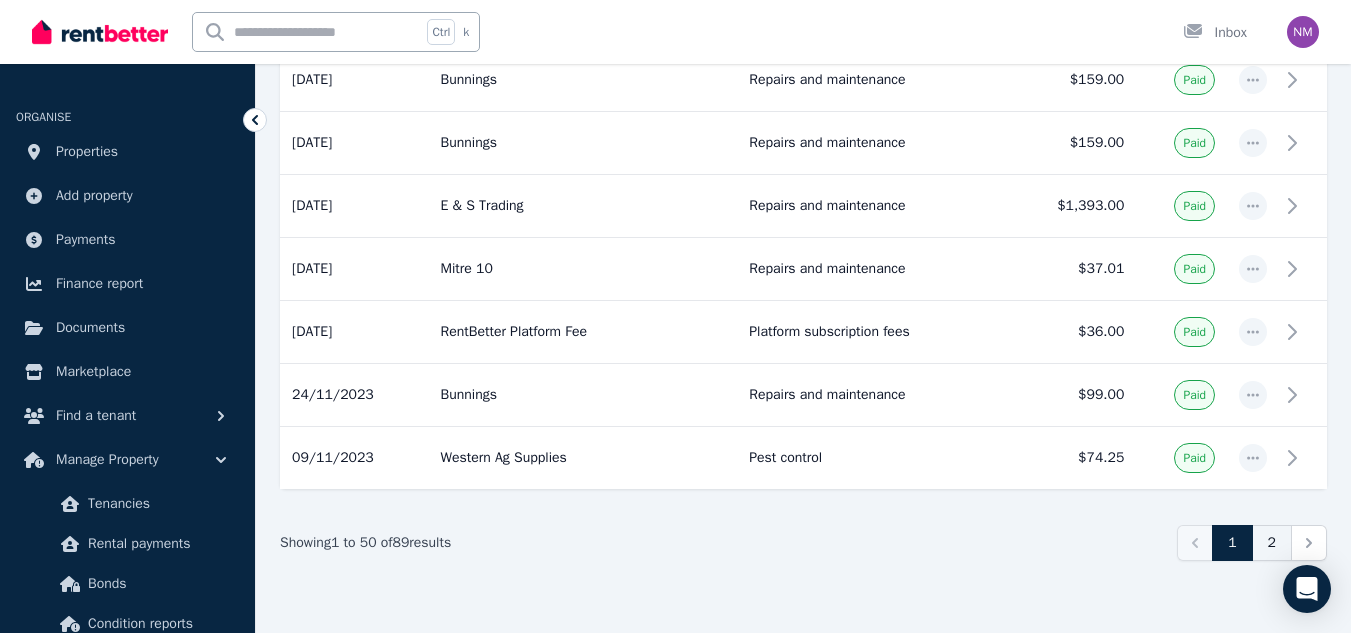 scroll, scrollTop: 0, scrollLeft: 0, axis: both 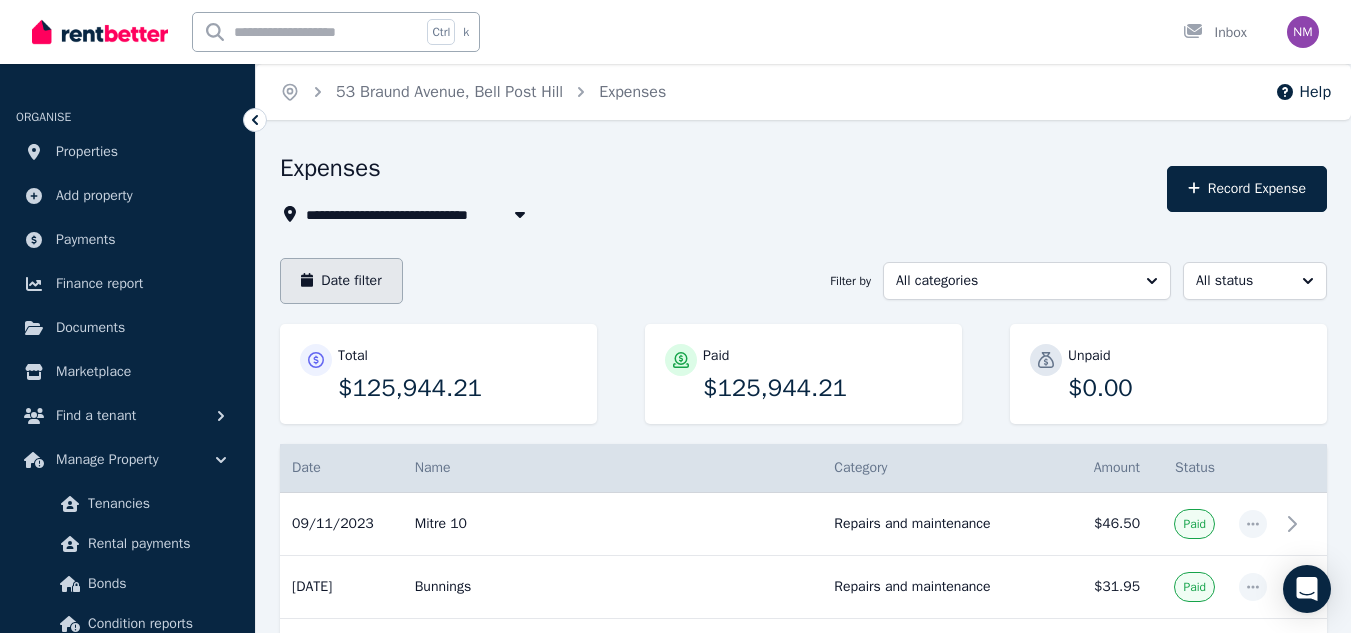 click on "Date filter" at bounding box center (341, 281) 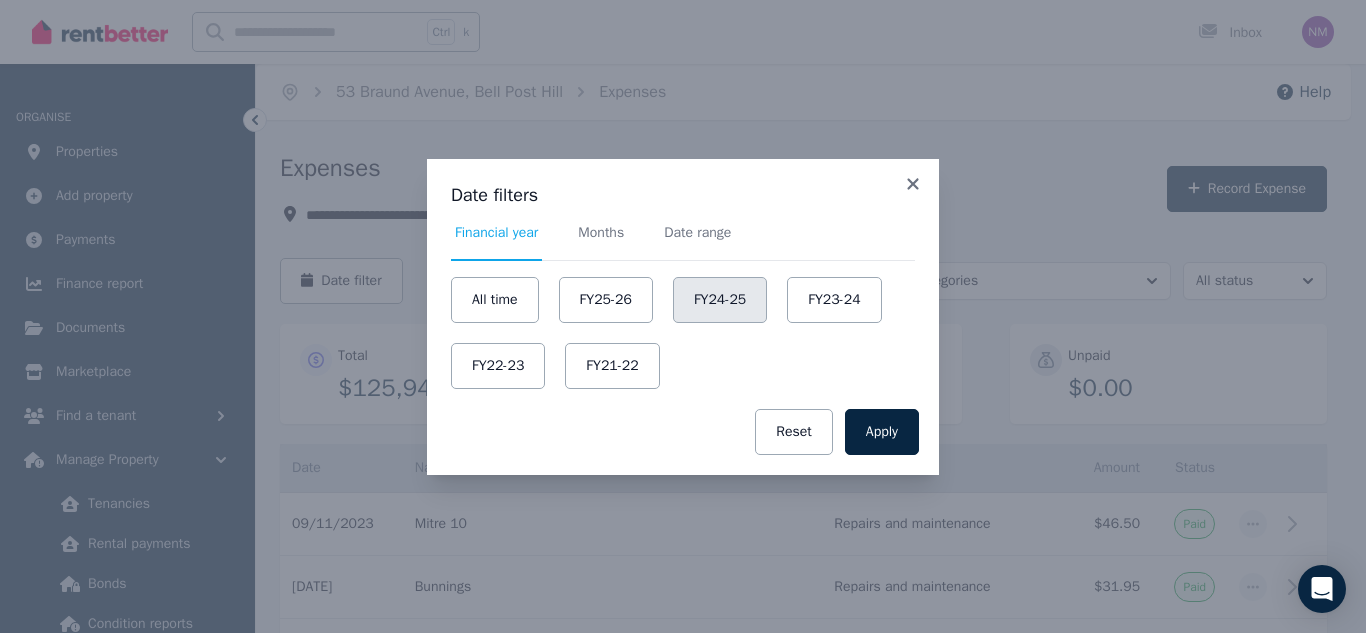 click on "FY24-25" at bounding box center [720, 300] 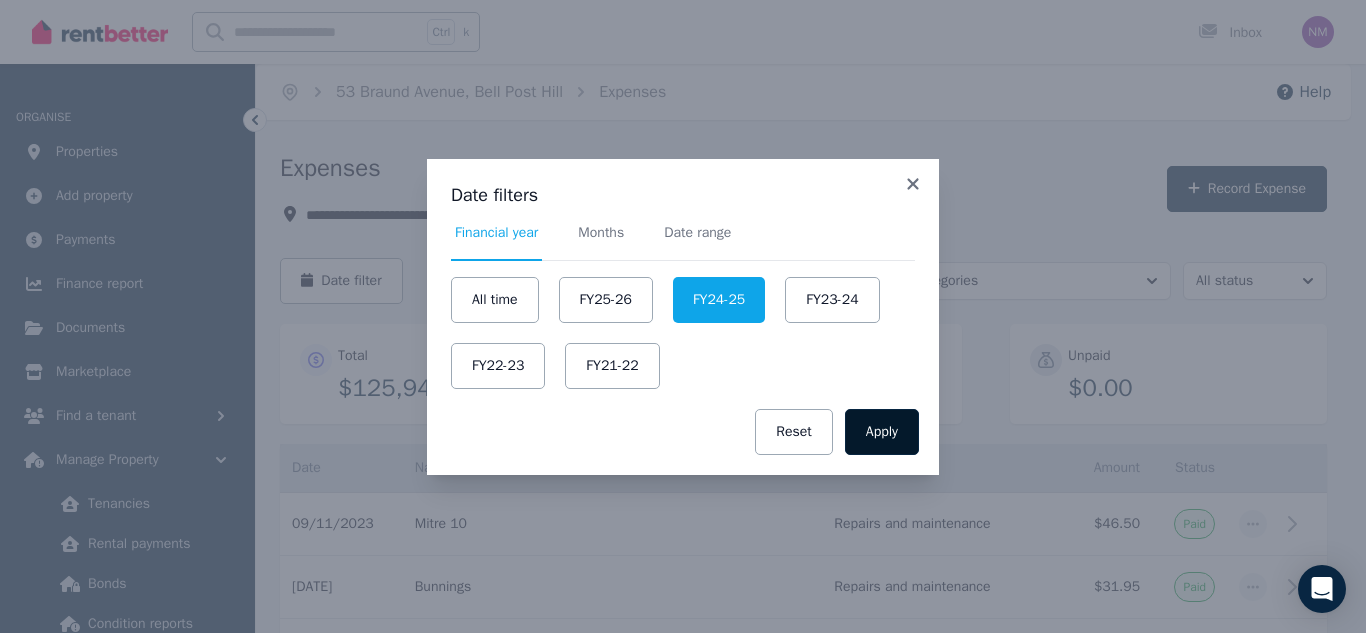click on "Apply" at bounding box center [882, 432] 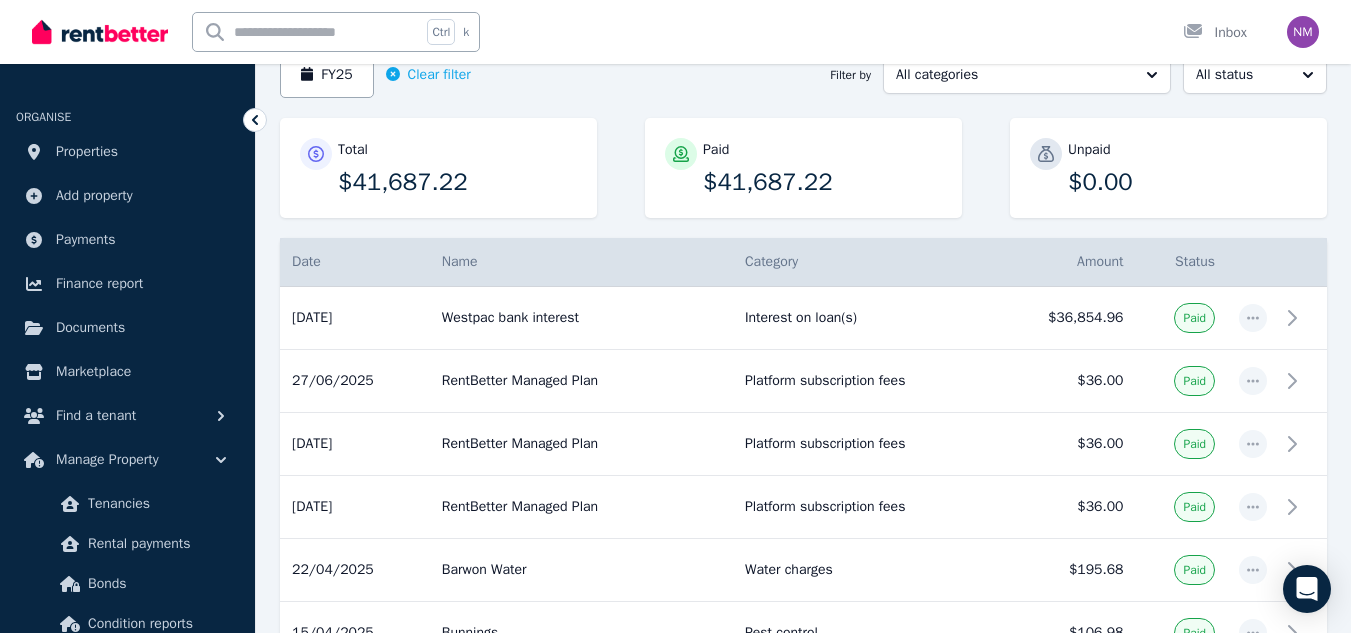 scroll, scrollTop: 160, scrollLeft: 0, axis: vertical 